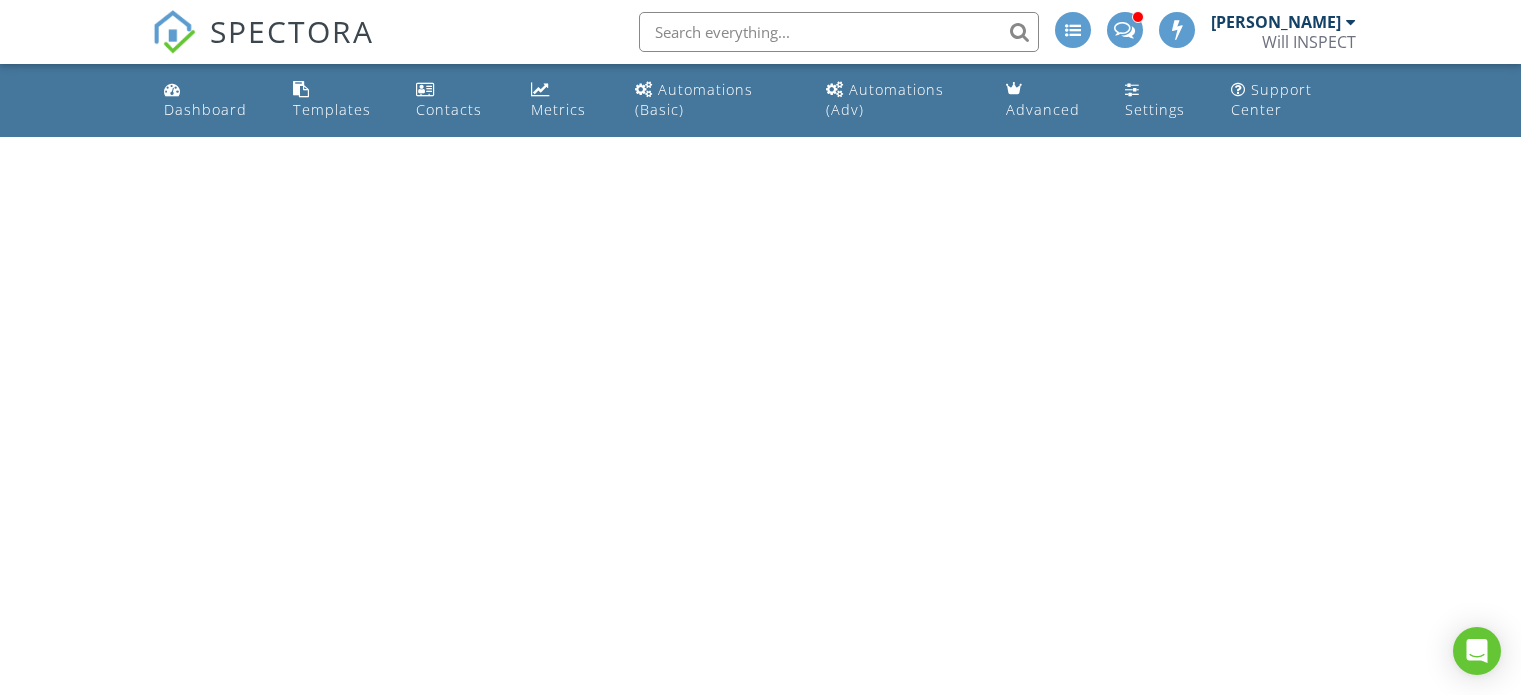 scroll, scrollTop: 0, scrollLeft: 0, axis: both 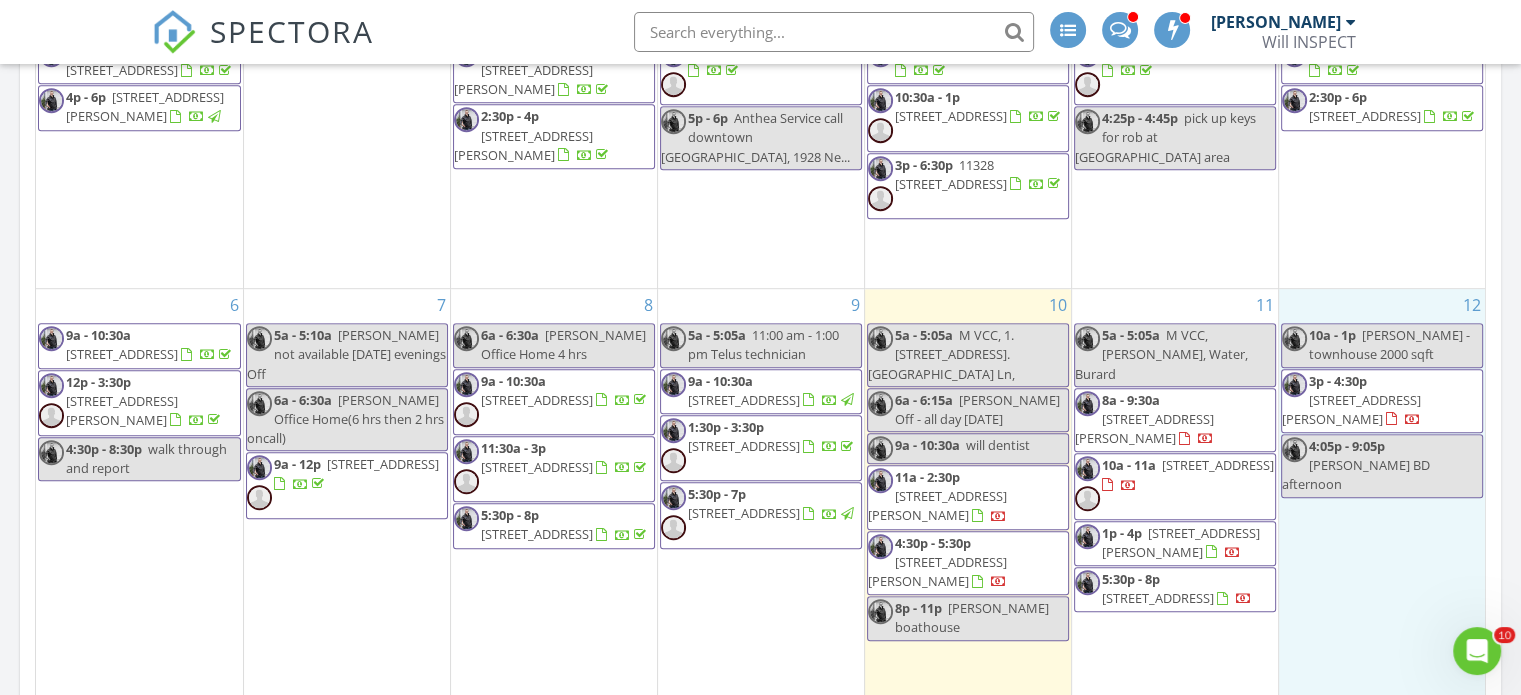 click on "12
10a - 1p
Howard Xu - townhouse 2000 sqft
3p - 4:30p
6950 Nicholson Rd 214, Delta V4E 0A8
4:05p - 9:05p
Alex BD afternoon" at bounding box center (1382, 520) 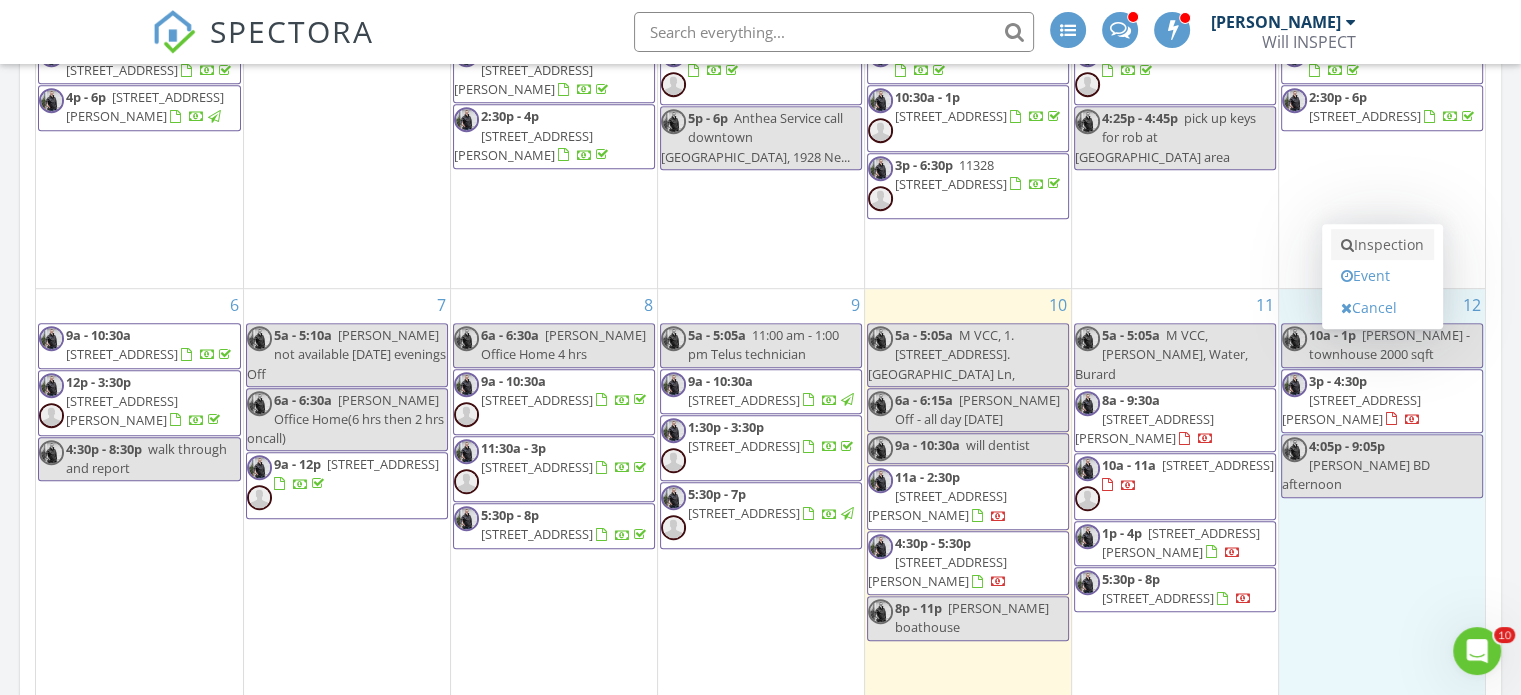 click on "Inspection" at bounding box center [1382, 245] 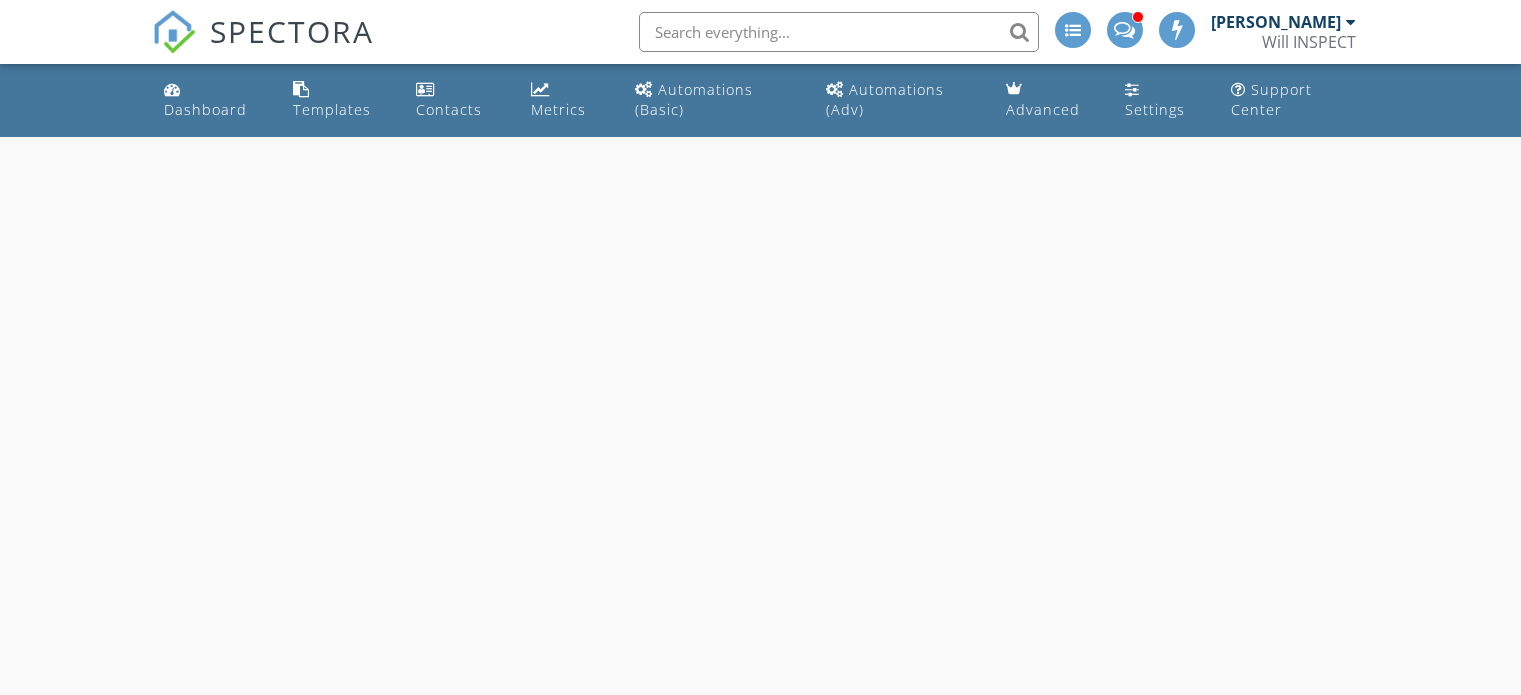 scroll, scrollTop: 0, scrollLeft: 0, axis: both 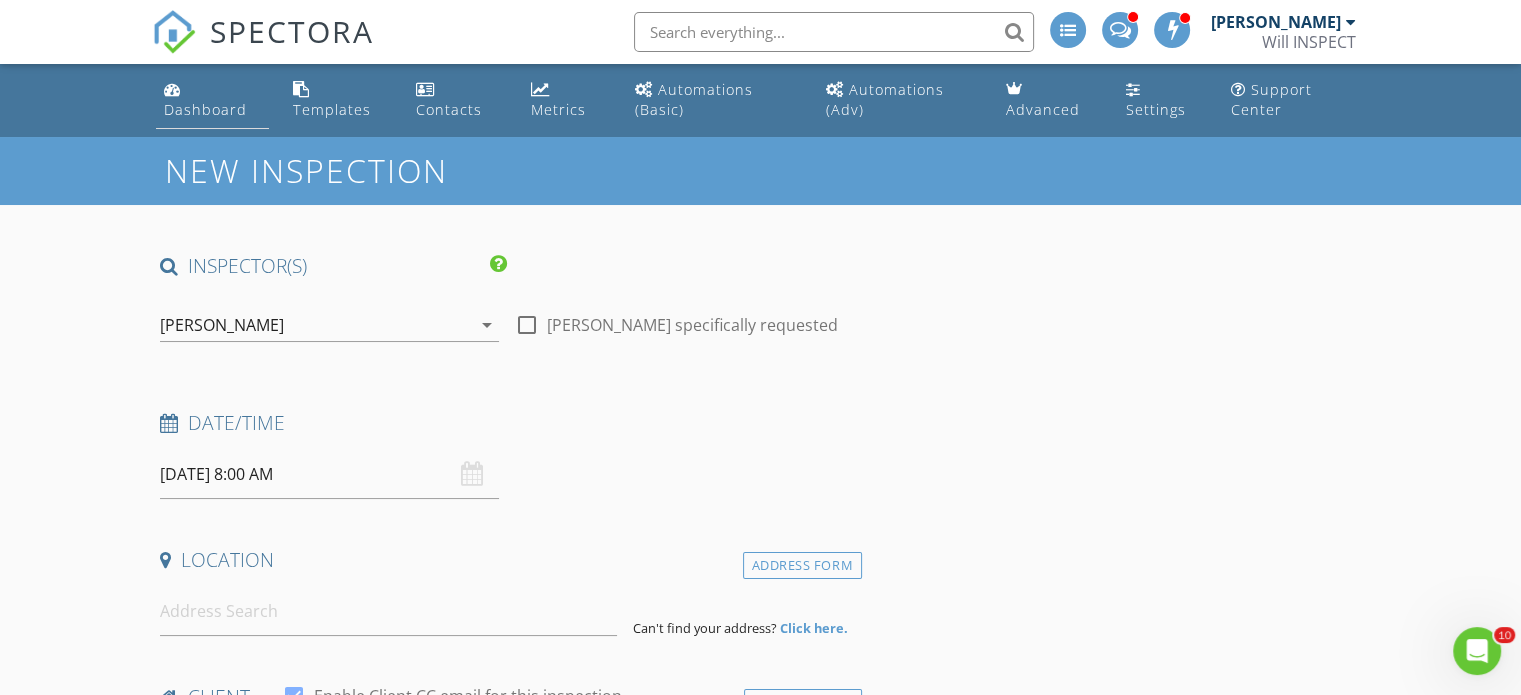 click on "Dashboard" at bounding box center (205, 109) 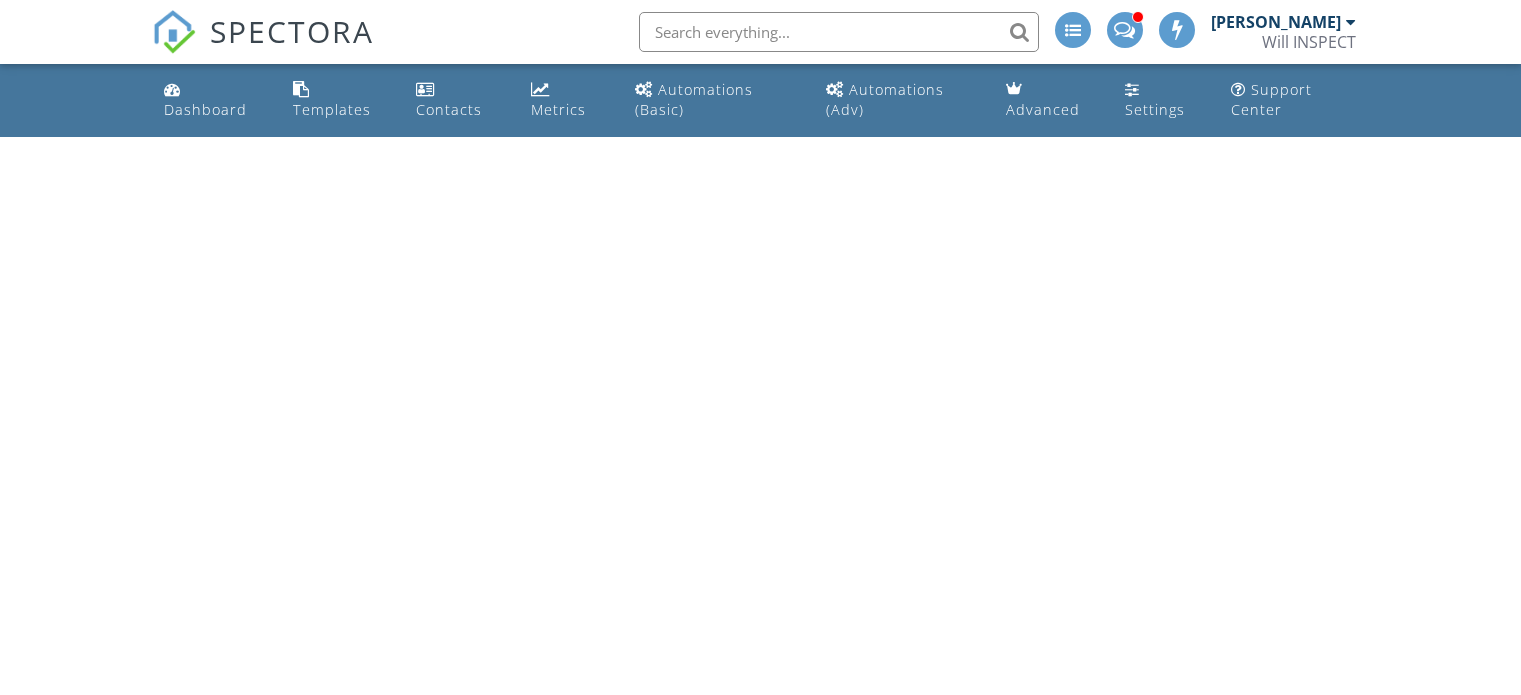 scroll, scrollTop: 0, scrollLeft: 0, axis: both 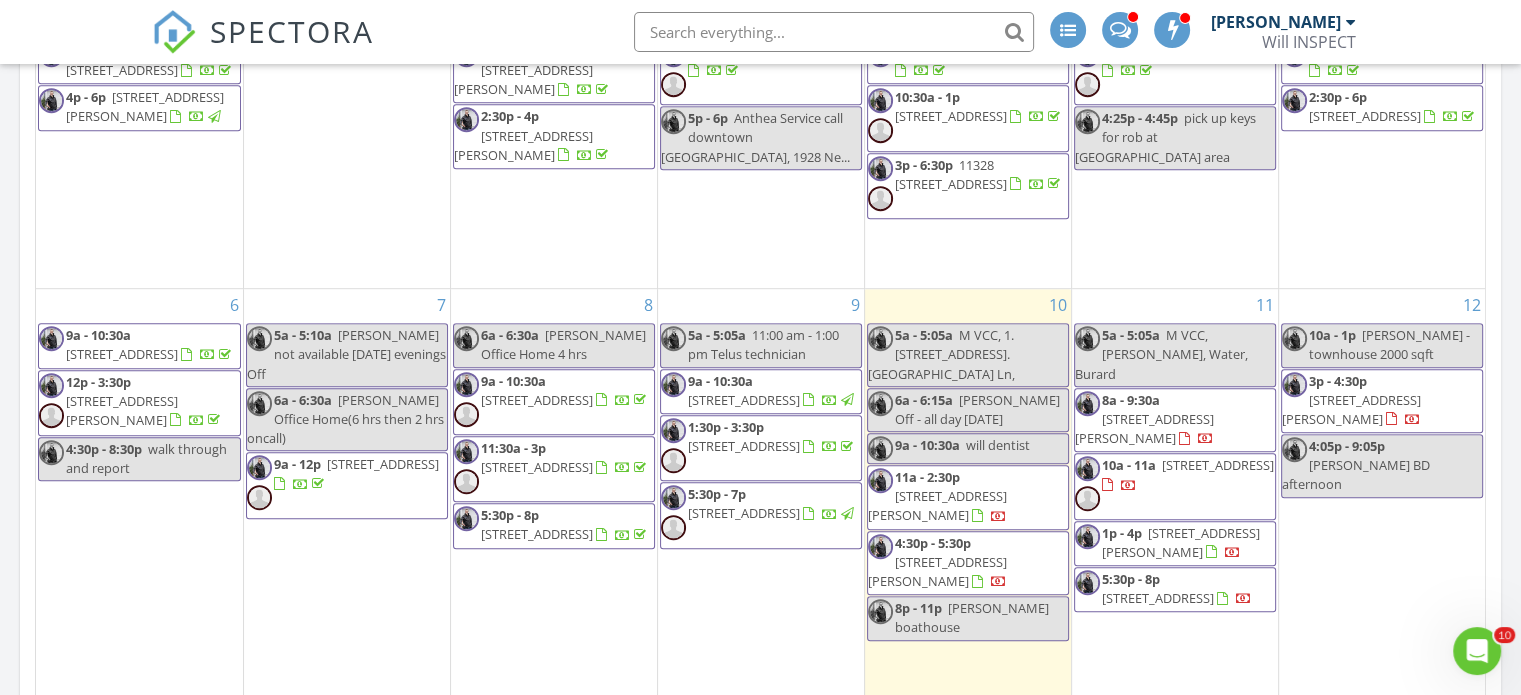 click at bounding box center (834, 32) 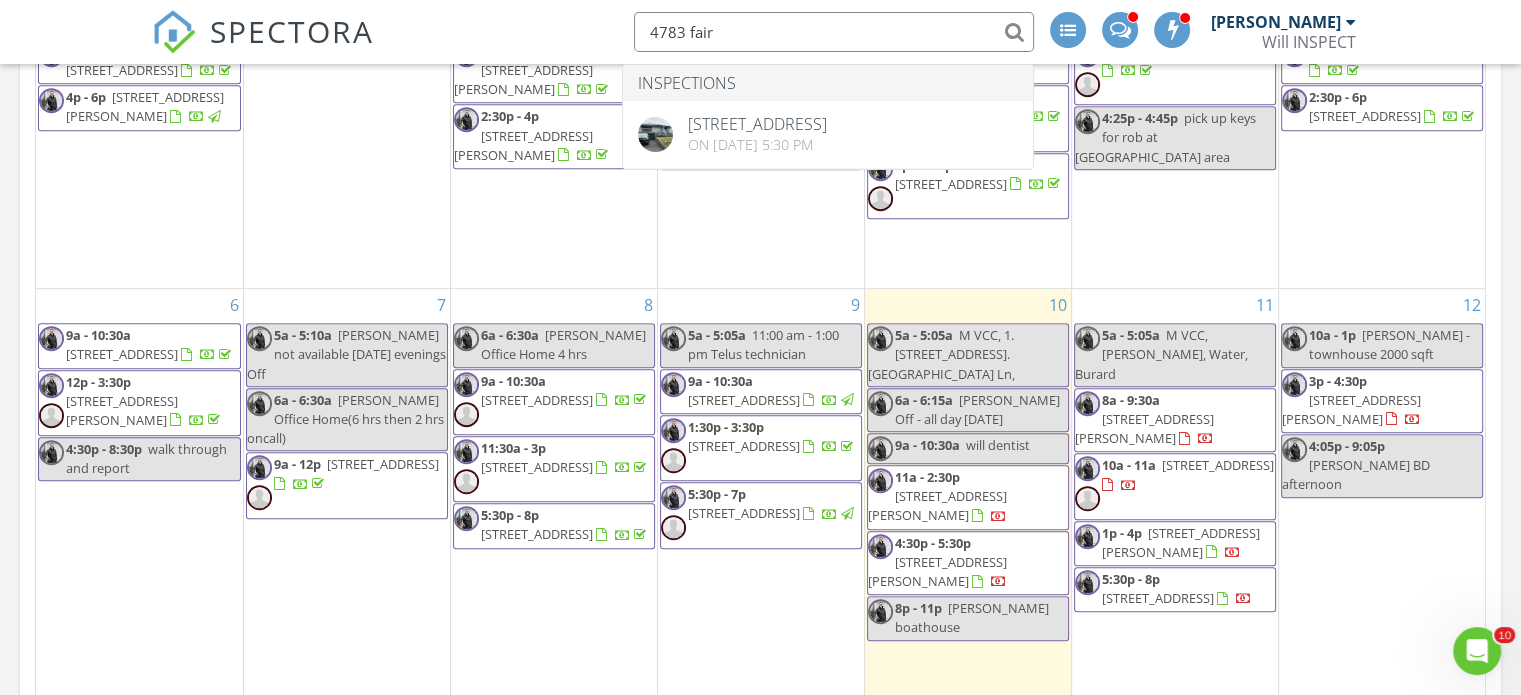 click on "6950 Nicholson Rd 214, Delta V4E 0A8" at bounding box center [1351, 409] 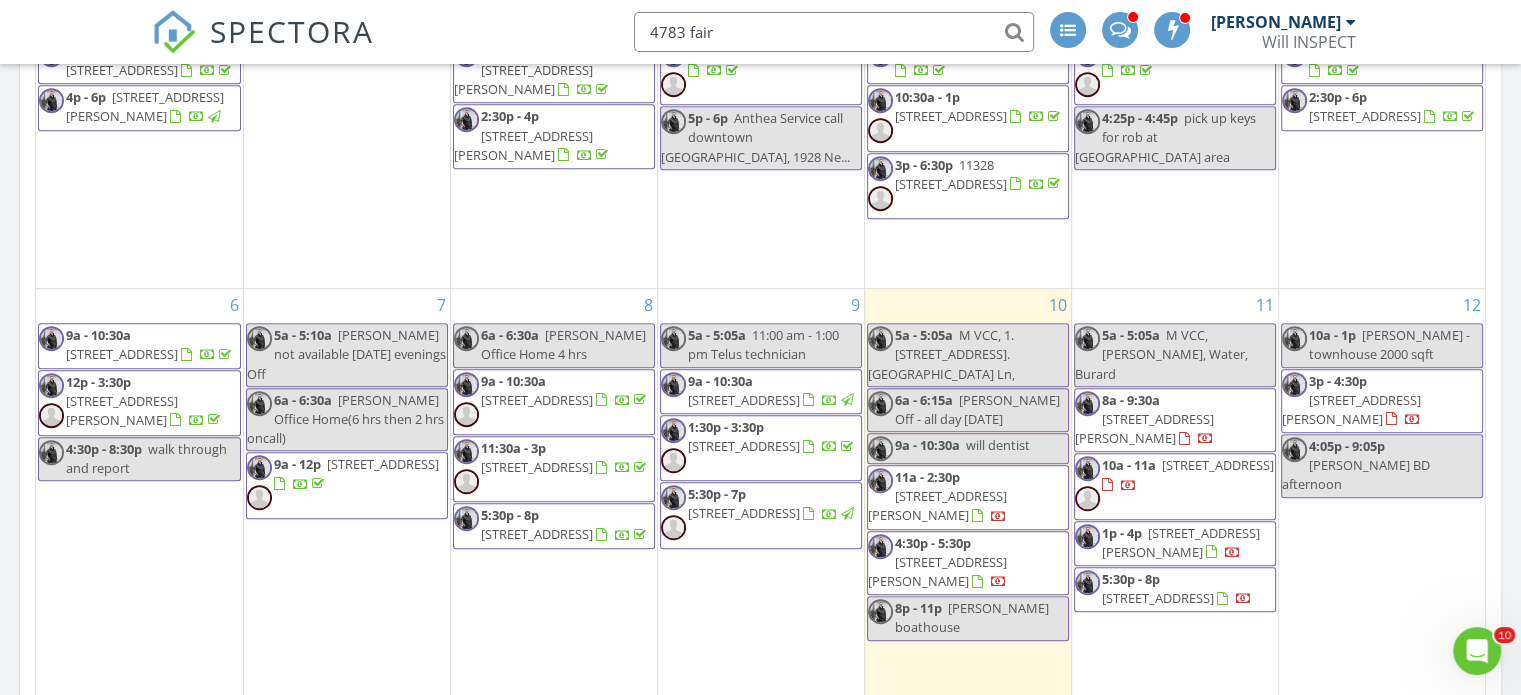 type on "4783 fair" 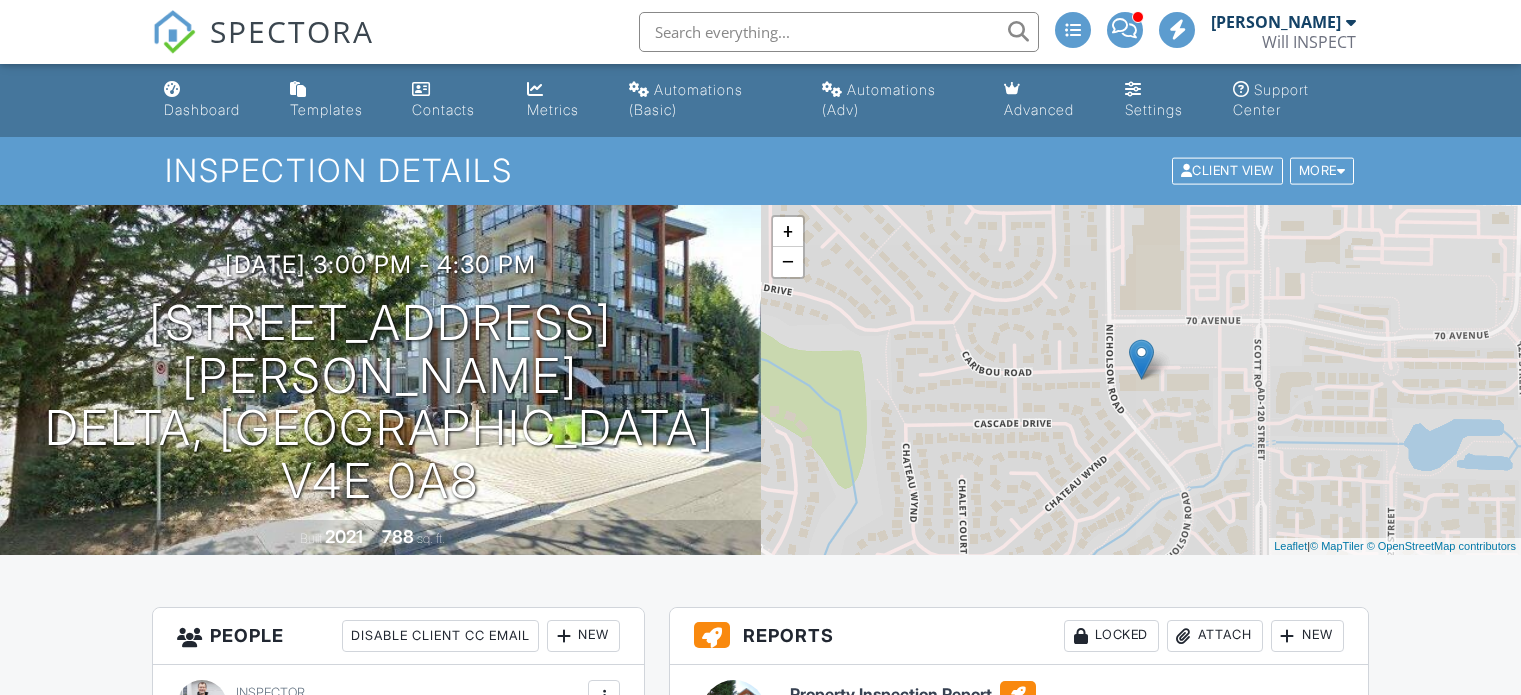 scroll, scrollTop: 0, scrollLeft: 0, axis: both 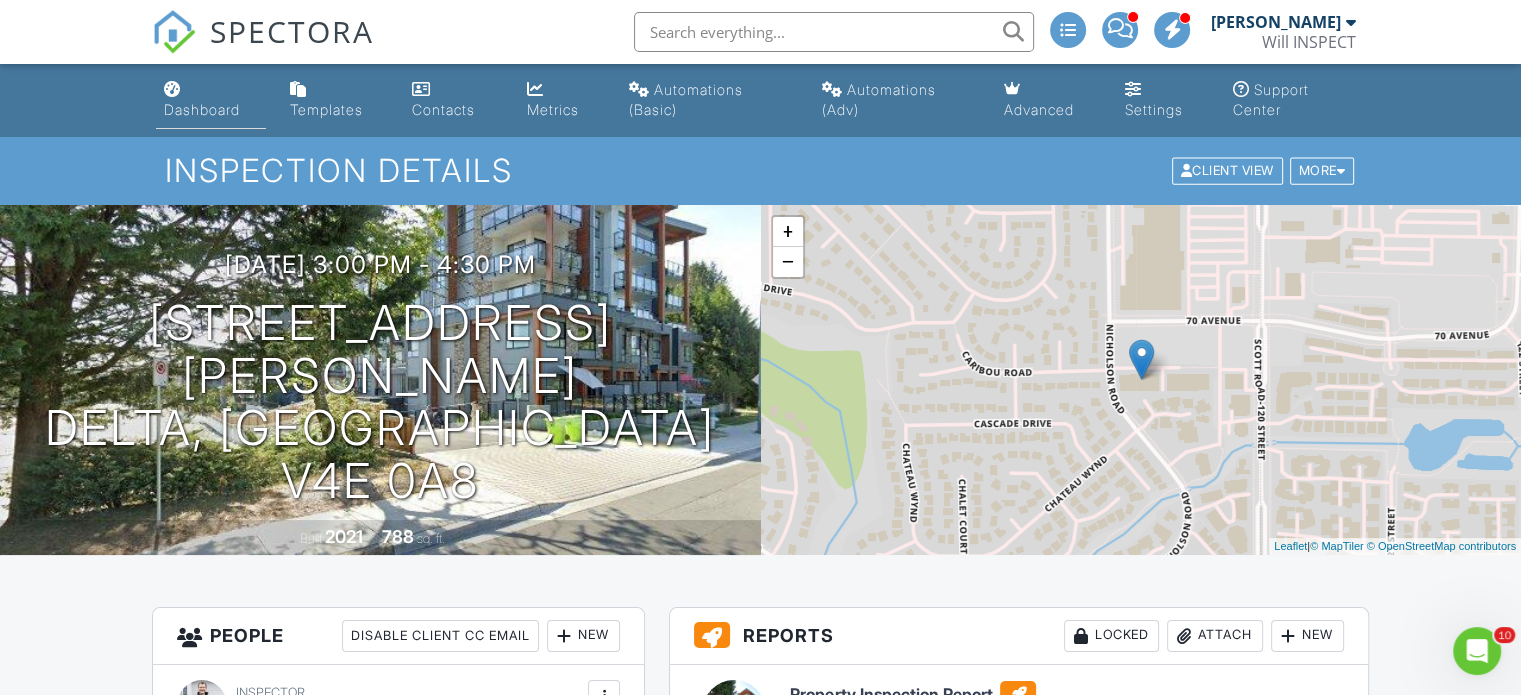 click on "Dashboard" at bounding box center (211, 100) 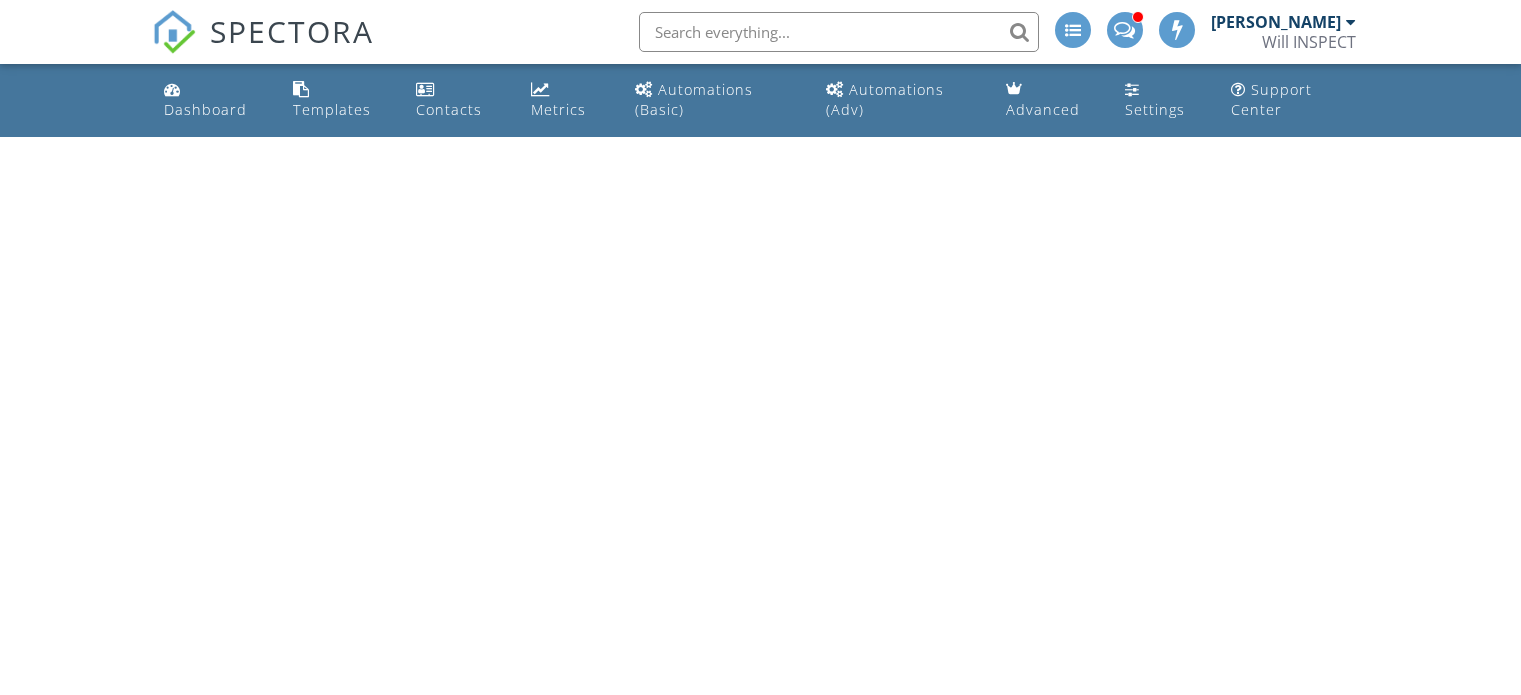 scroll, scrollTop: 0, scrollLeft: 0, axis: both 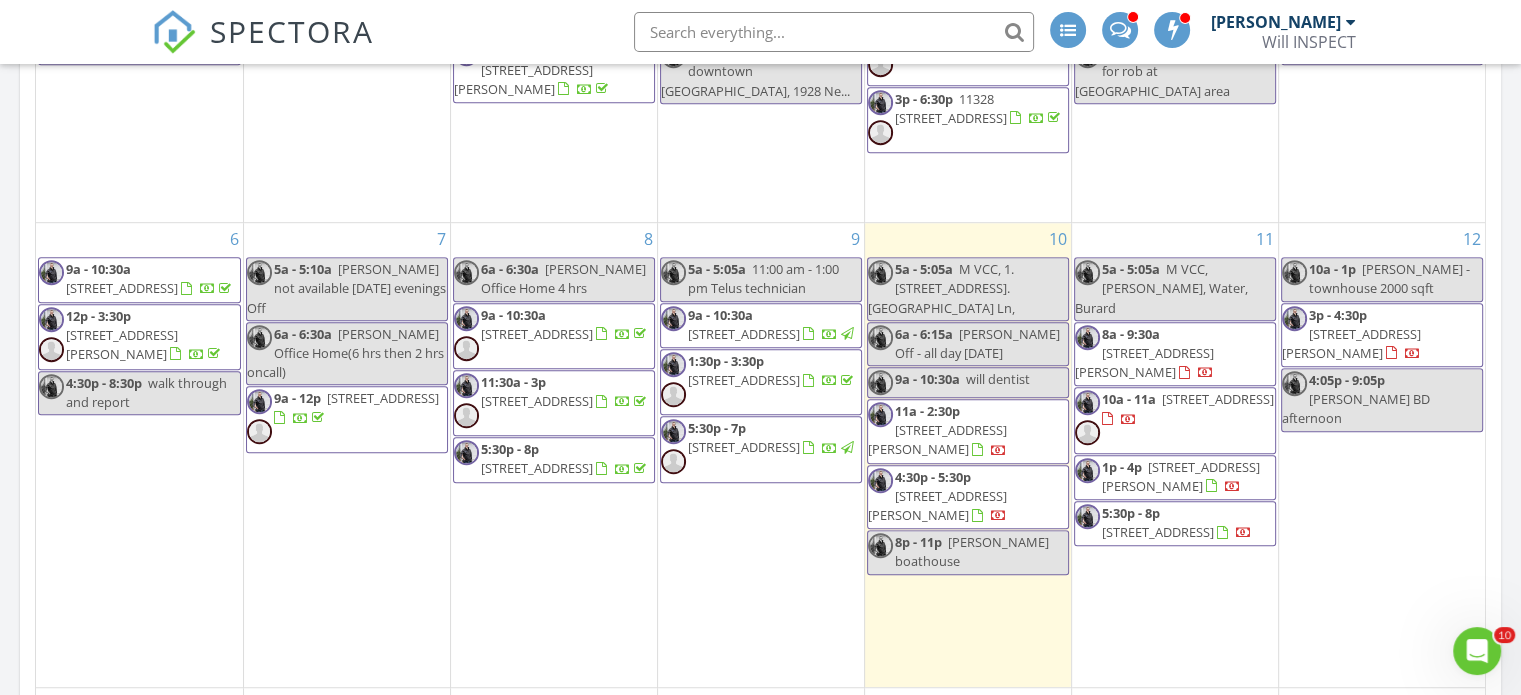 click on "M VCC, Cordova, Water, Burard" at bounding box center (1161, 288) 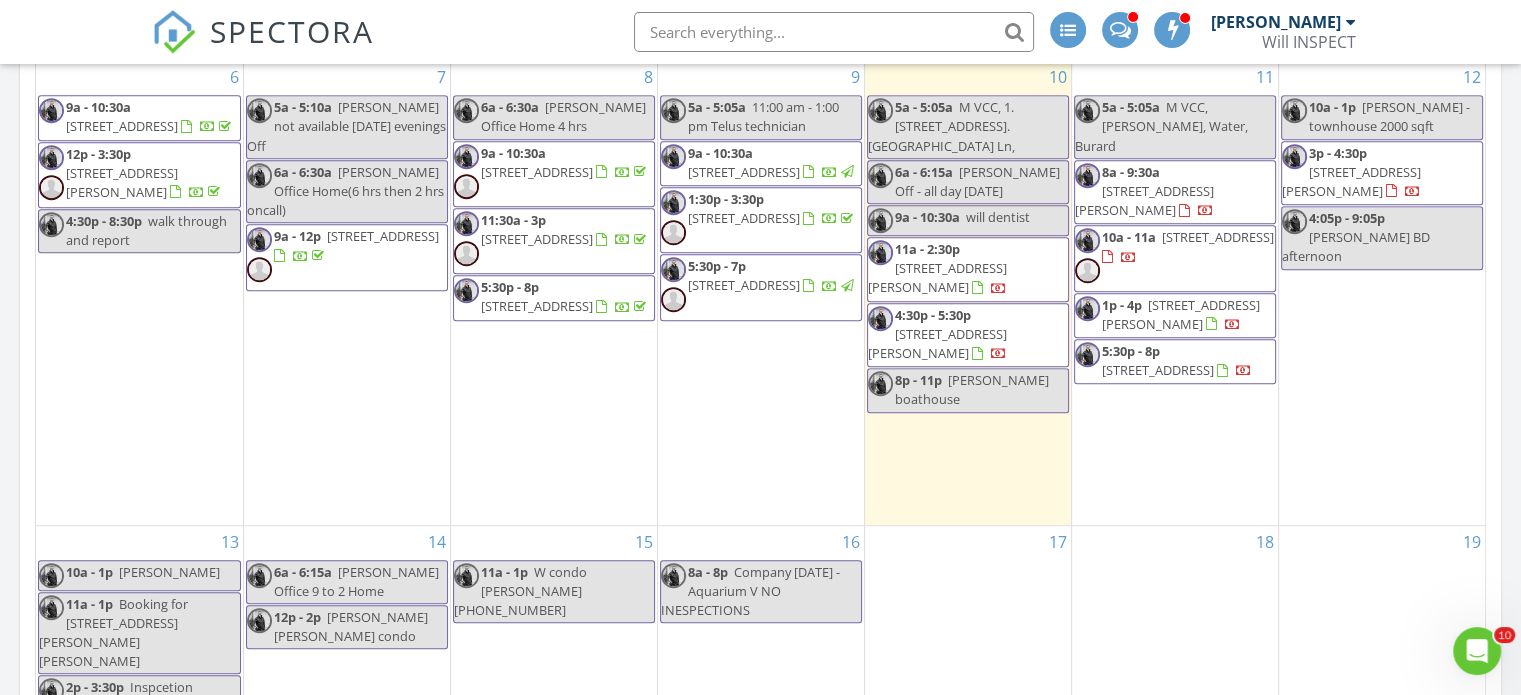 scroll, scrollTop: 1400, scrollLeft: 0, axis: vertical 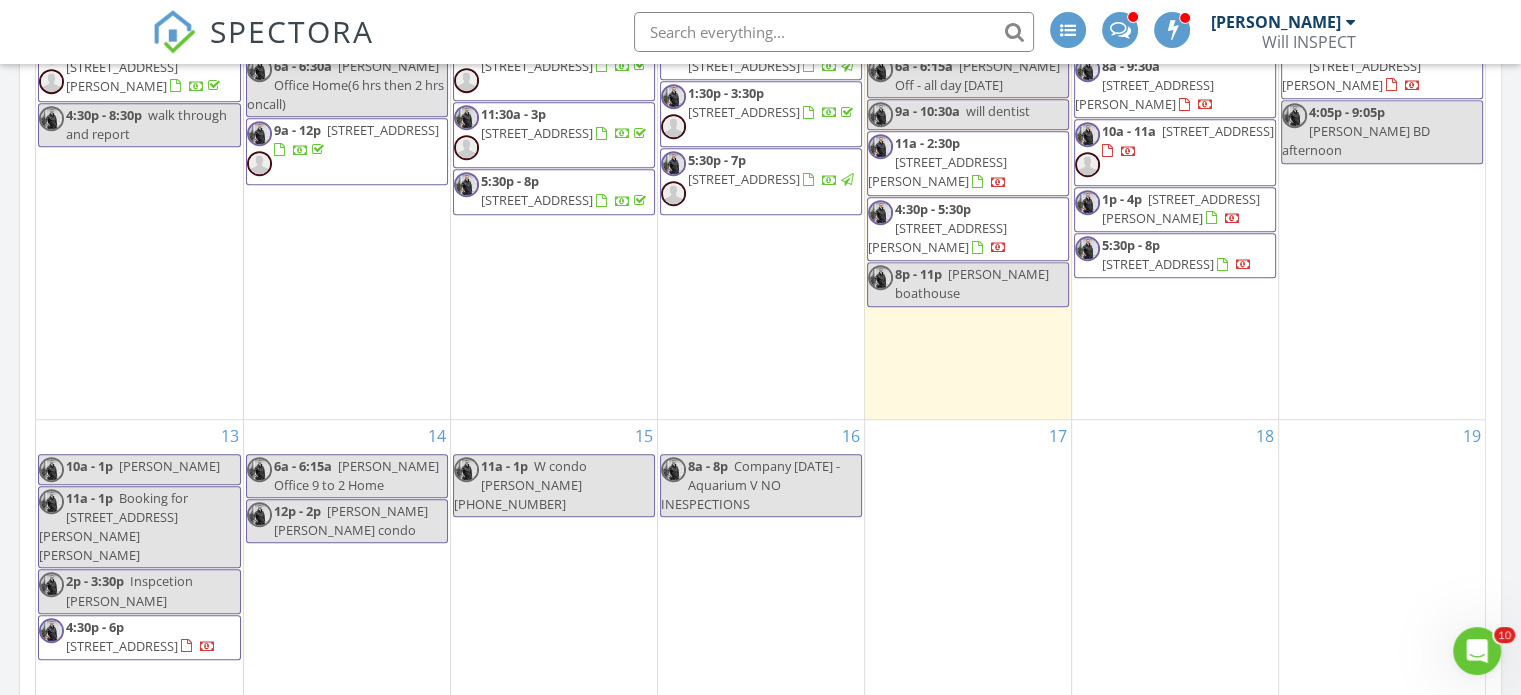 click on "[STREET_ADDRESS]" at bounding box center (1218, 131) 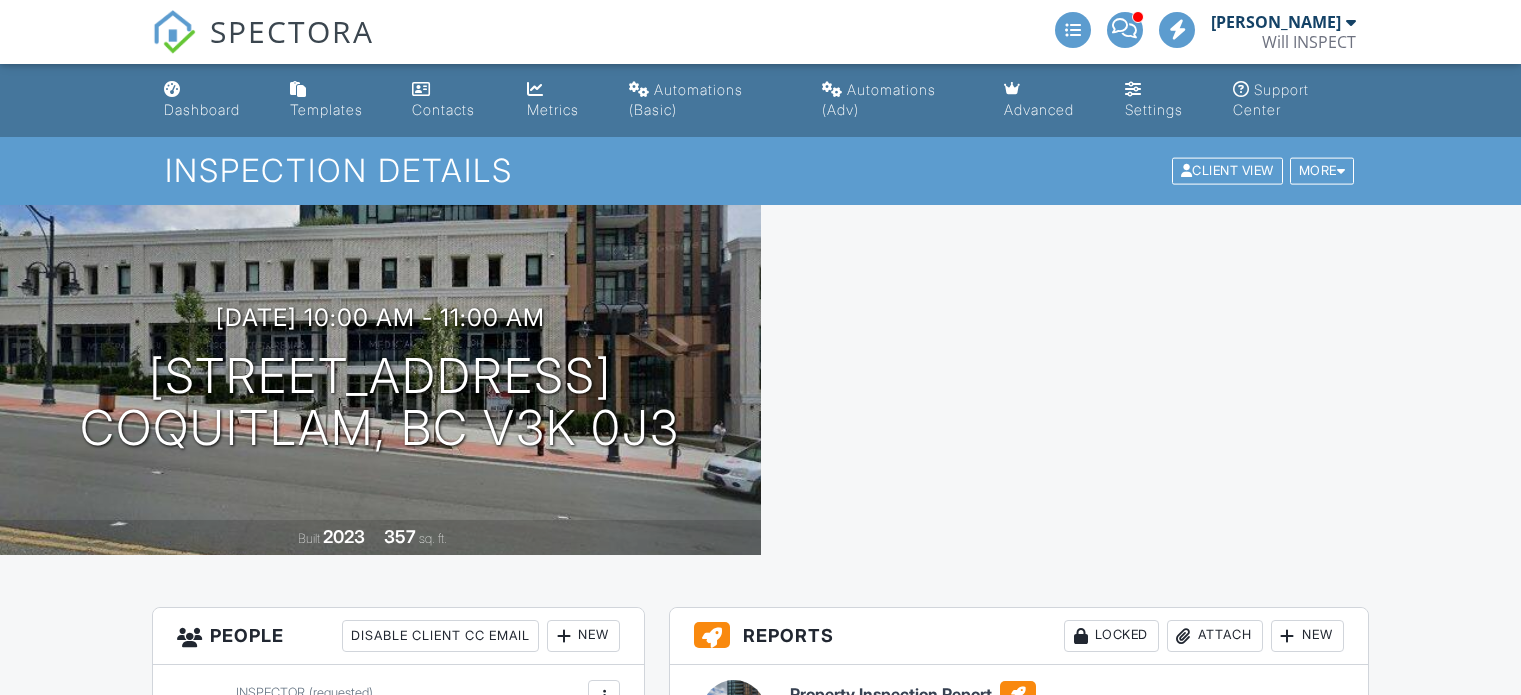 scroll, scrollTop: 0, scrollLeft: 0, axis: both 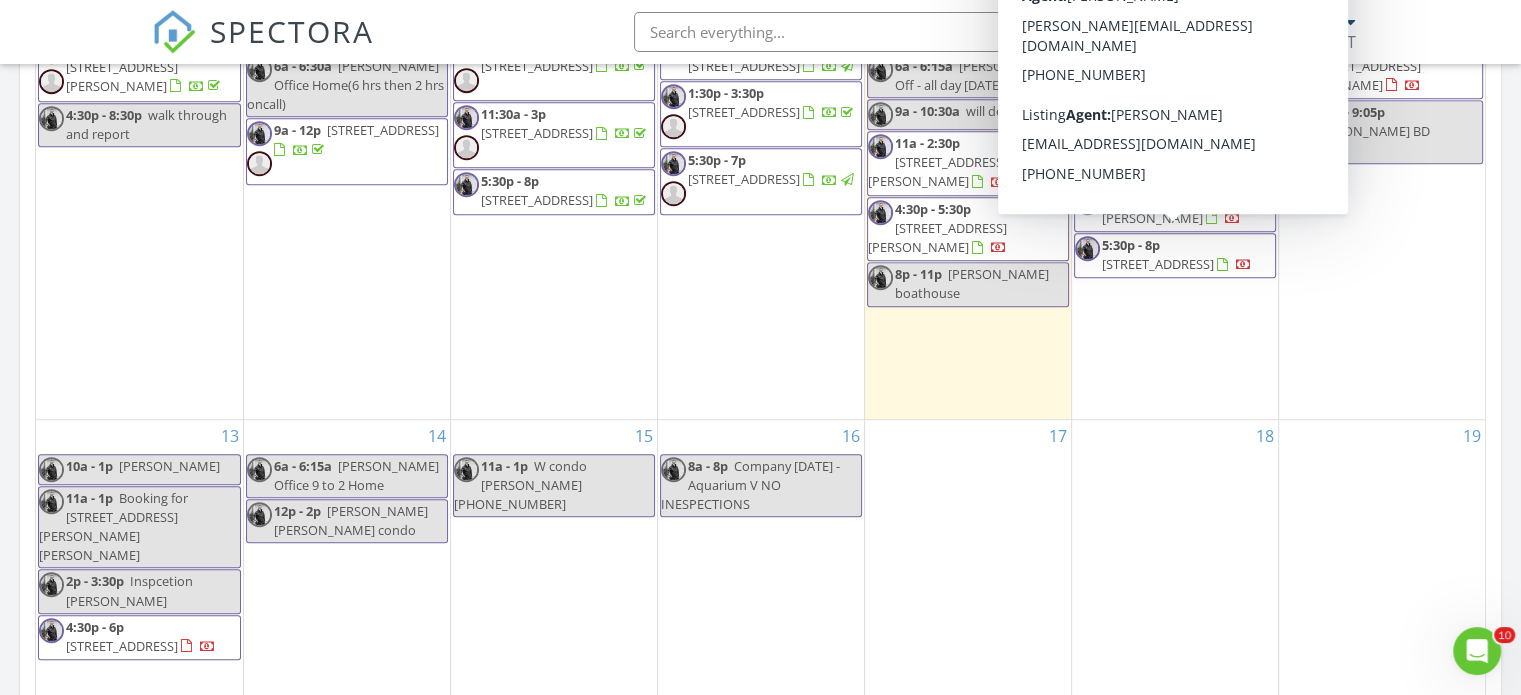 click on "9292 Goldhurst Terrace, Burnaby V5A 4P3" at bounding box center [1158, 264] 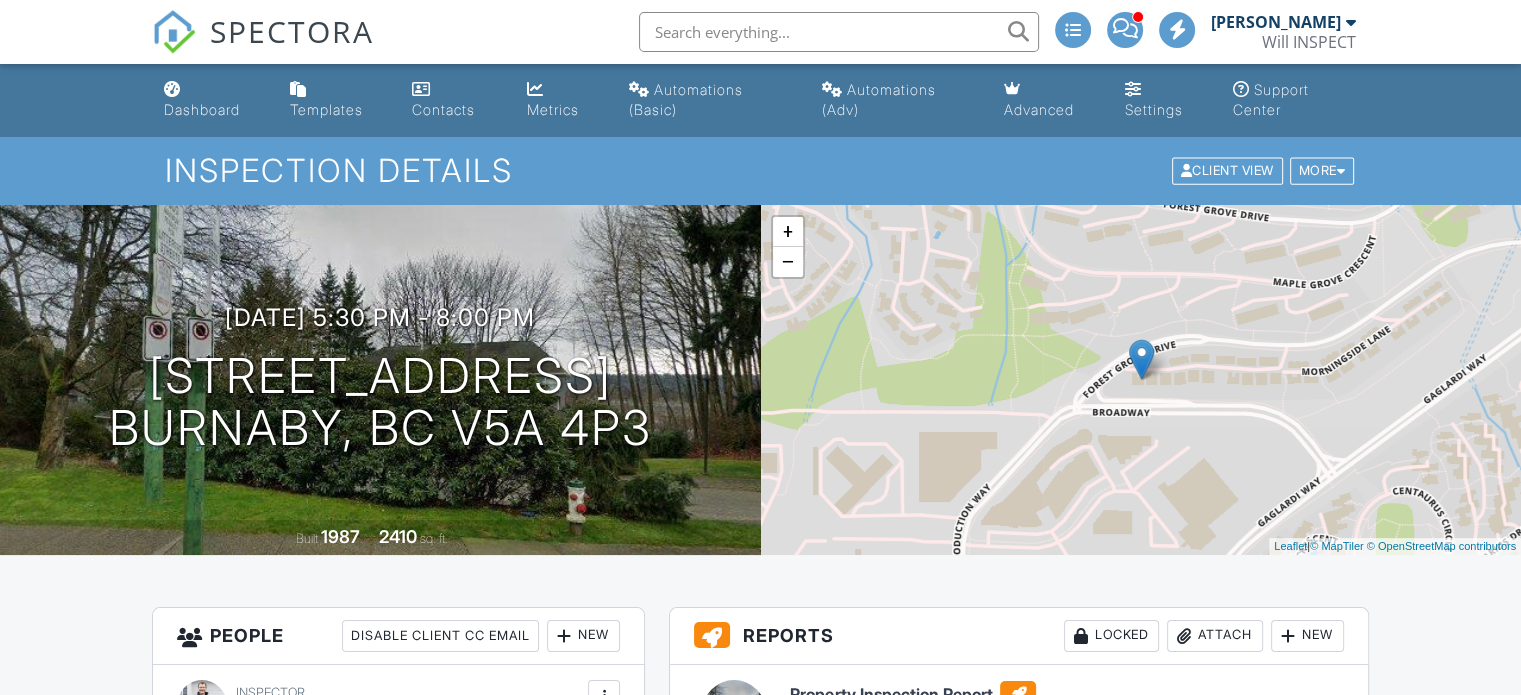 scroll, scrollTop: 266, scrollLeft: 0, axis: vertical 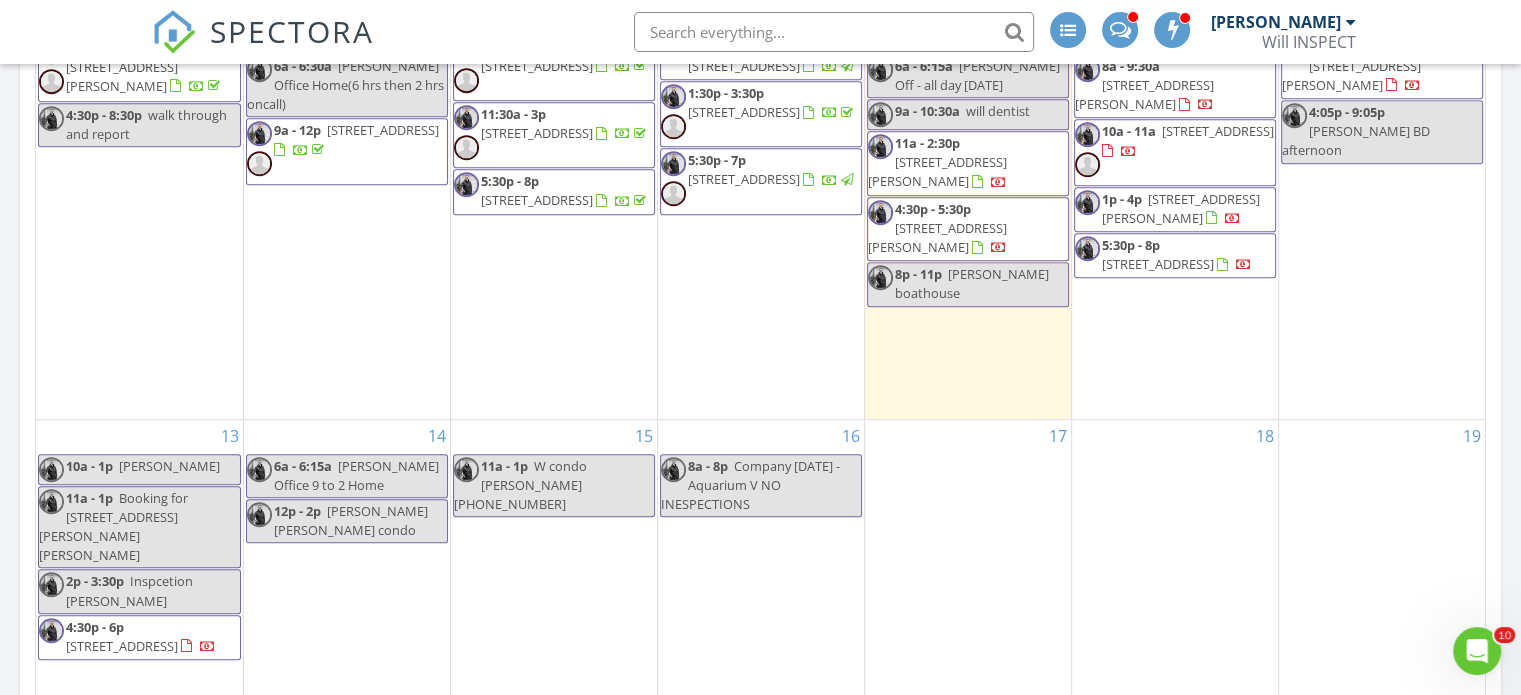 click on "8a - 9:30a" at bounding box center [1131, 66] 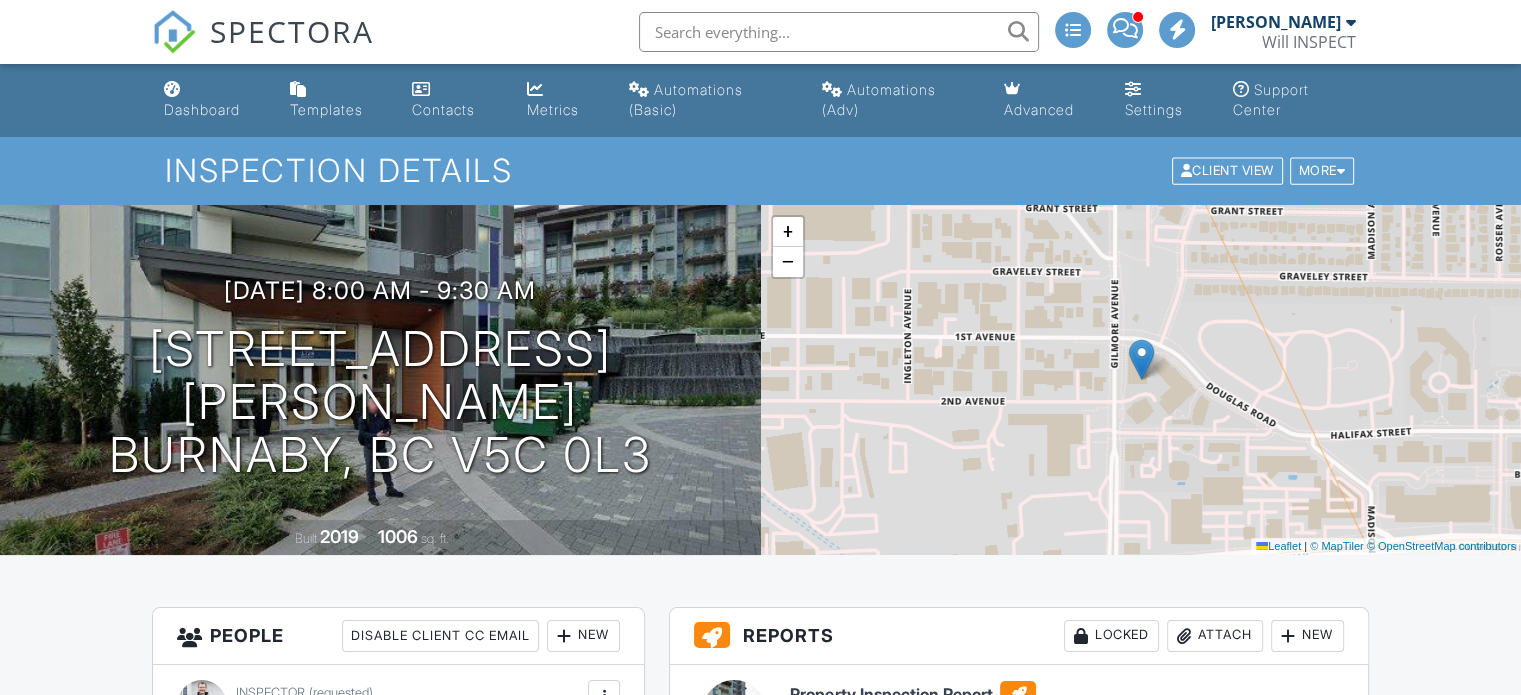 scroll, scrollTop: 266, scrollLeft: 0, axis: vertical 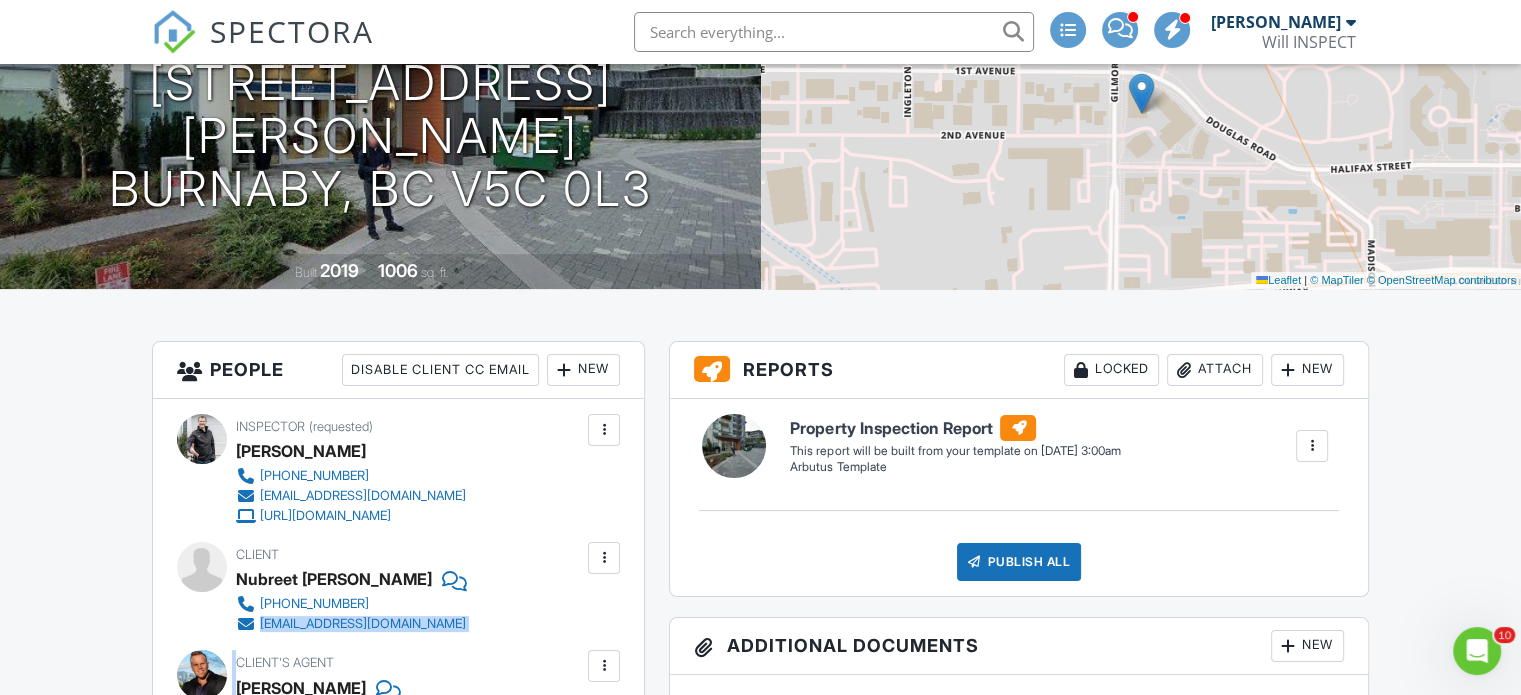 drag, startPoint x: 496, startPoint y: 635, endPoint x: 259, endPoint y: 631, distance: 237.03375 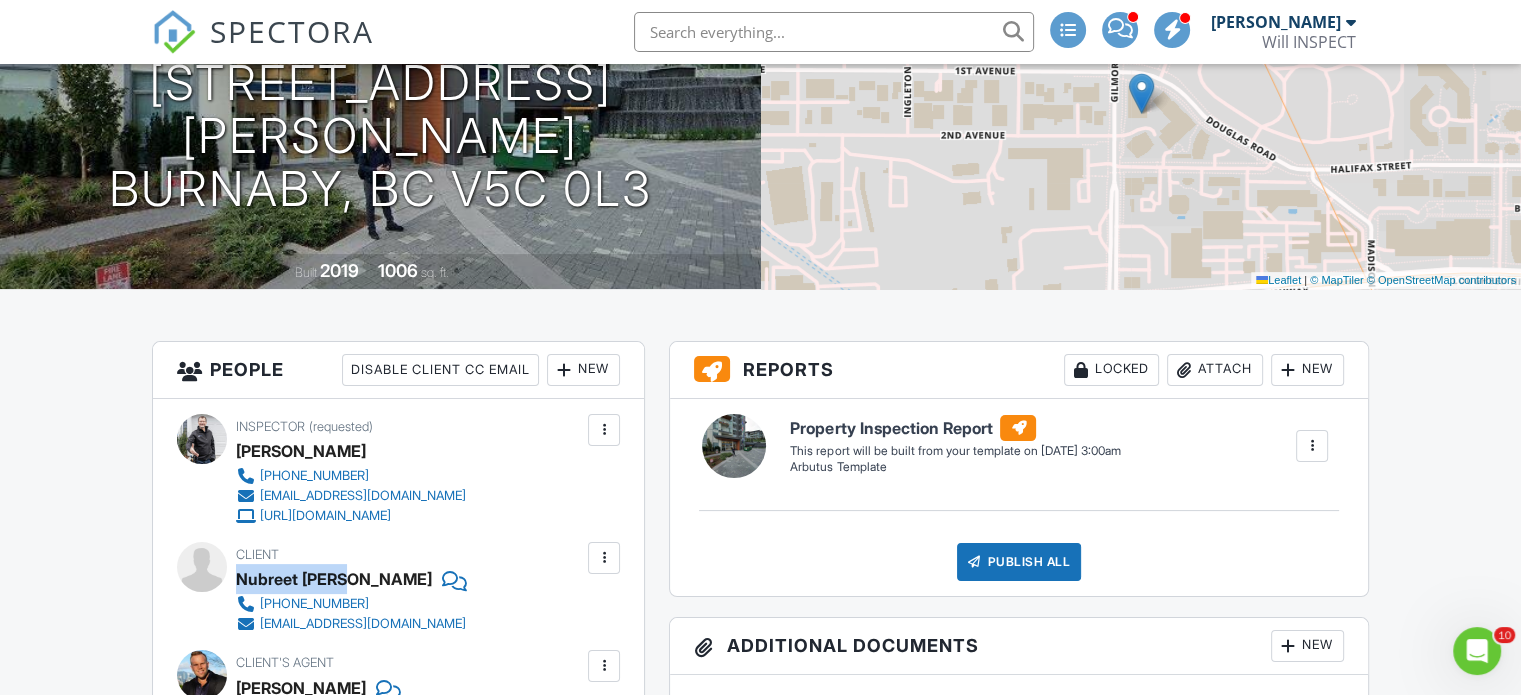 drag, startPoint x: 236, startPoint y: 571, endPoint x: 349, endPoint y: 580, distance: 113.35784 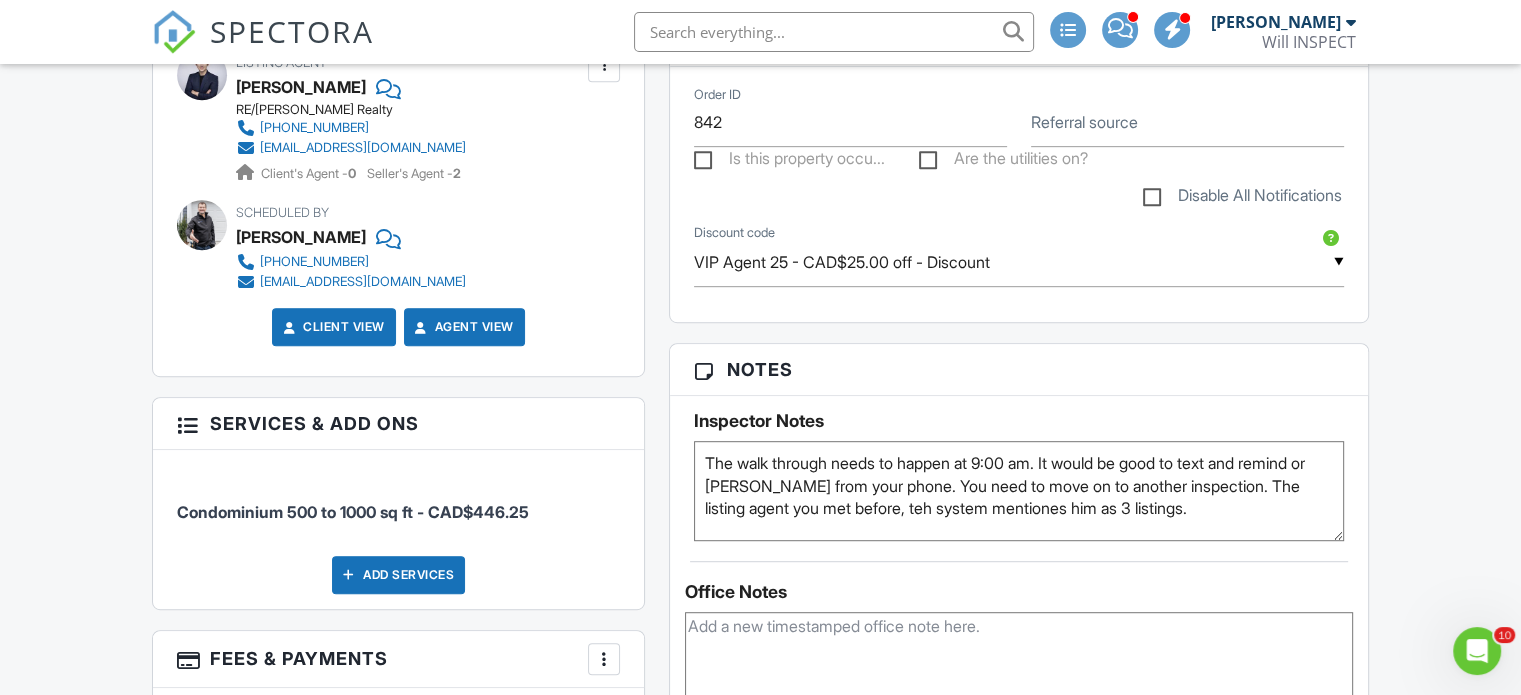 scroll, scrollTop: 1600, scrollLeft: 0, axis: vertical 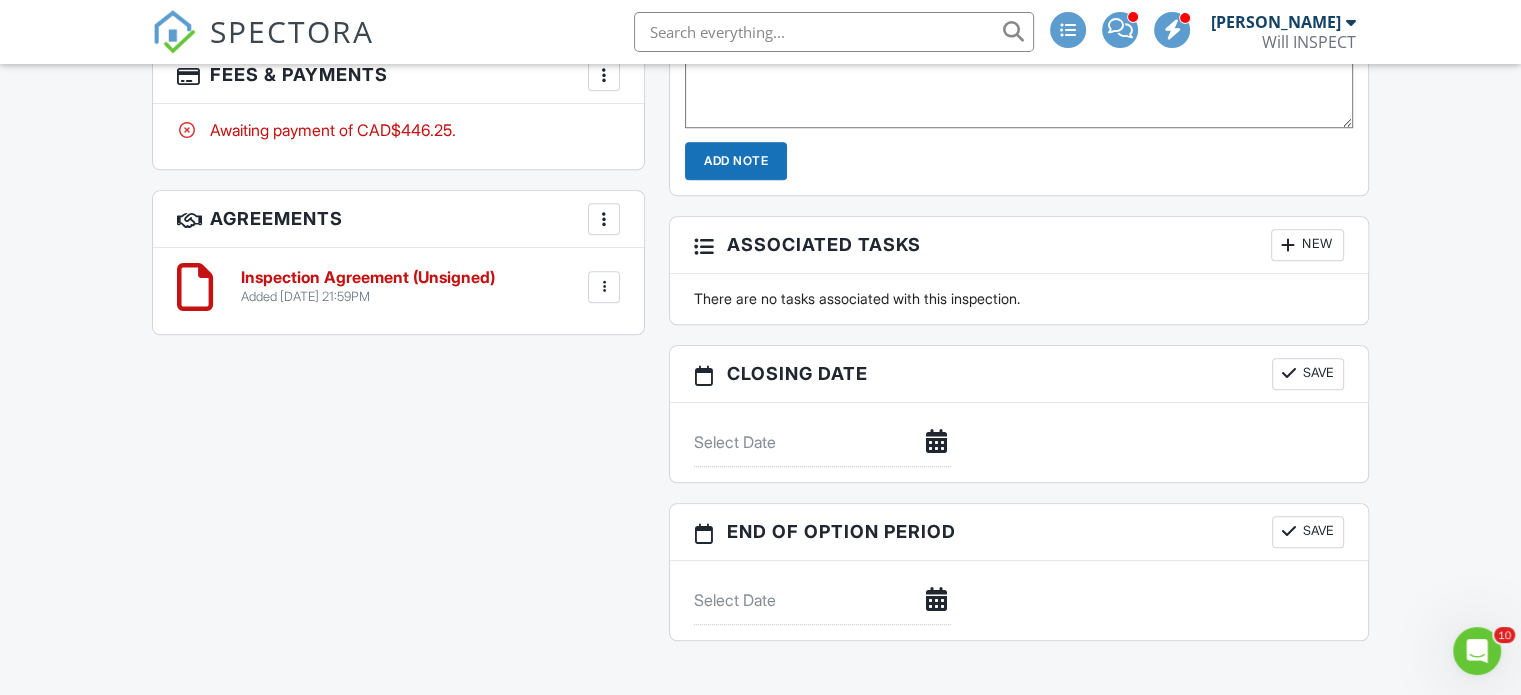 click 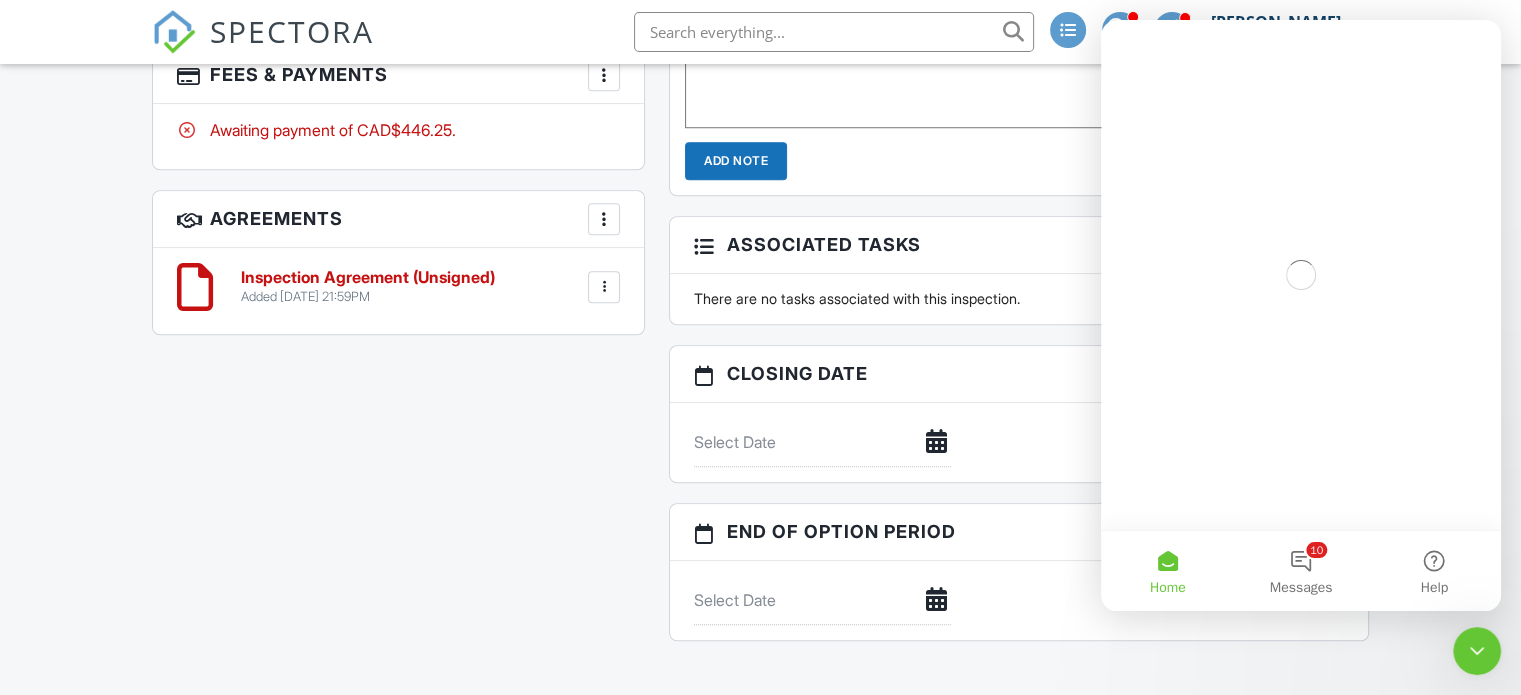 scroll, scrollTop: 0, scrollLeft: 0, axis: both 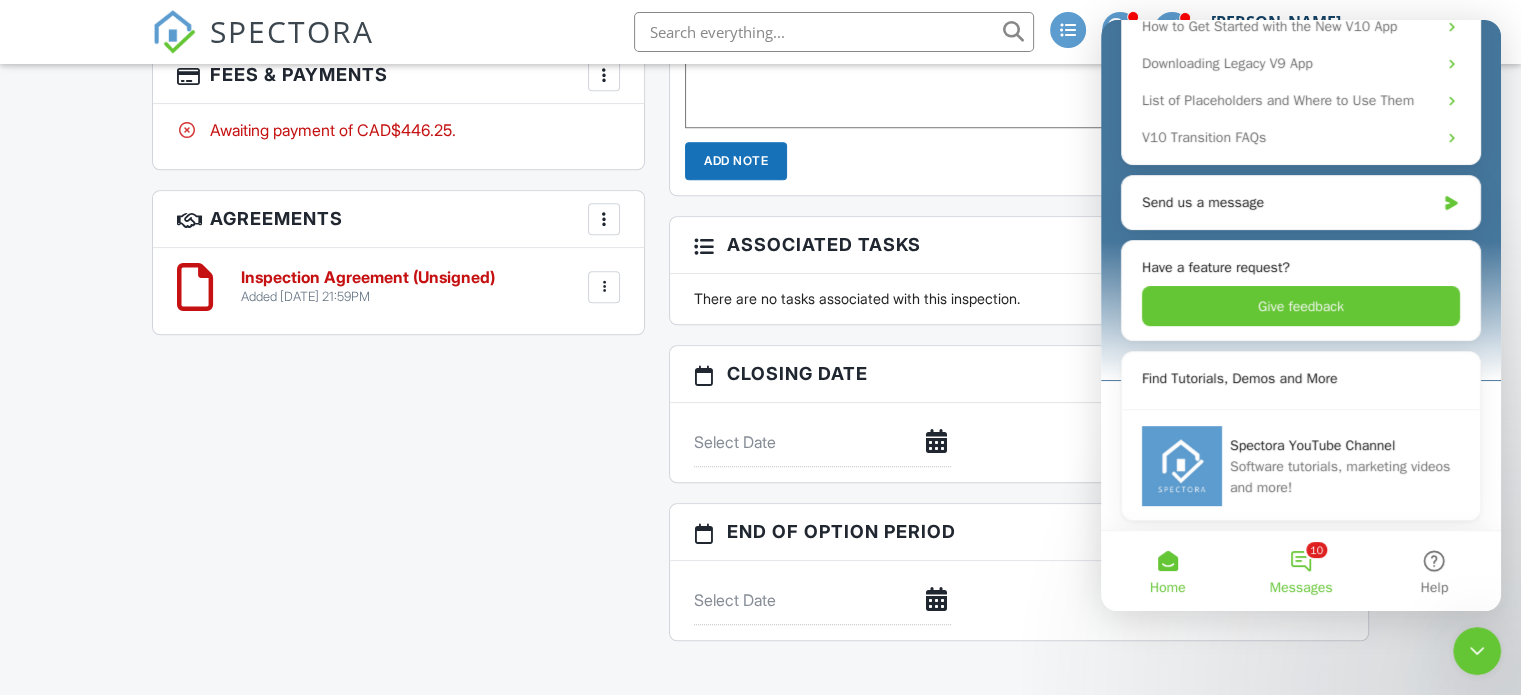 click on "10 Messages" at bounding box center (1300, 571) 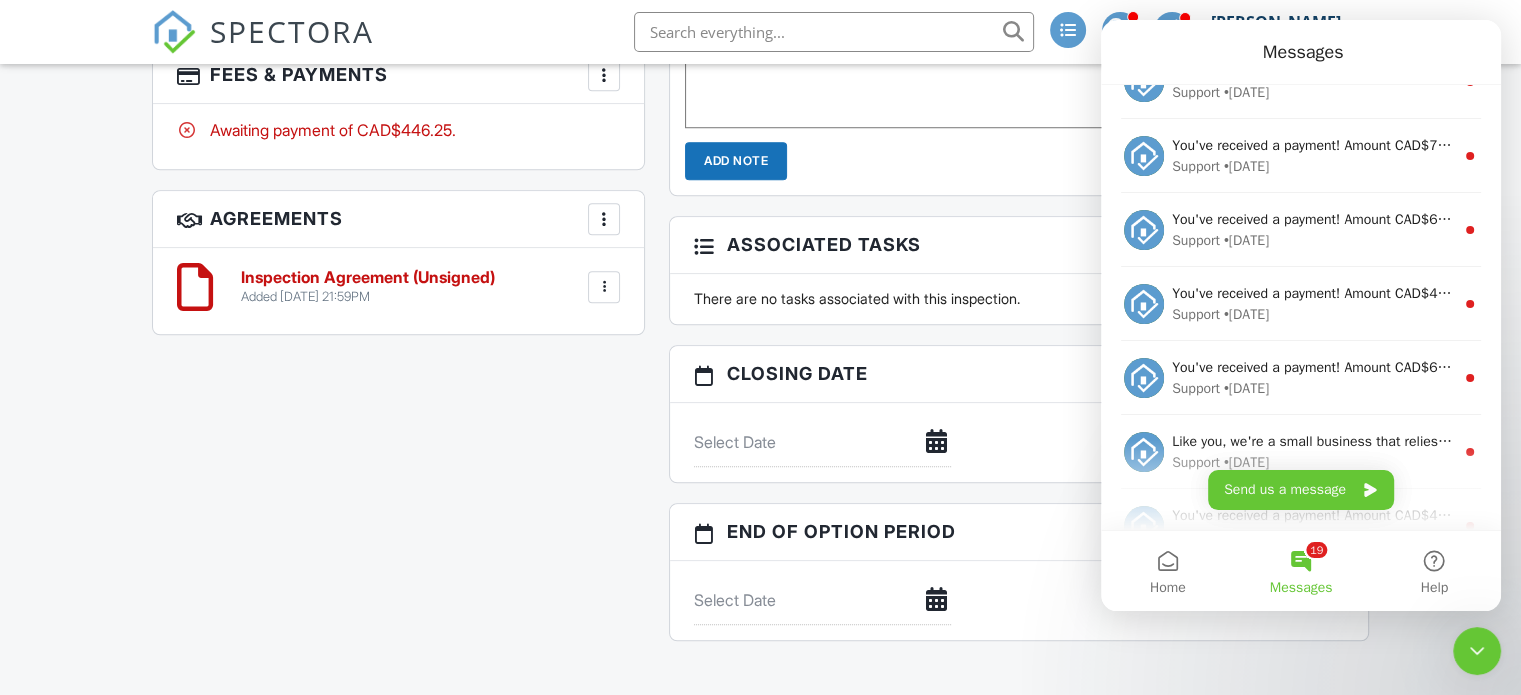 scroll, scrollTop: 1114, scrollLeft: 0, axis: vertical 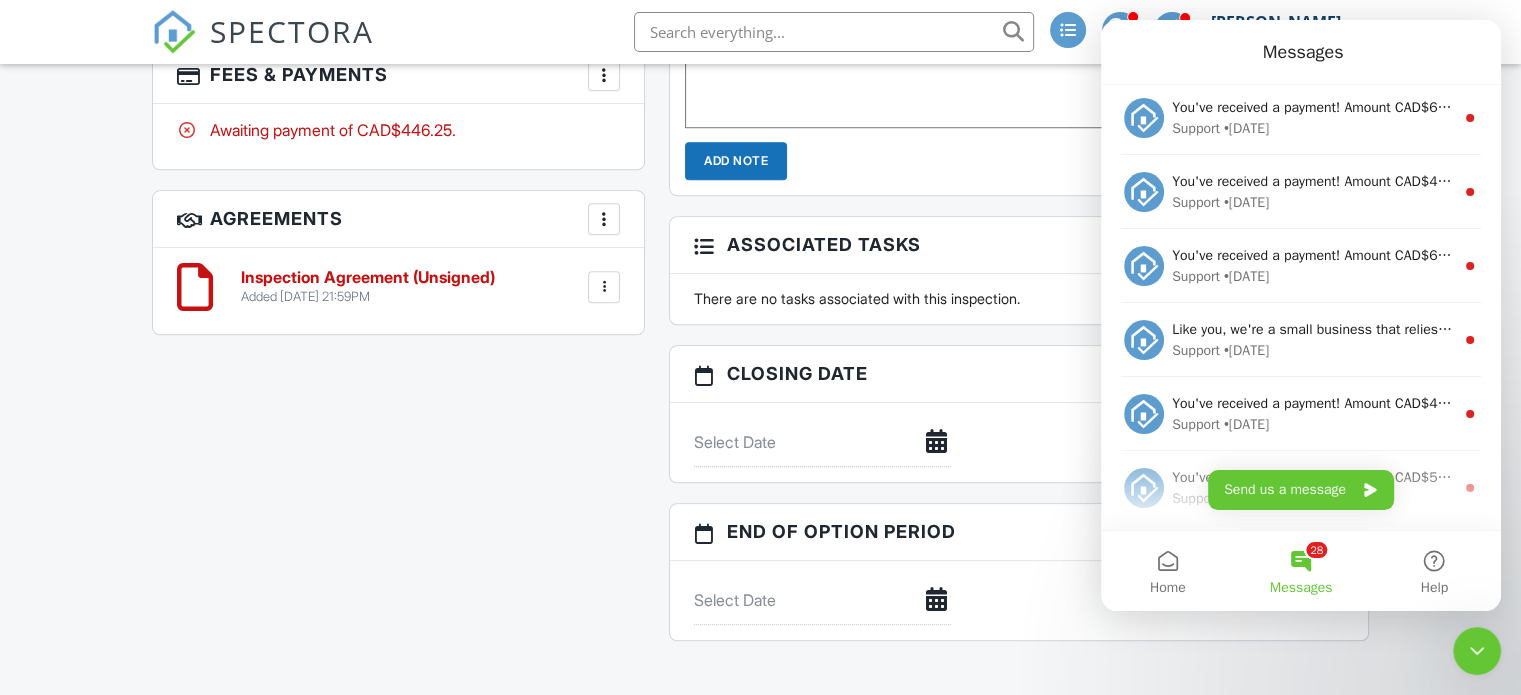 click on "28 Messages" at bounding box center (1300, 571) 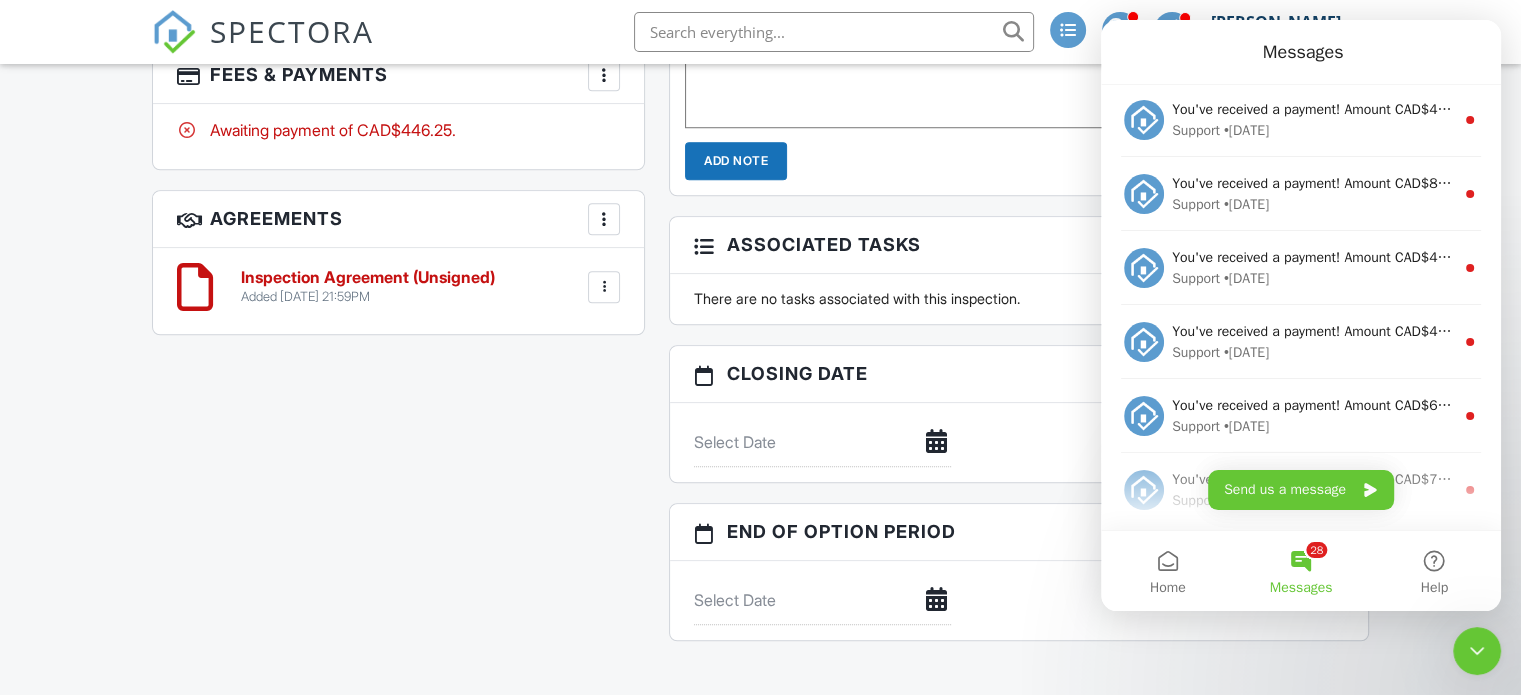 scroll, scrollTop: 0, scrollLeft: 0, axis: both 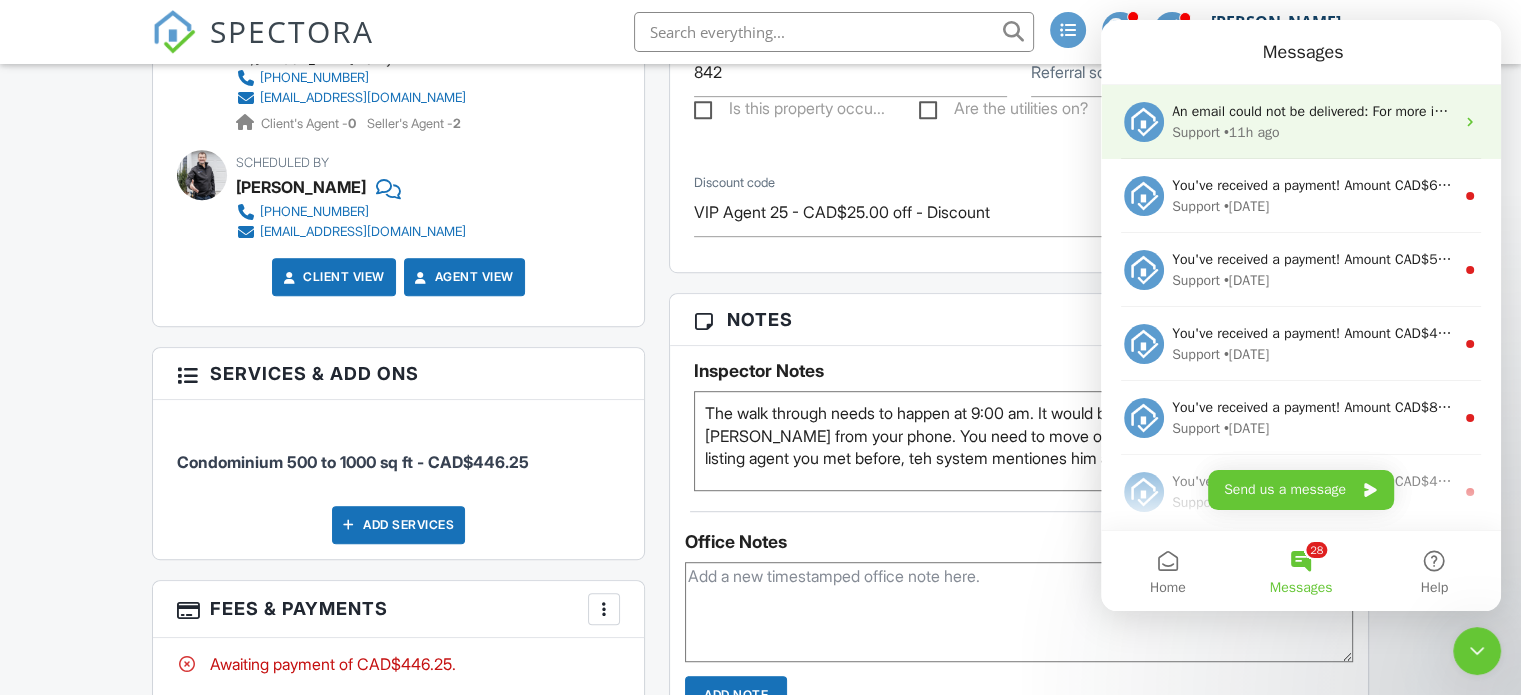 click on "•  11h ago" at bounding box center [1252, 132] 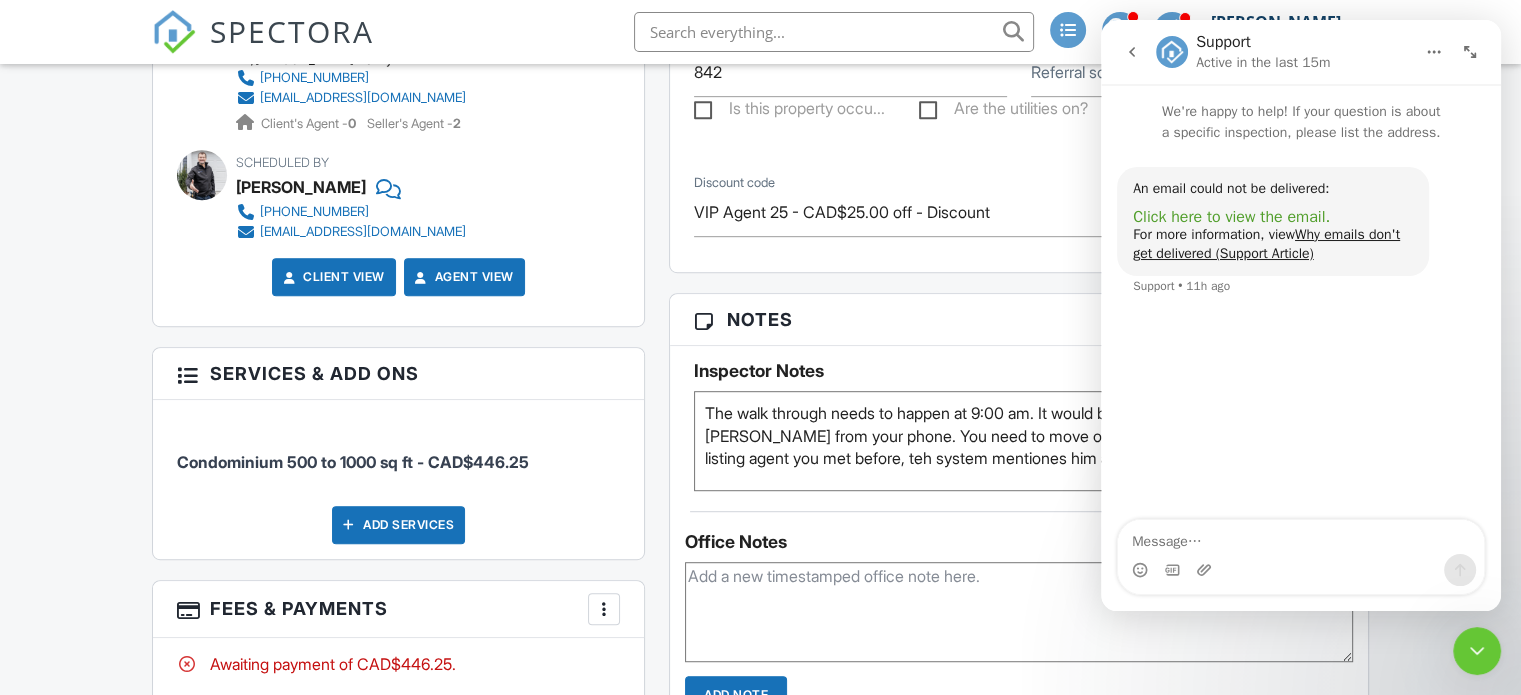 click on "Click here to view the email." at bounding box center [1231, 217] 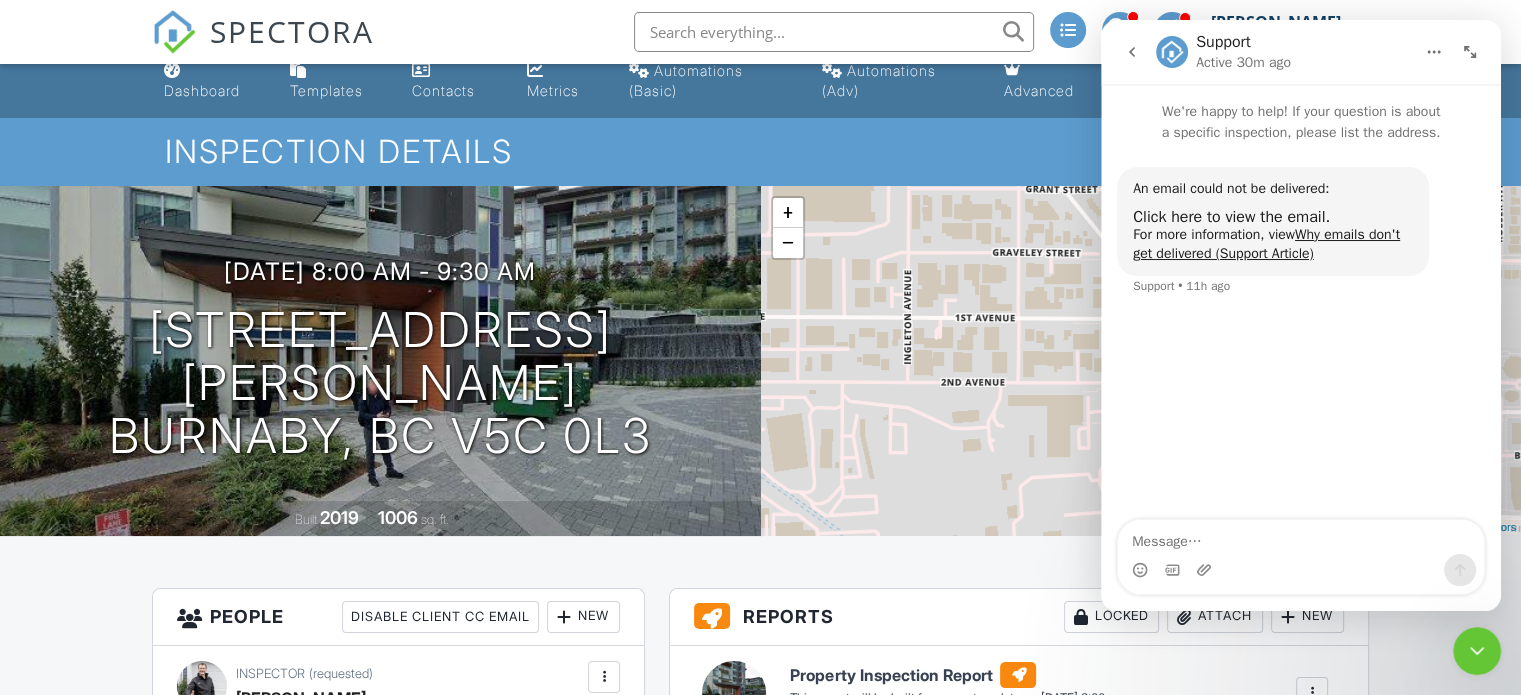 scroll, scrollTop: 0, scrollLeft: 0, axis: both 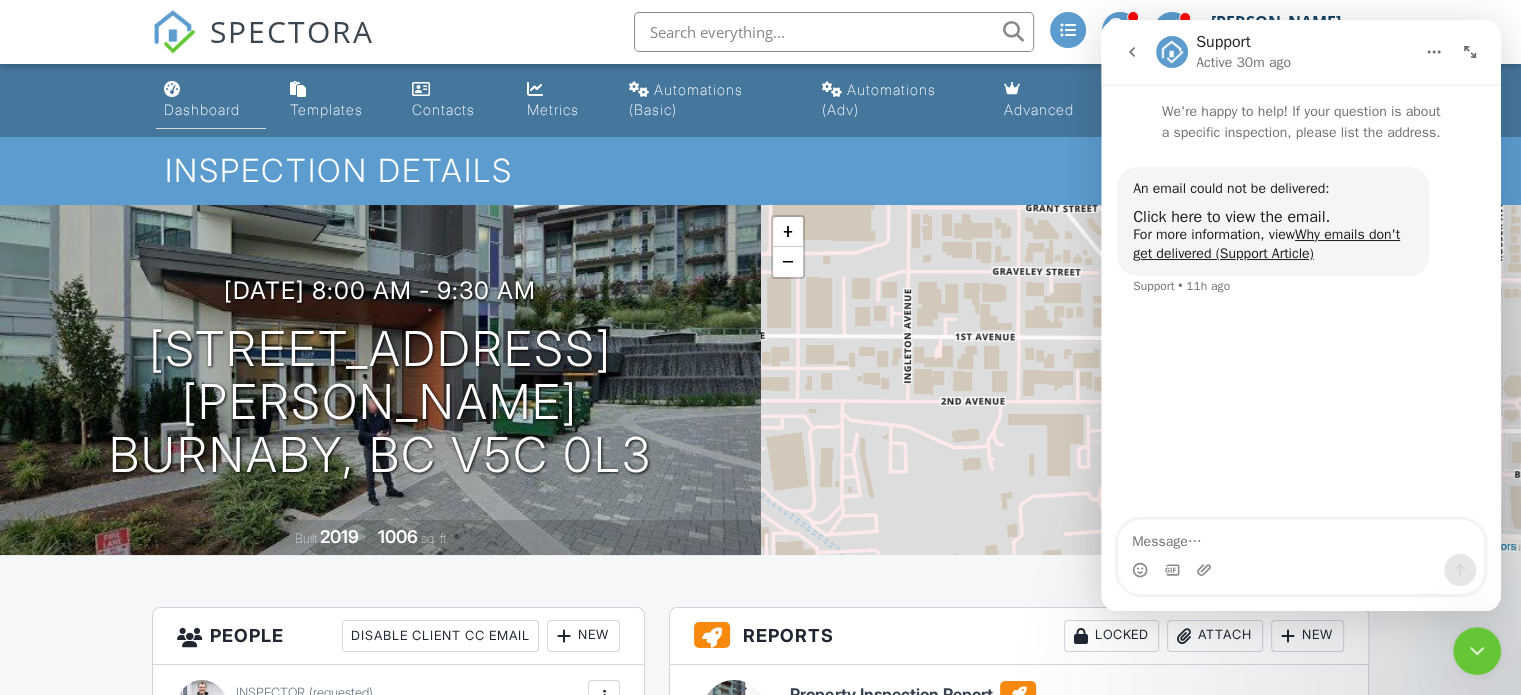 click on "Dashboard" at bounding box center (202, 109) 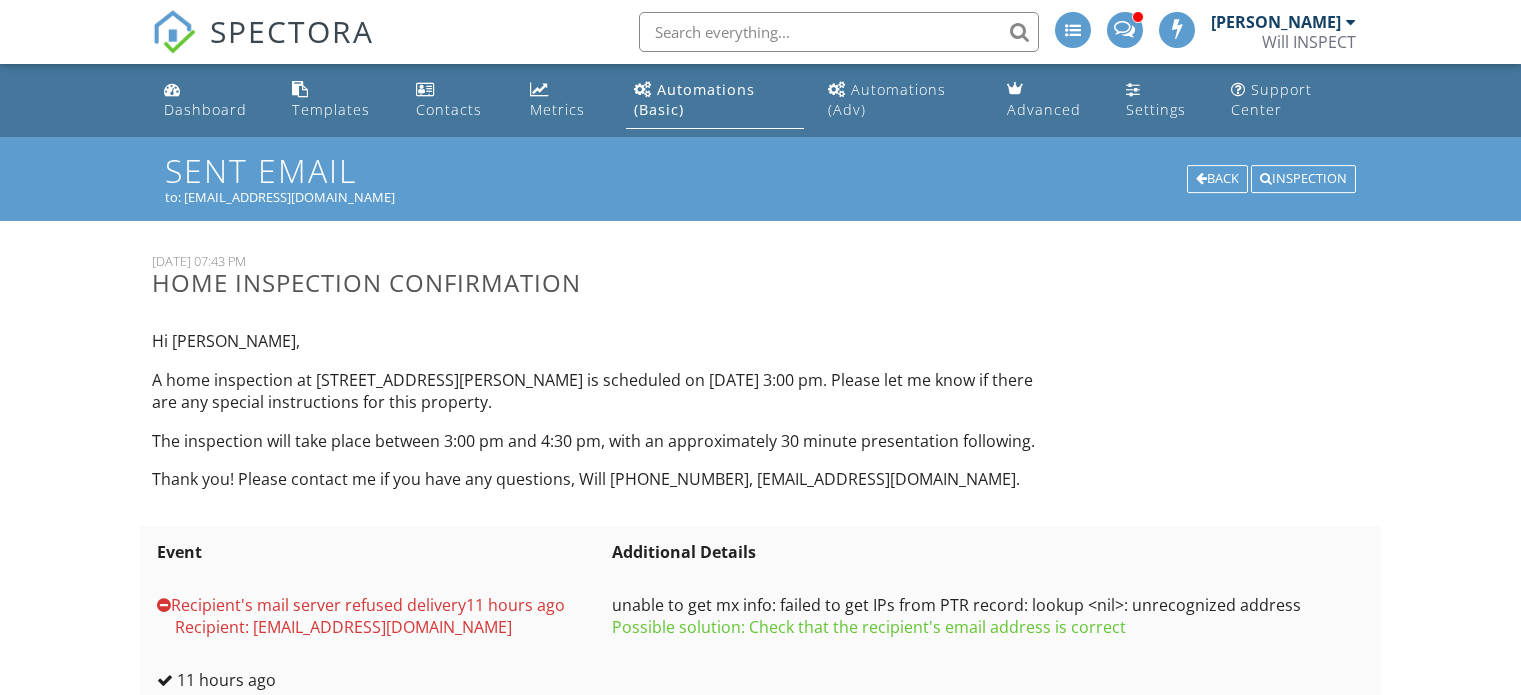 scroll, scrollTop: 0, scrollLeft: 0, axis: both 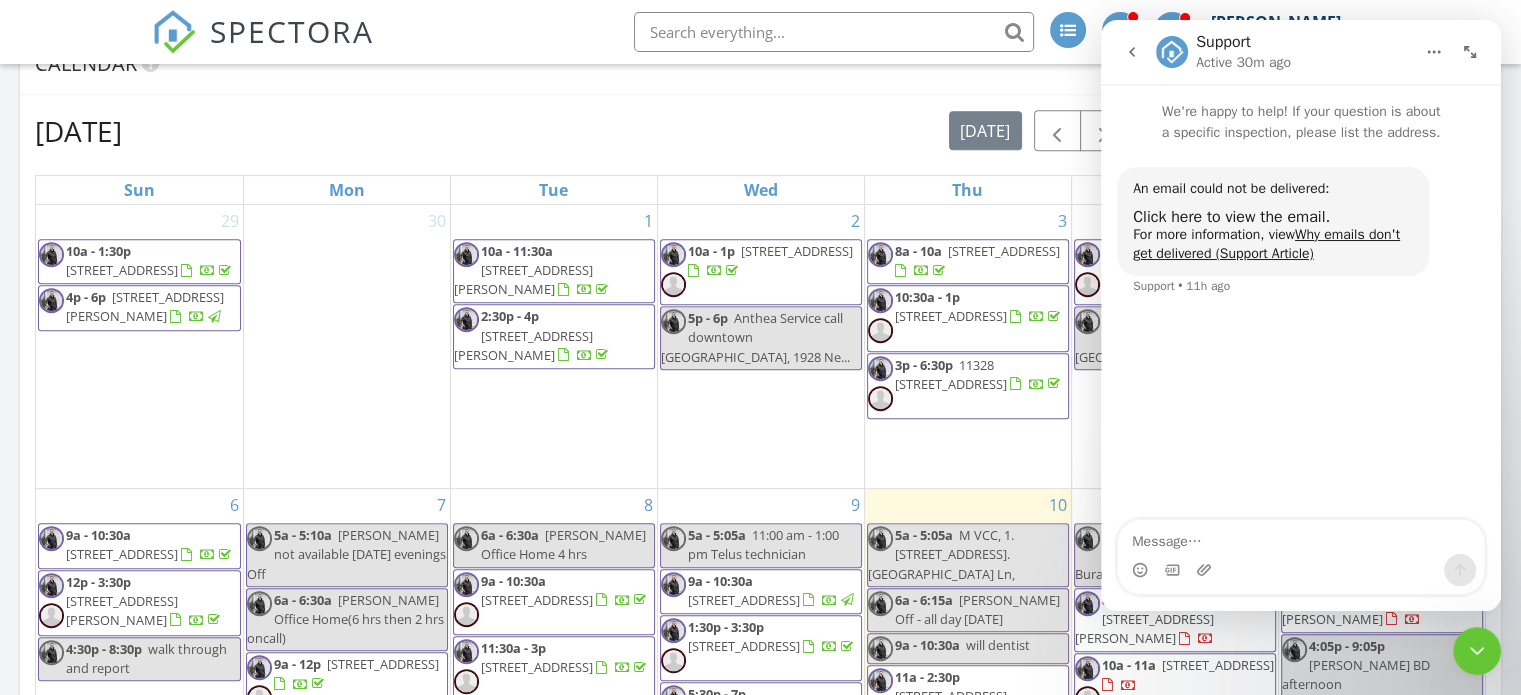 click at bounding box center (1470, 52) 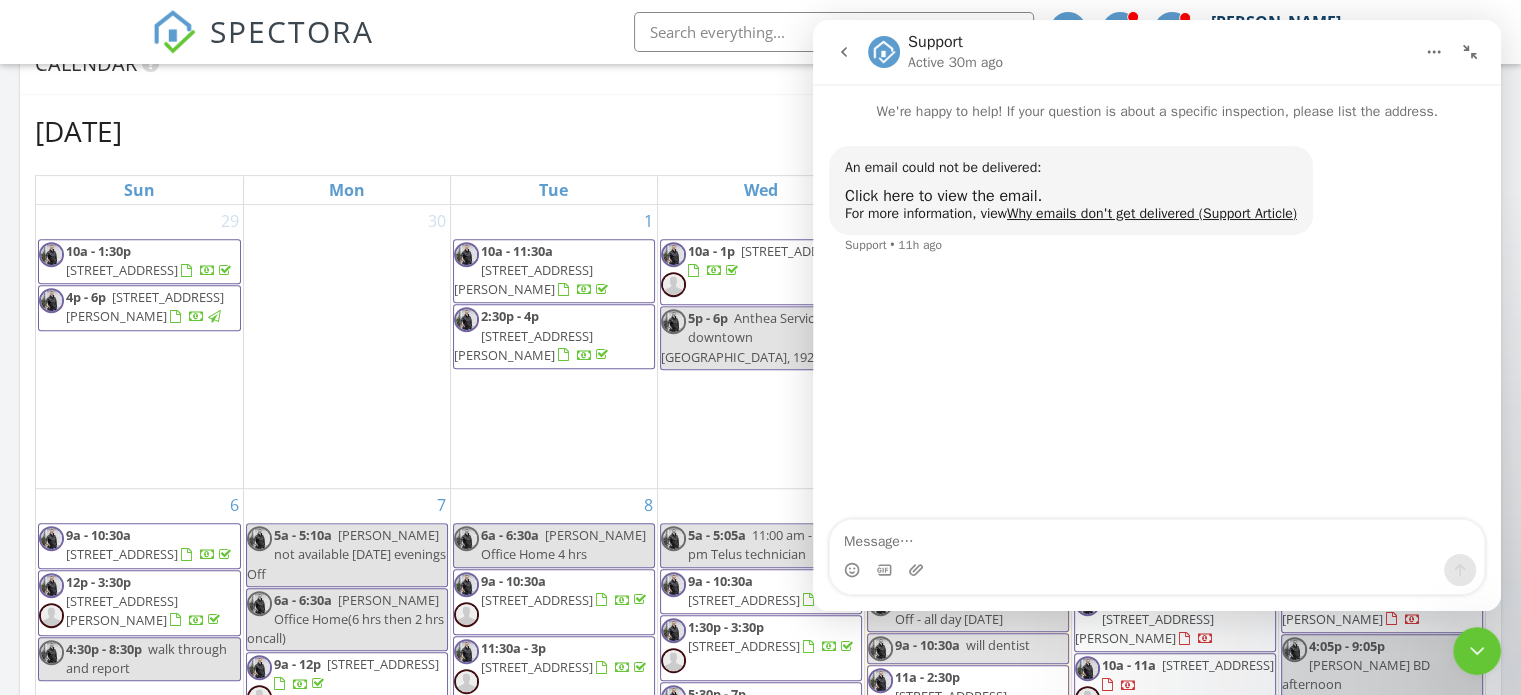 click on "2
10a - 1p
4835 Elgin St, Vancouver V5V 4S2
5p - 6p
Anthea Service call downtown Vancouver, 1928 Ne..." at bounding box center (761, 346) 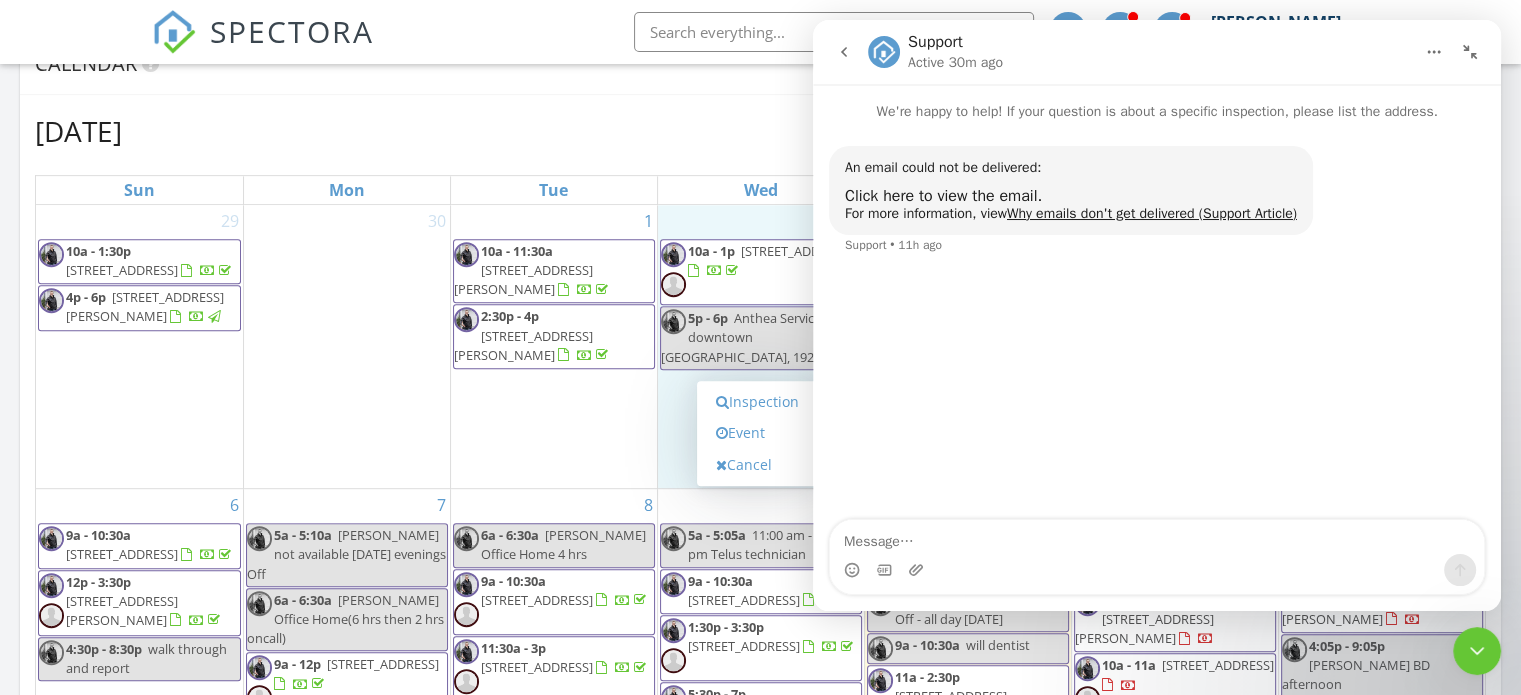 click on "1
10a - 11:30a
32040 Tims Ave 309, Abbotsford V2T 2H2
2:30p - 4p
6828 Eckersley Rd 119, Richmond V6Y 0E8" at bounding box center (554, 346) 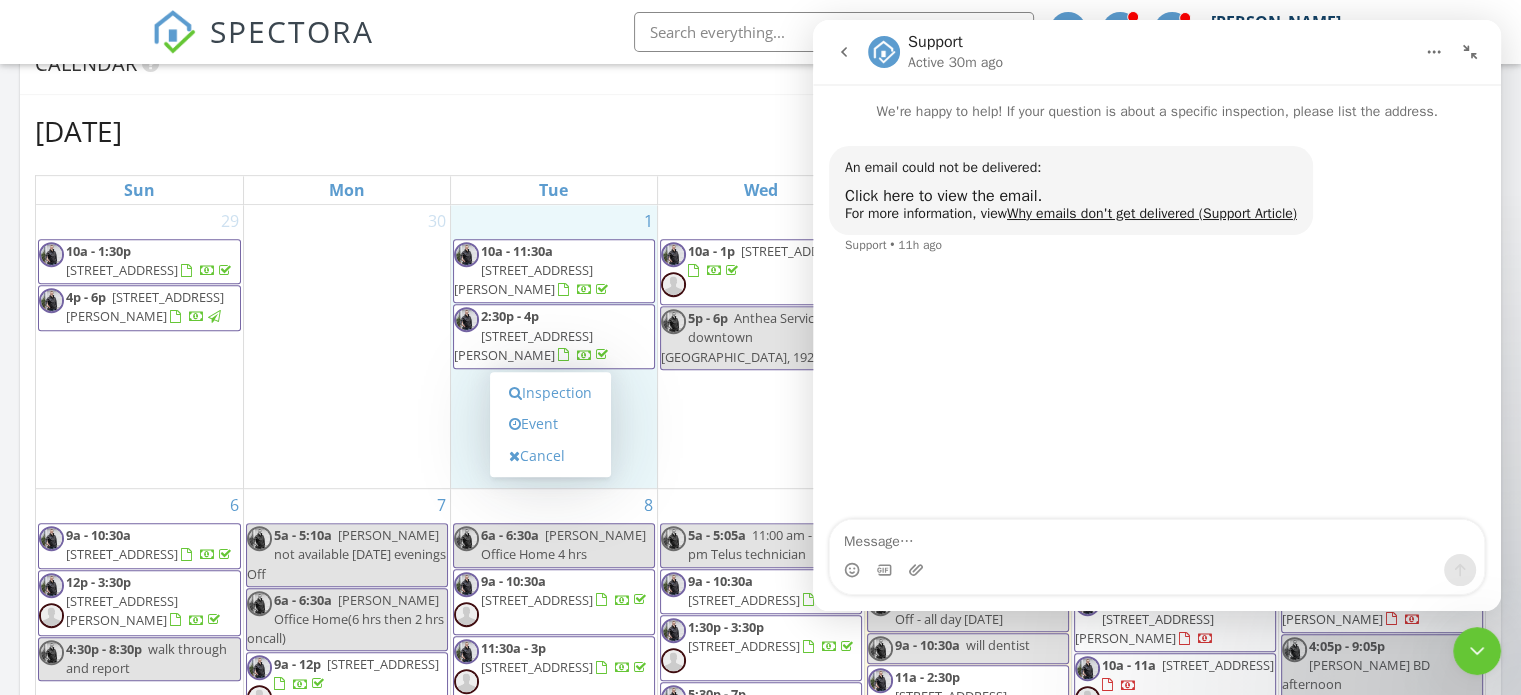 click at bounding box center (1477, 651) 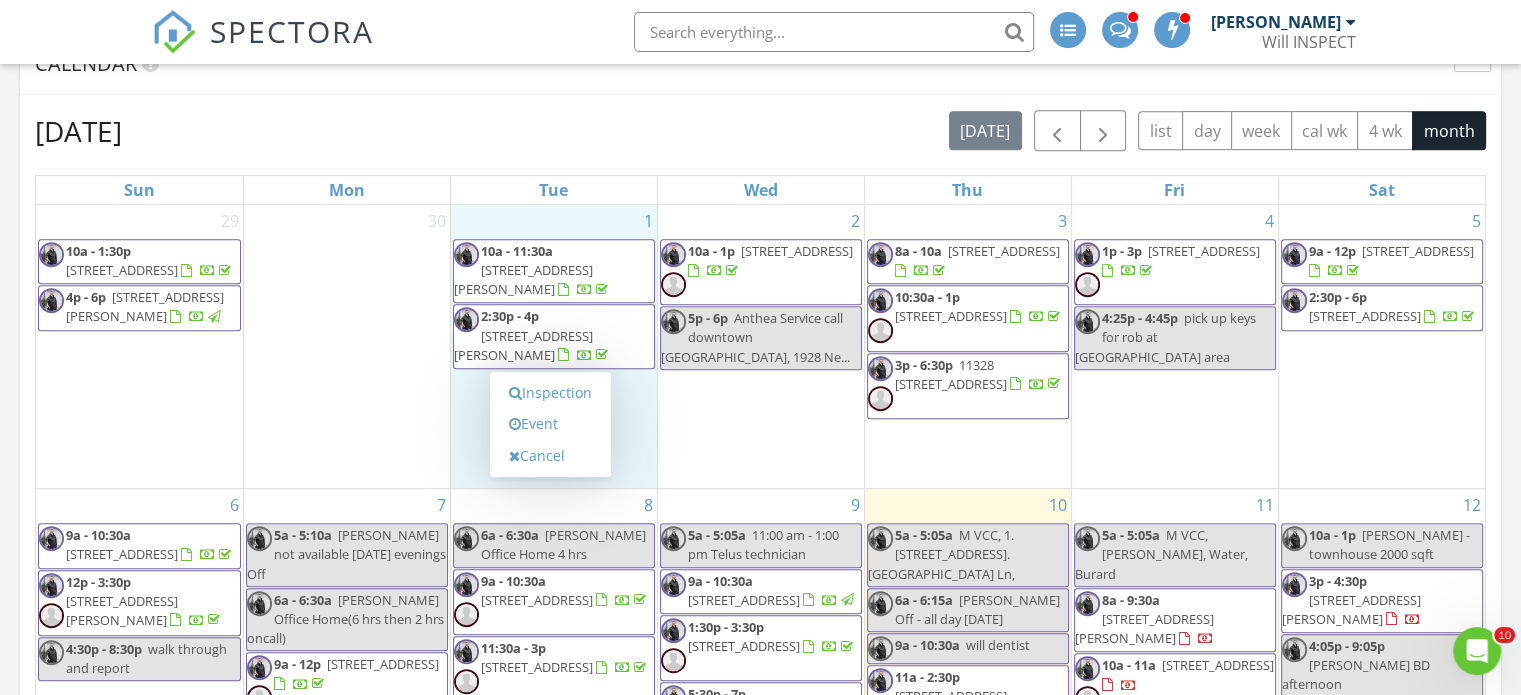 scroll, scrollTop: 0, scrollLeft: 0, axis: both 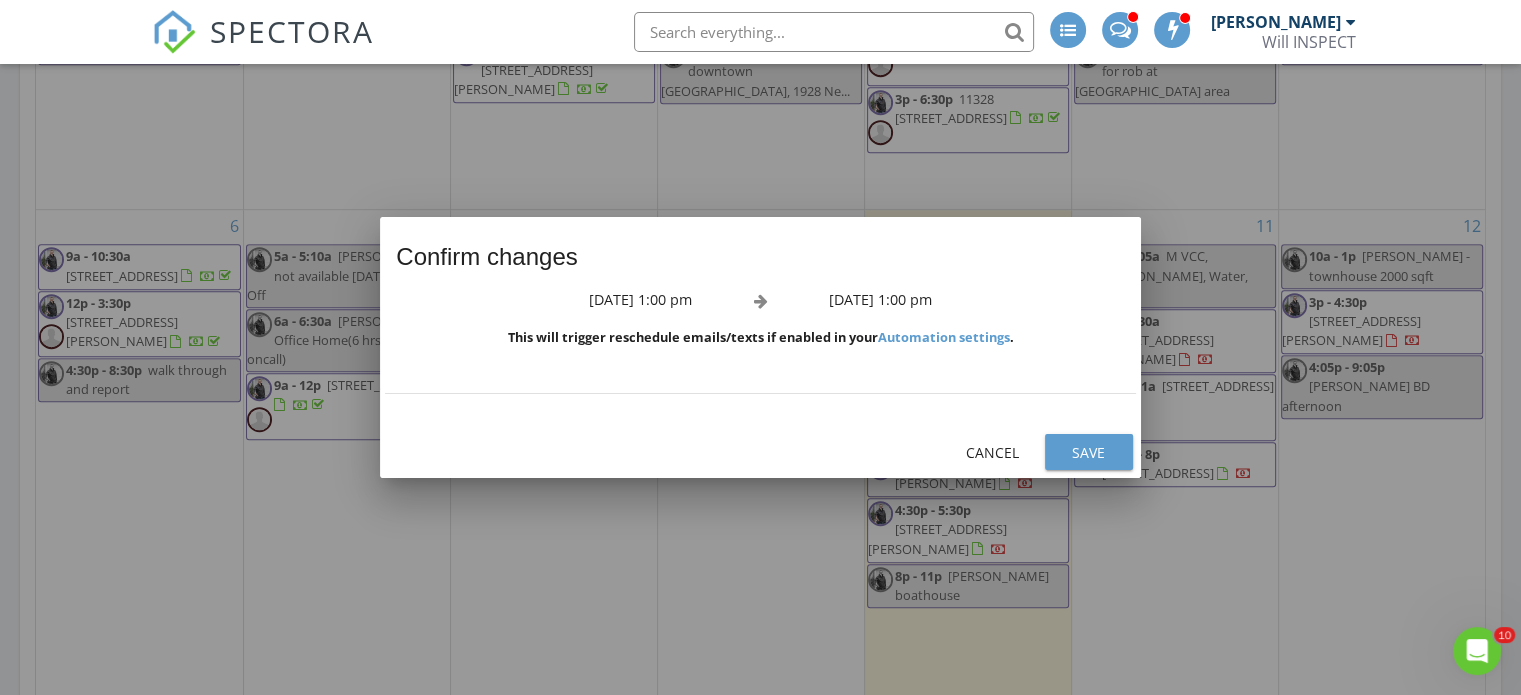 drag, startPoint x: 914, startPoint y: 600, endPoint x: 532, endPoint y: 599, distance: 382.0013 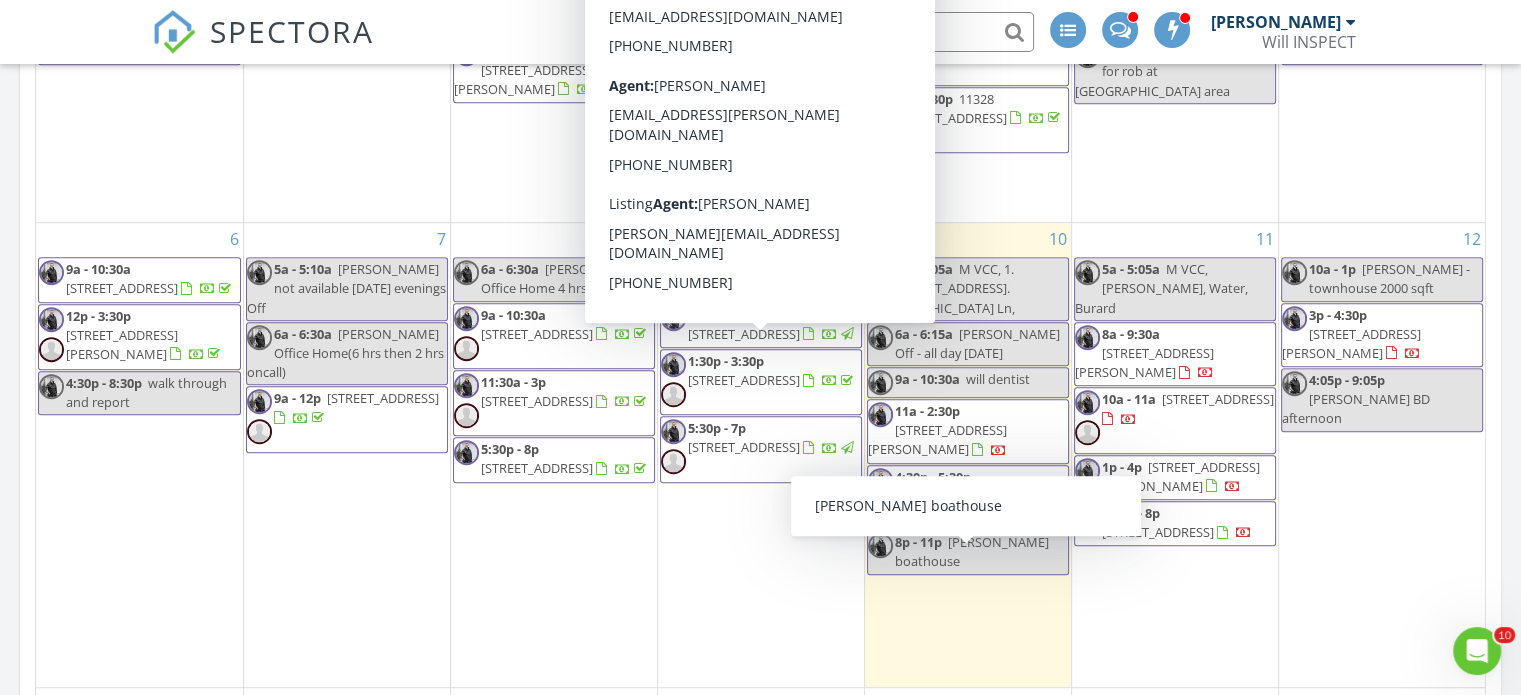 click on "12
10a - 1p
Howard Xu - townhouse 2000 sqft
3p - 4:30p
6950 Nicholson Rd 214, Delta V4E 0A8
4:05p - 9:05p
Alex BD afternoon" at bounding box center (1382, 454) 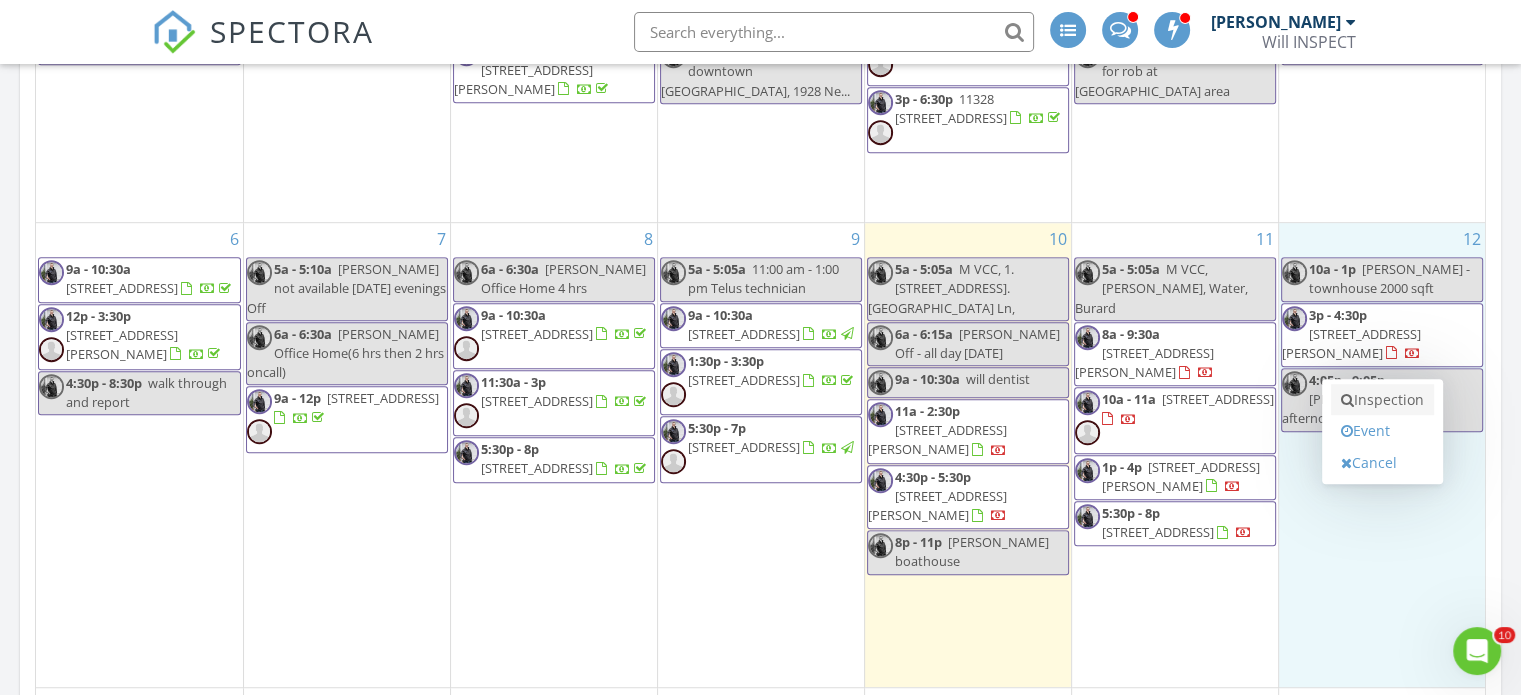click on "Inspection" at bounding box center (1382, 400) 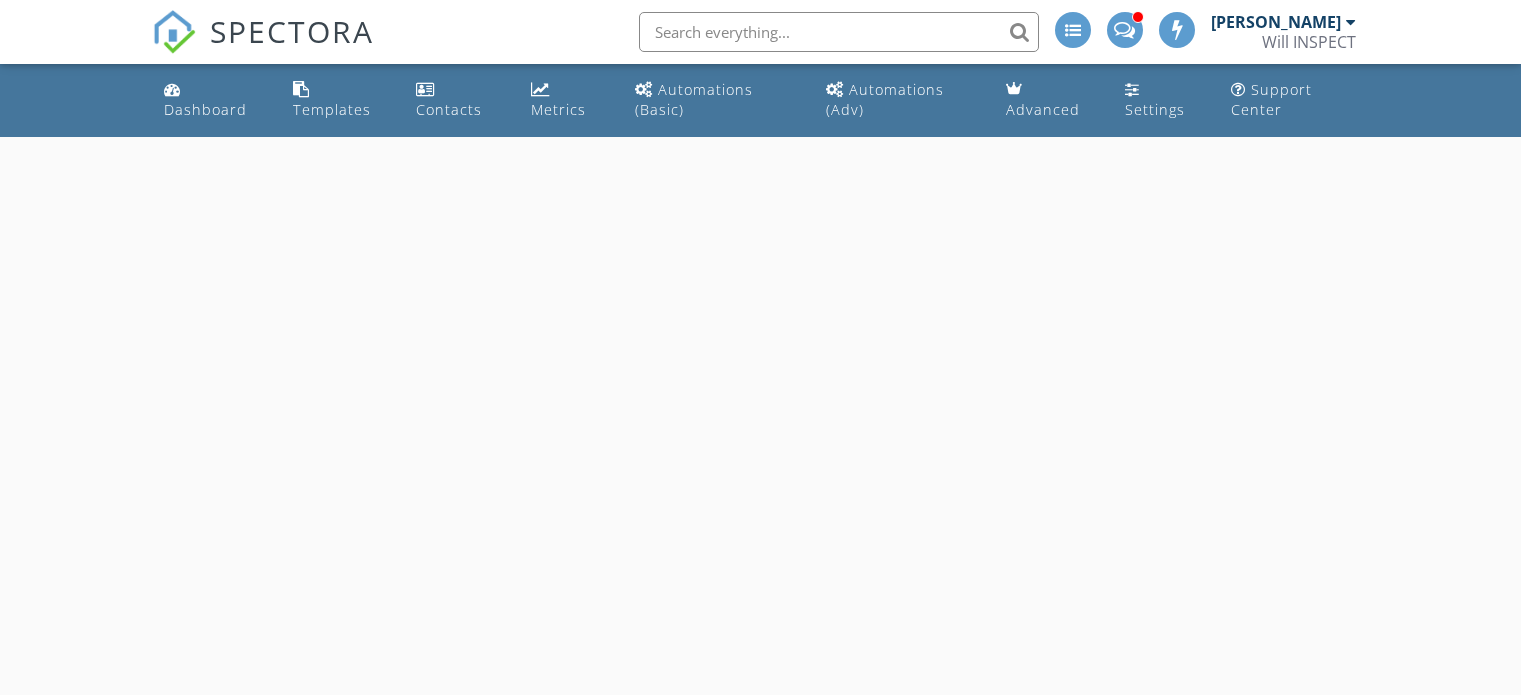 scroll, scrollTop: 0, scrollLeft: 0, axis: both 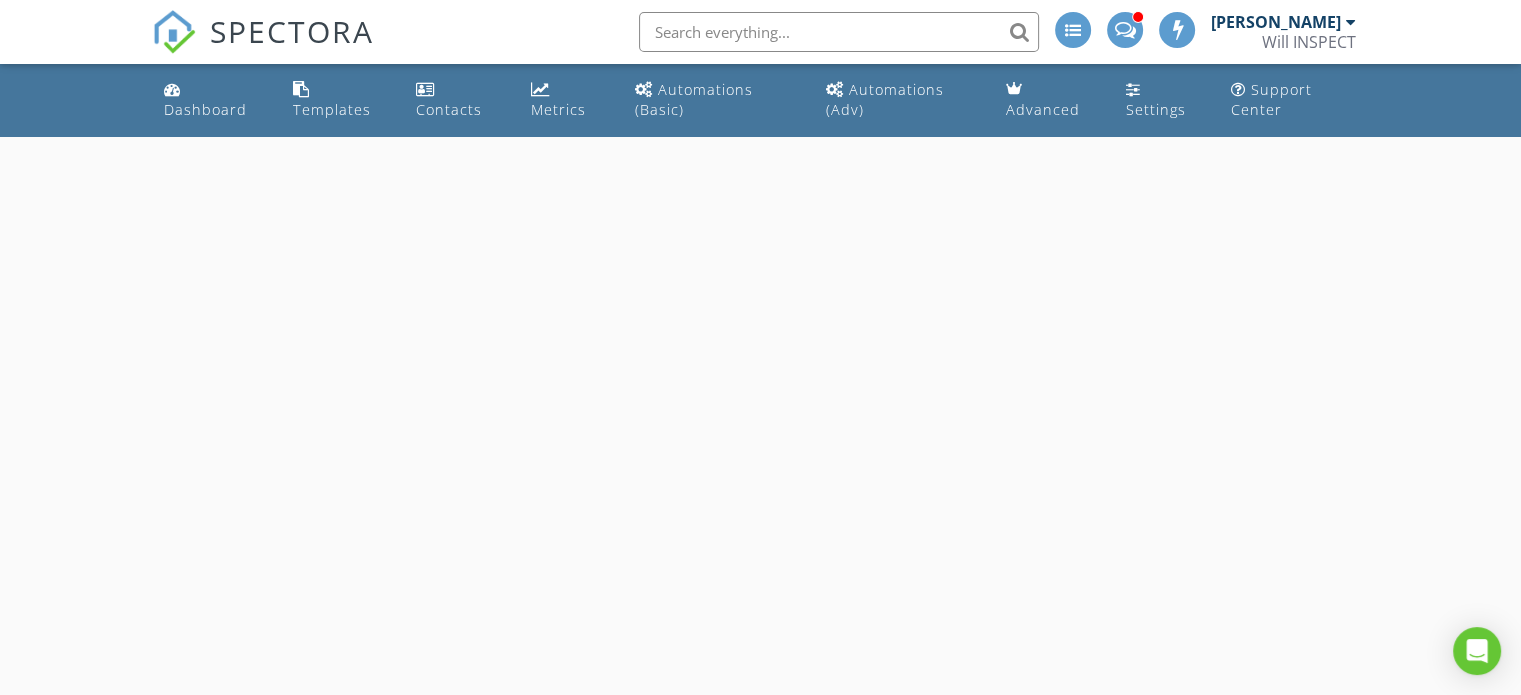 select on "6" 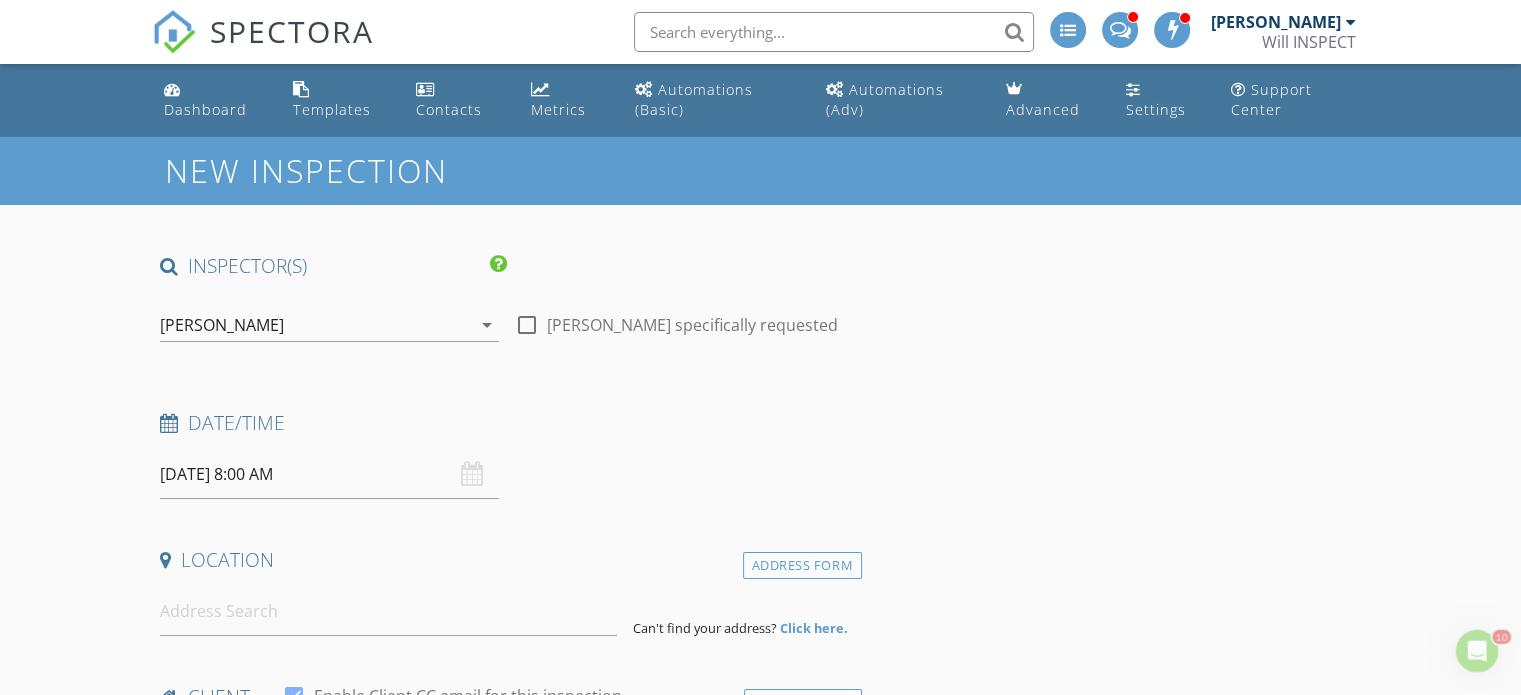 scroll, scrollTop: 0, scrollLeft: 0, axis: both 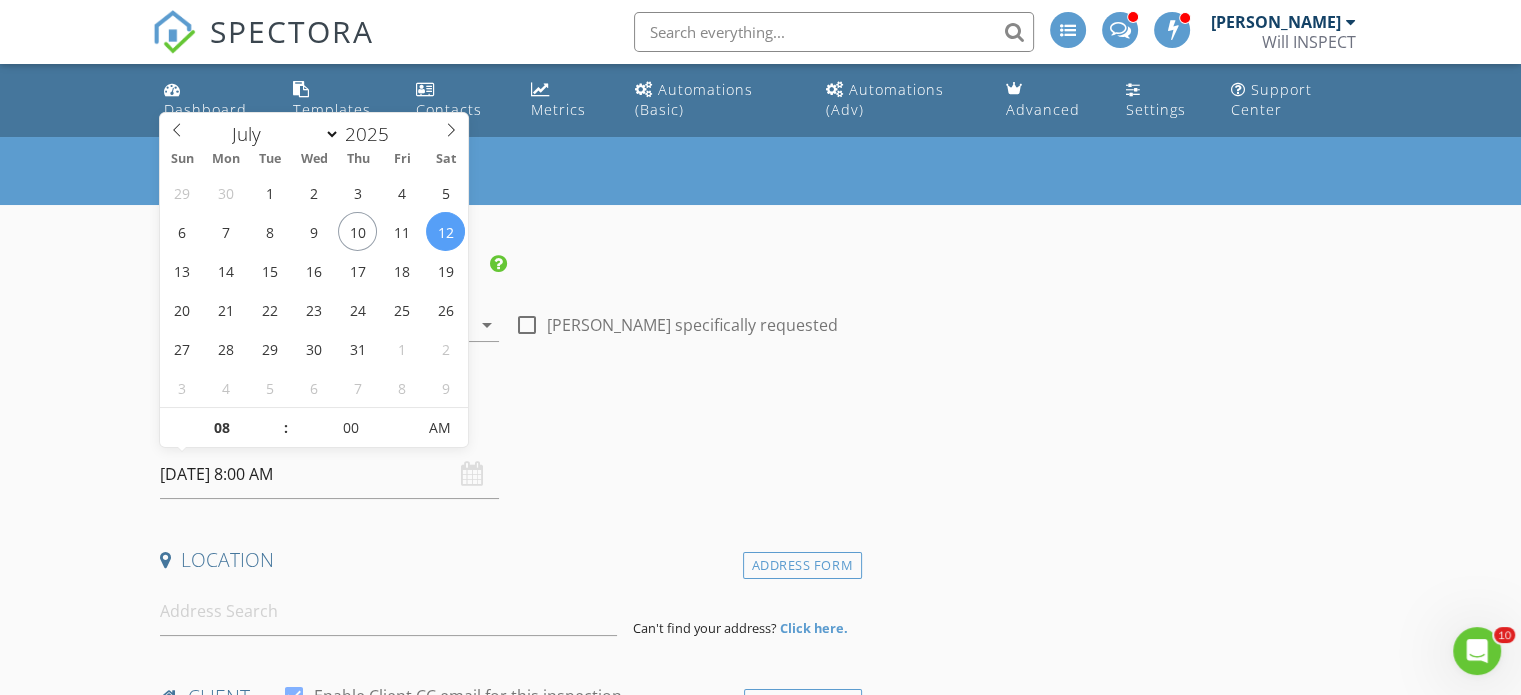 click on "07/12/2025 8:00 AM" at bounding box center [329, 474] 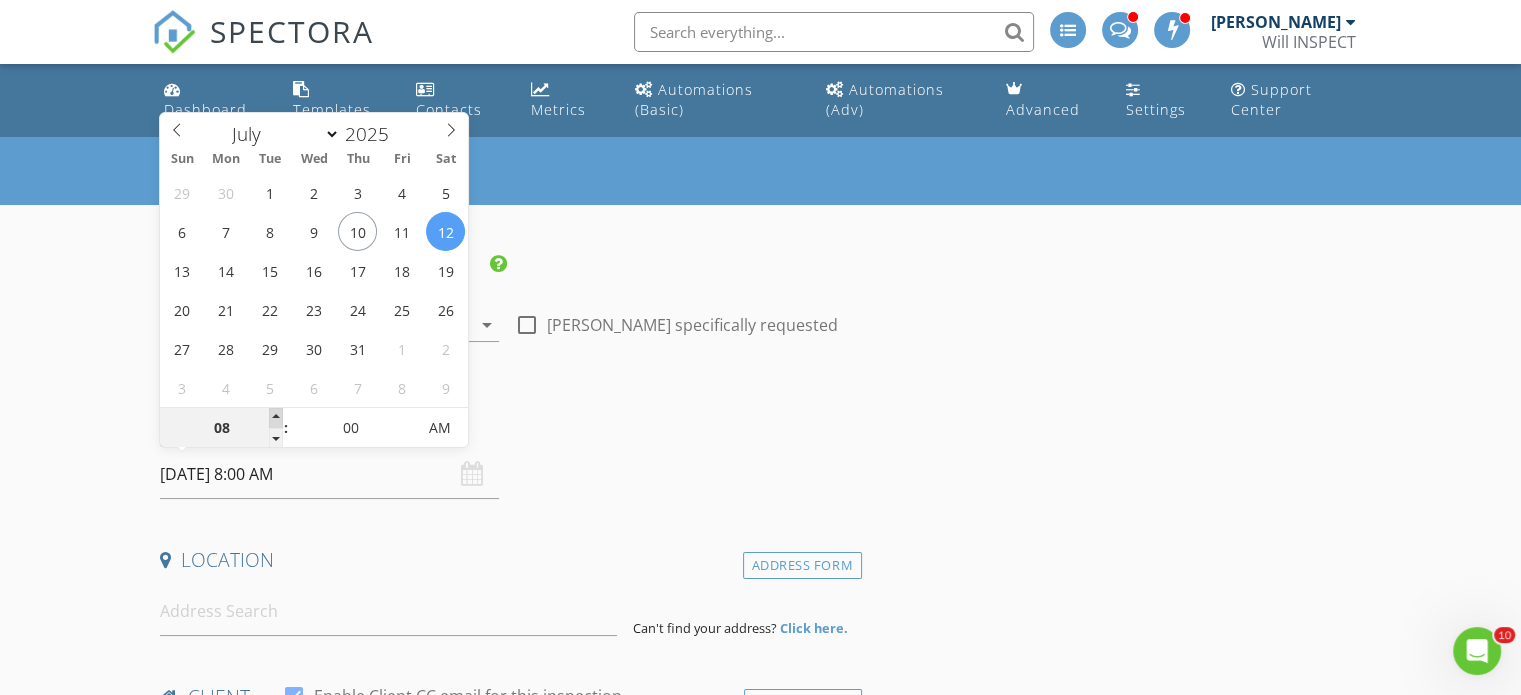 type on "09" 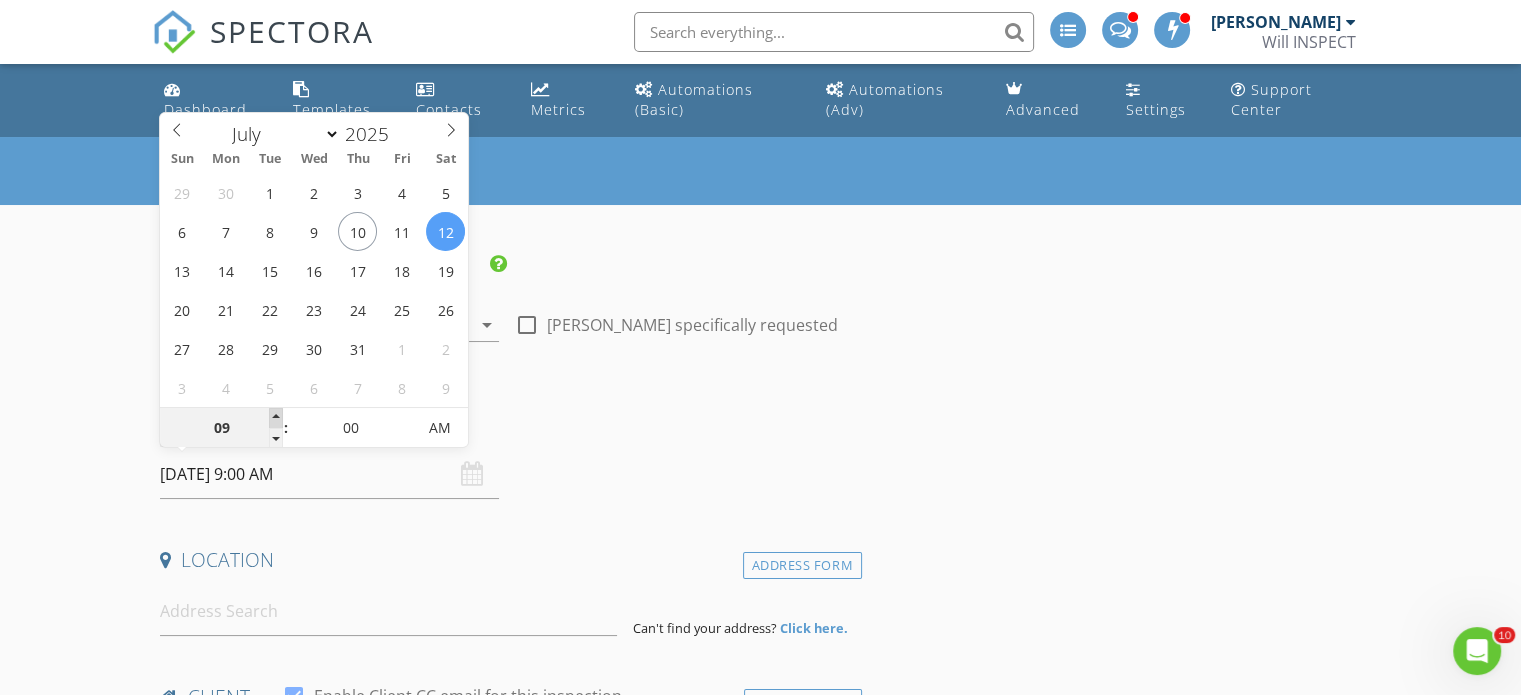click at bounding box center (276, 418) 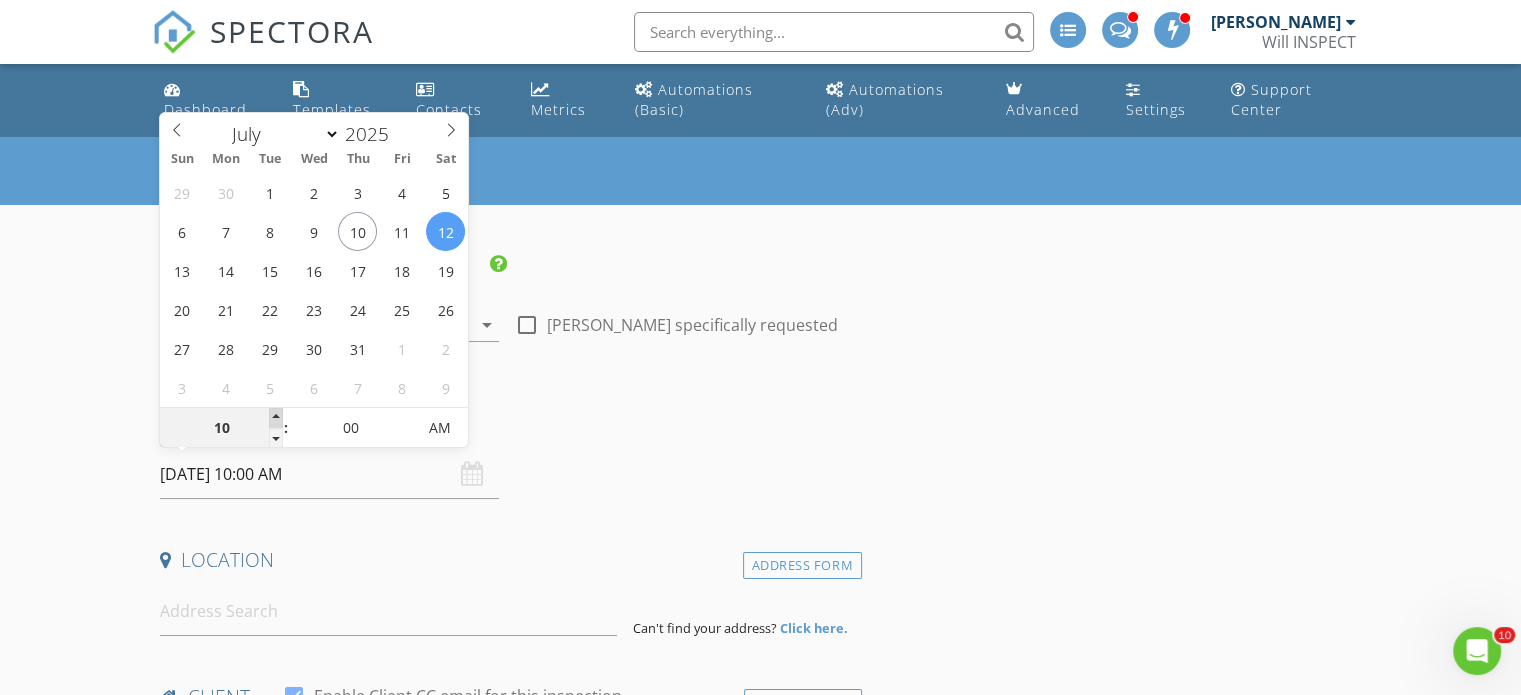 click at bounding box center (276, 418) 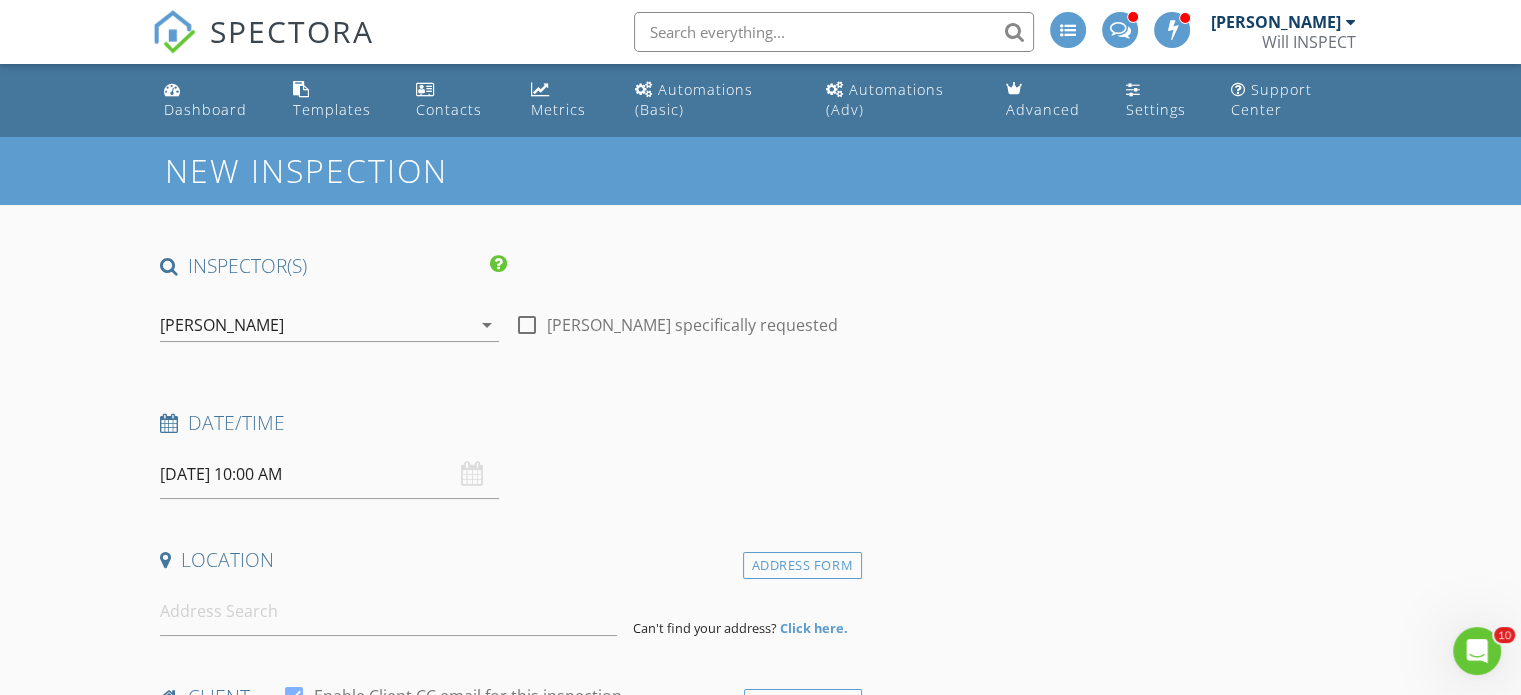 click on "INSPECTOR(S)
check_box   William Soldat   PRIMARY   check_box_outline_blank   Jack Kao     William Soldat arrow_drop_down   check_box_outline_blank William Soldat specifically requested
Date/Time
07/12/2025 10:00 AM
Location
Address Form       Can't find your address?   Click here.
client
check_box Enable Client CC email for this inspection   Client Search     check_box_outline_blank Client is a Company/Organization     First Name   Last Name   Email   CC Email   Phone   Address   City   State   Zip     Tags         Notes   Private Notes
ADD ADDITIONAL client
SERVICES
check_box_outline_blank   Detached House 0 to 1500 sq ft   Detached house - please click add on for suite if present check_box_outline_blank   Detached House  1500 to 2000 sq ft   check_box_outline_blank" at bounding box center (507, 1948) 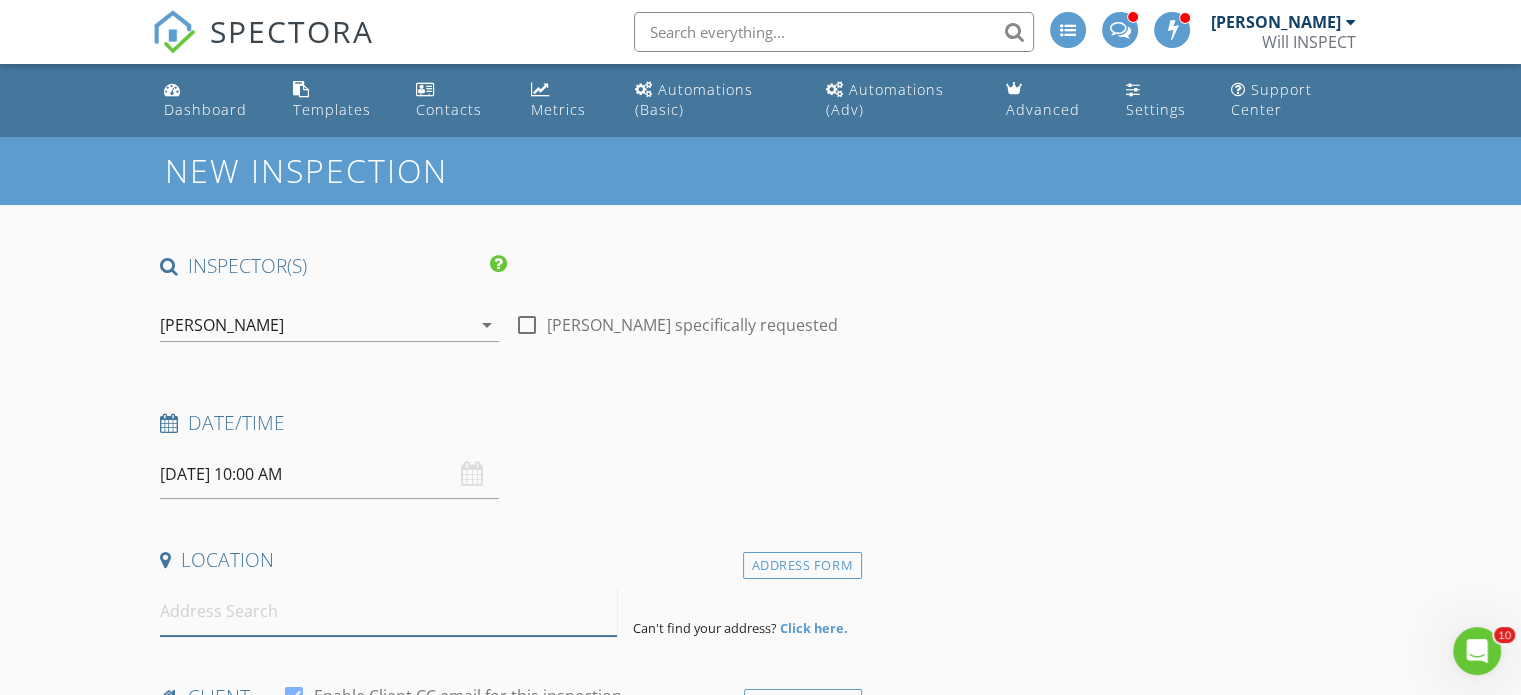 click at bounding box center (388, 611) 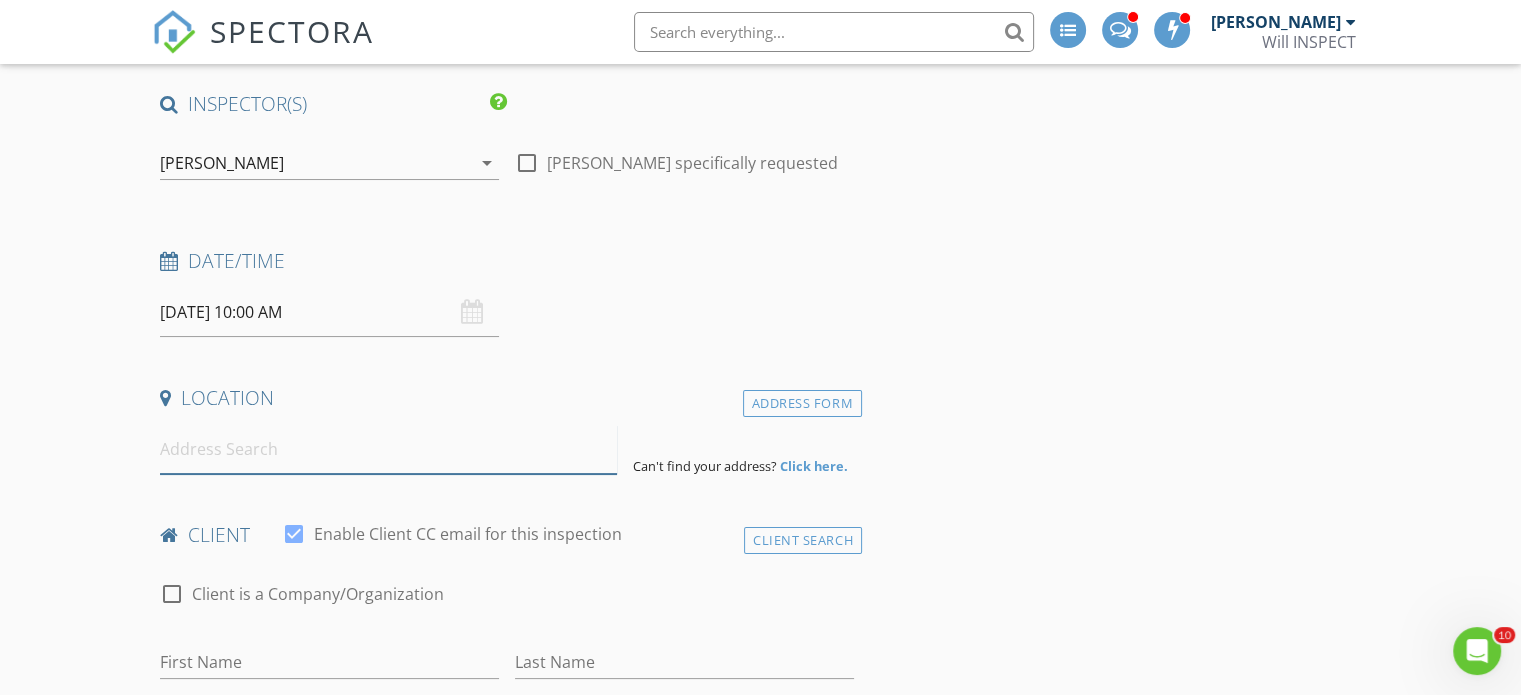 scroll, scrollTop: 266, scrollLeft: 0, axis: vertical 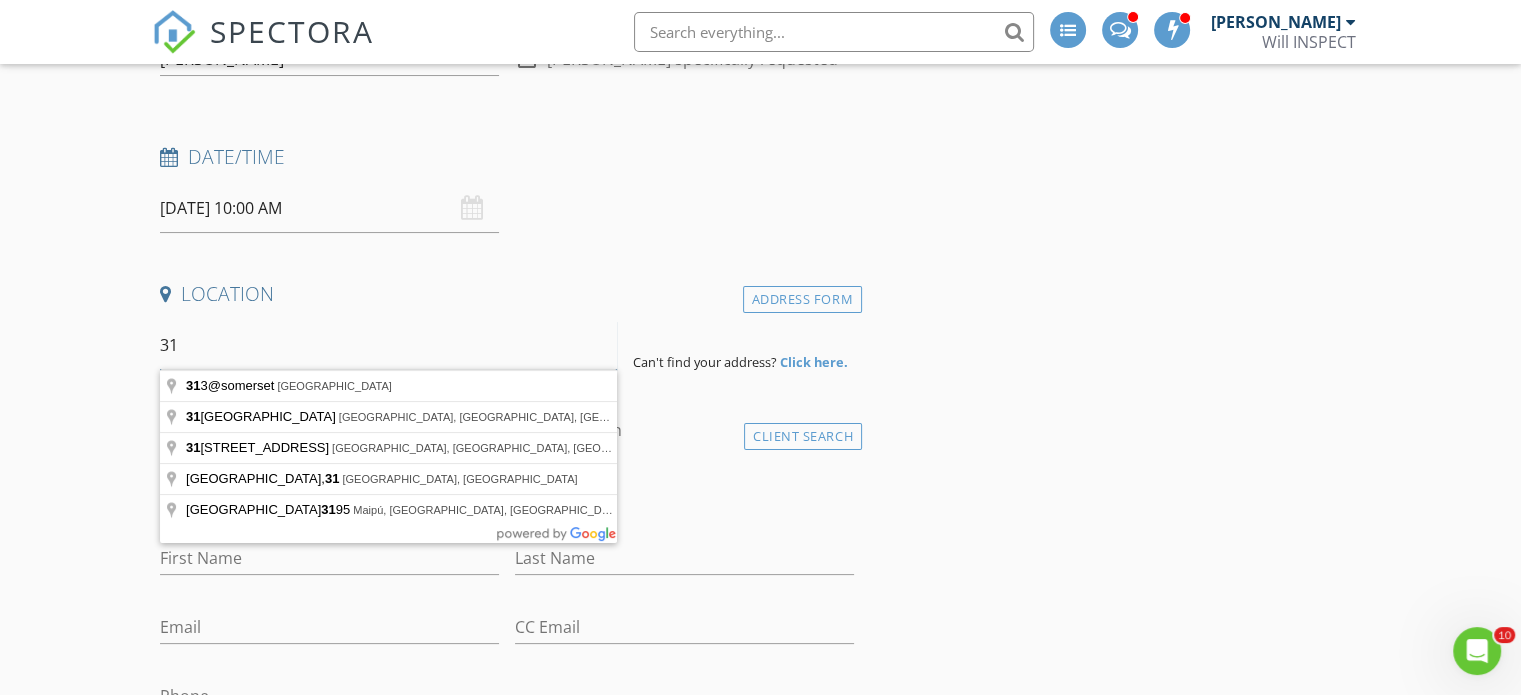 type on "3" 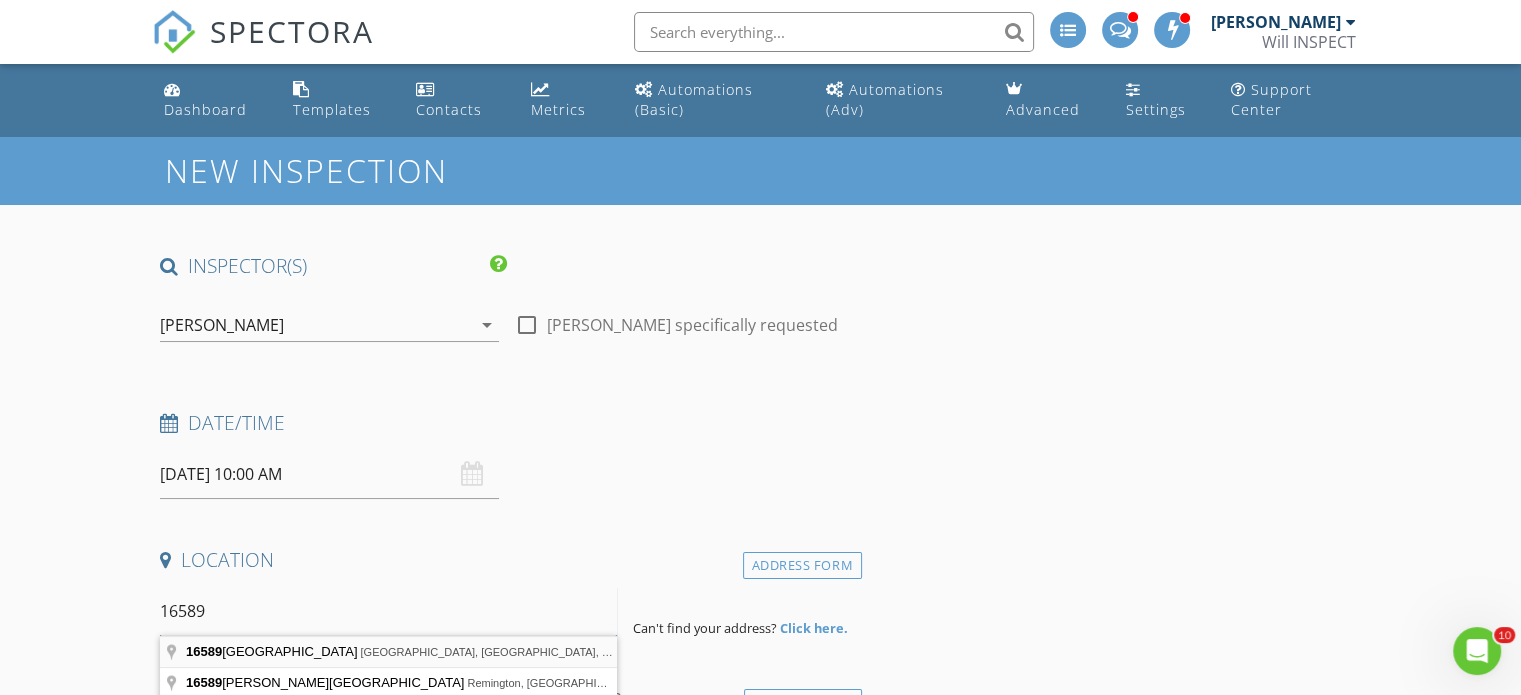 scroll, scrollTop: 266, scrollLeft: 0, axis: vertical 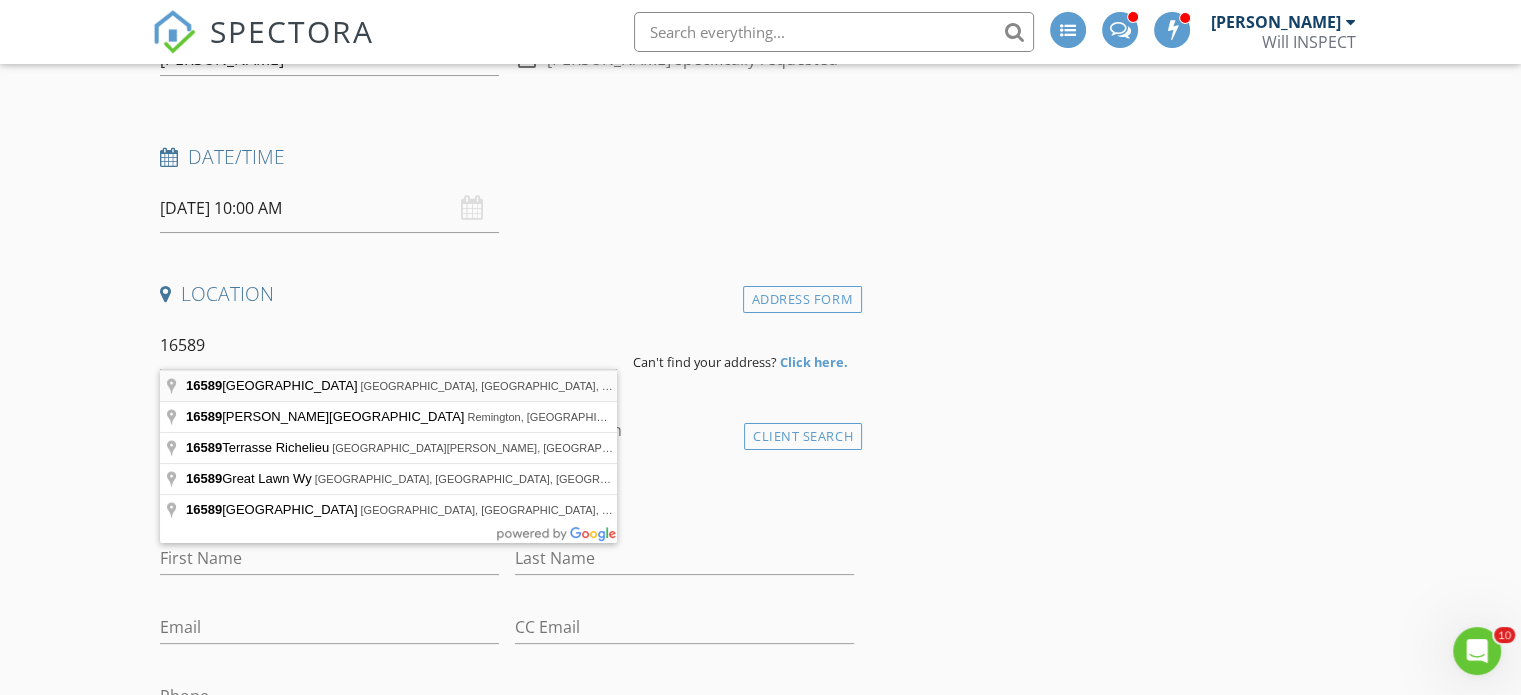 type on "16589 25 Avenue, Surrey, BC, Canada" 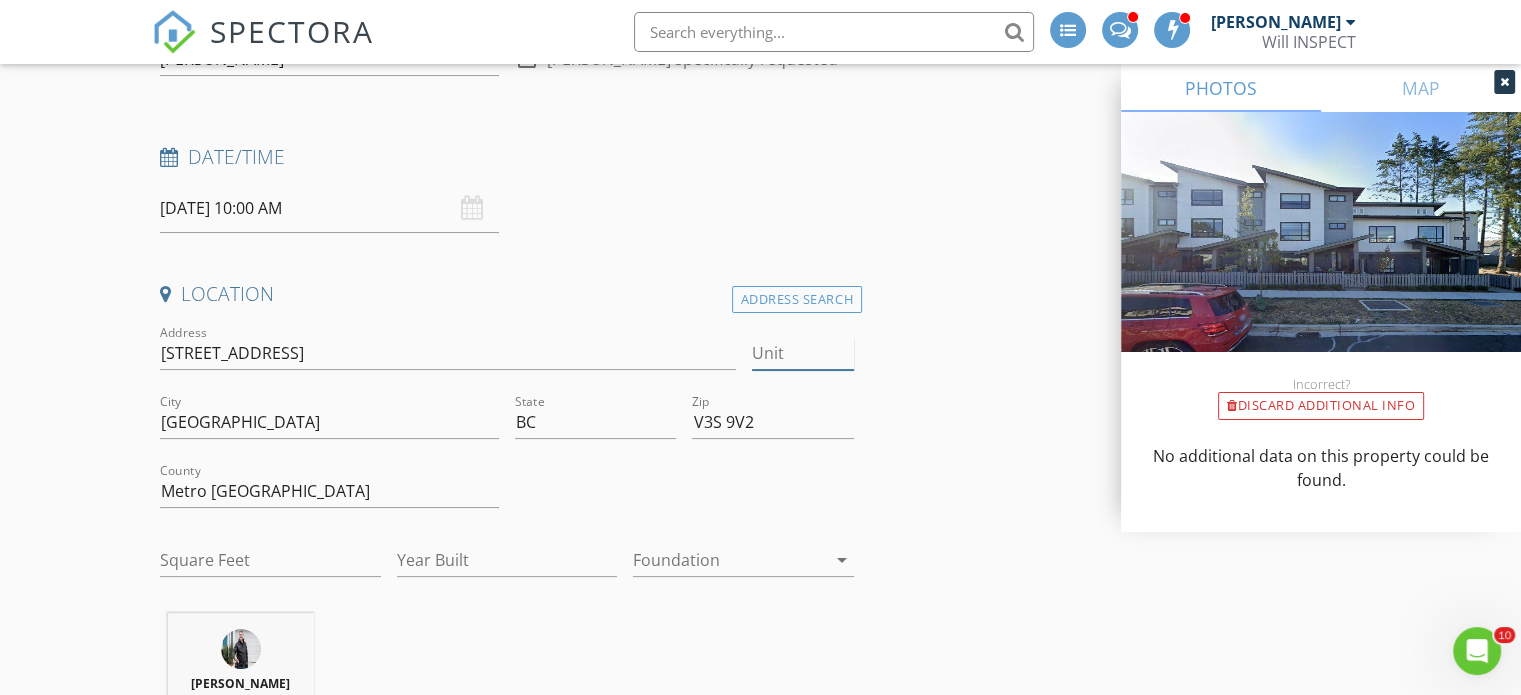 click on "Unit" at bounding box center (803, 353) 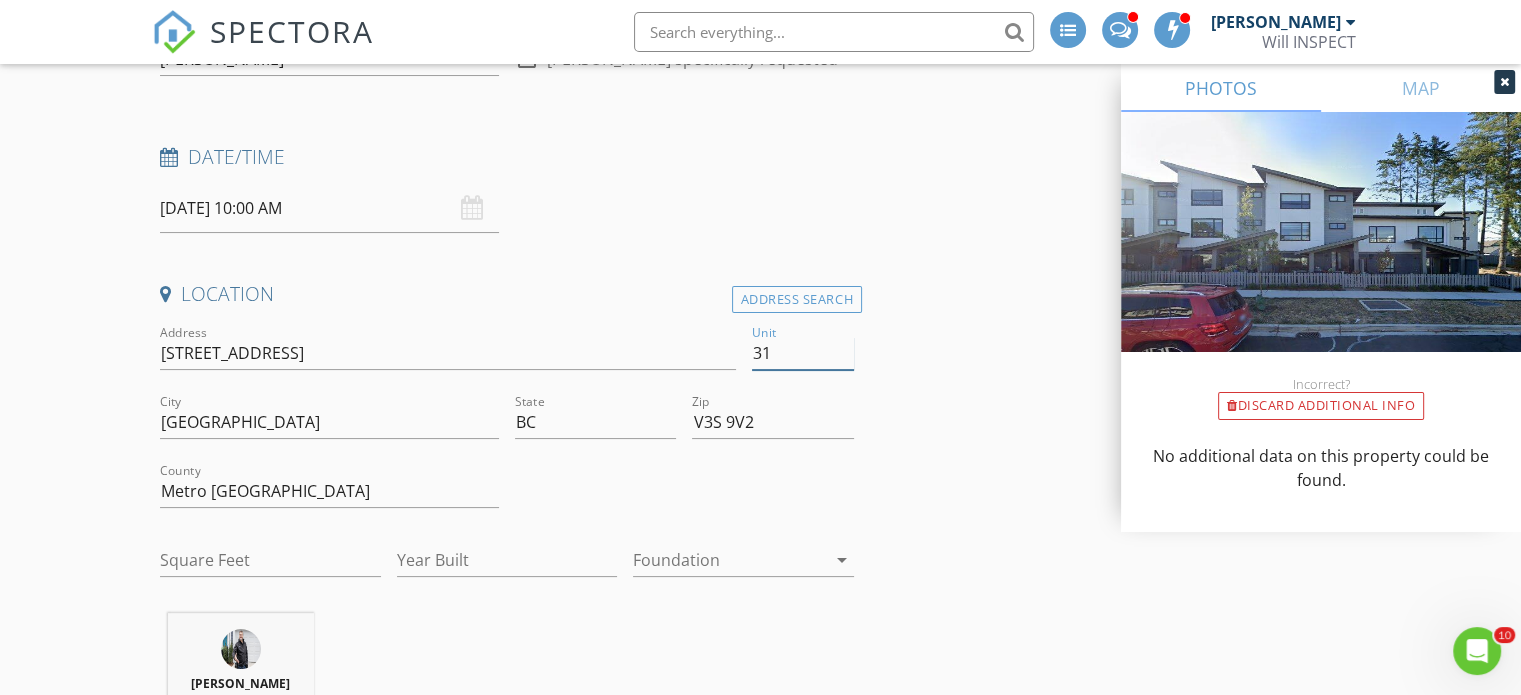 type on "31" 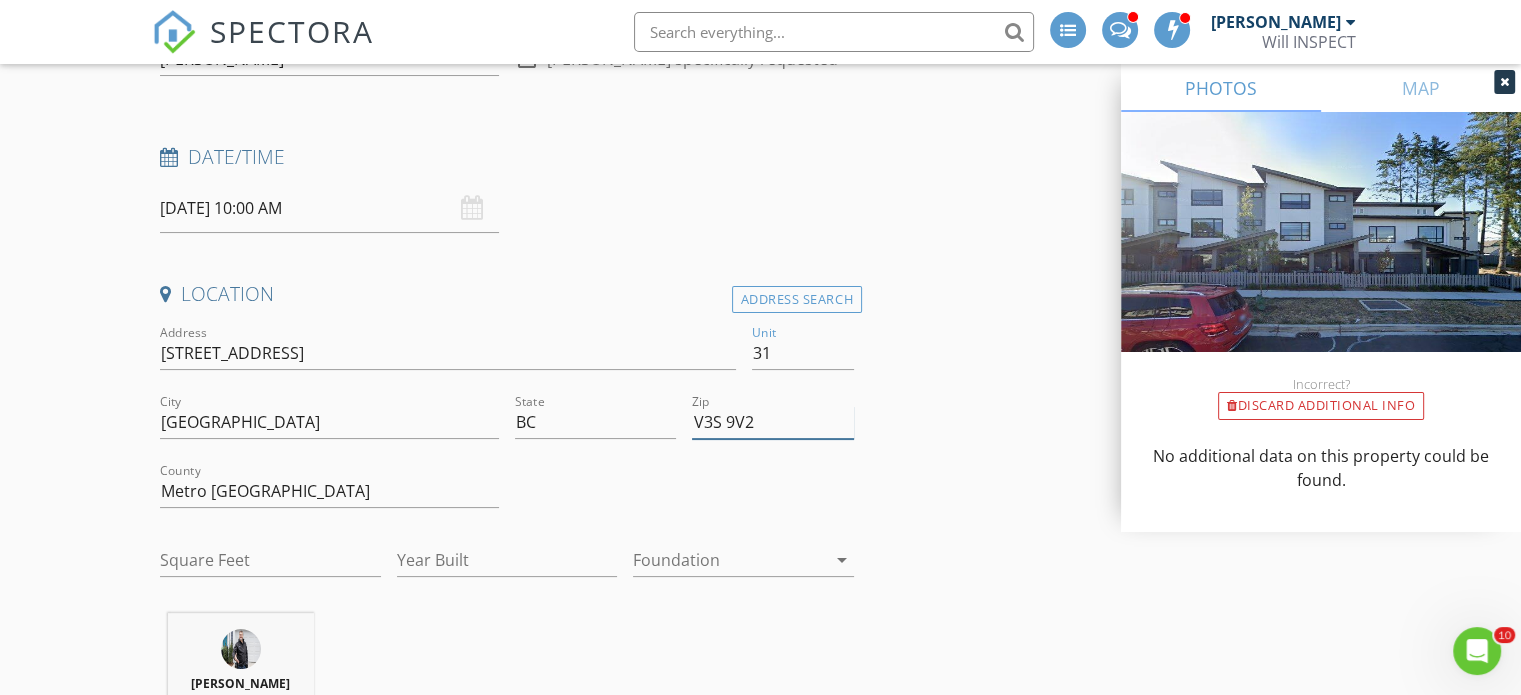 click on "V3S 9V2" at bounding box center [772, 422] 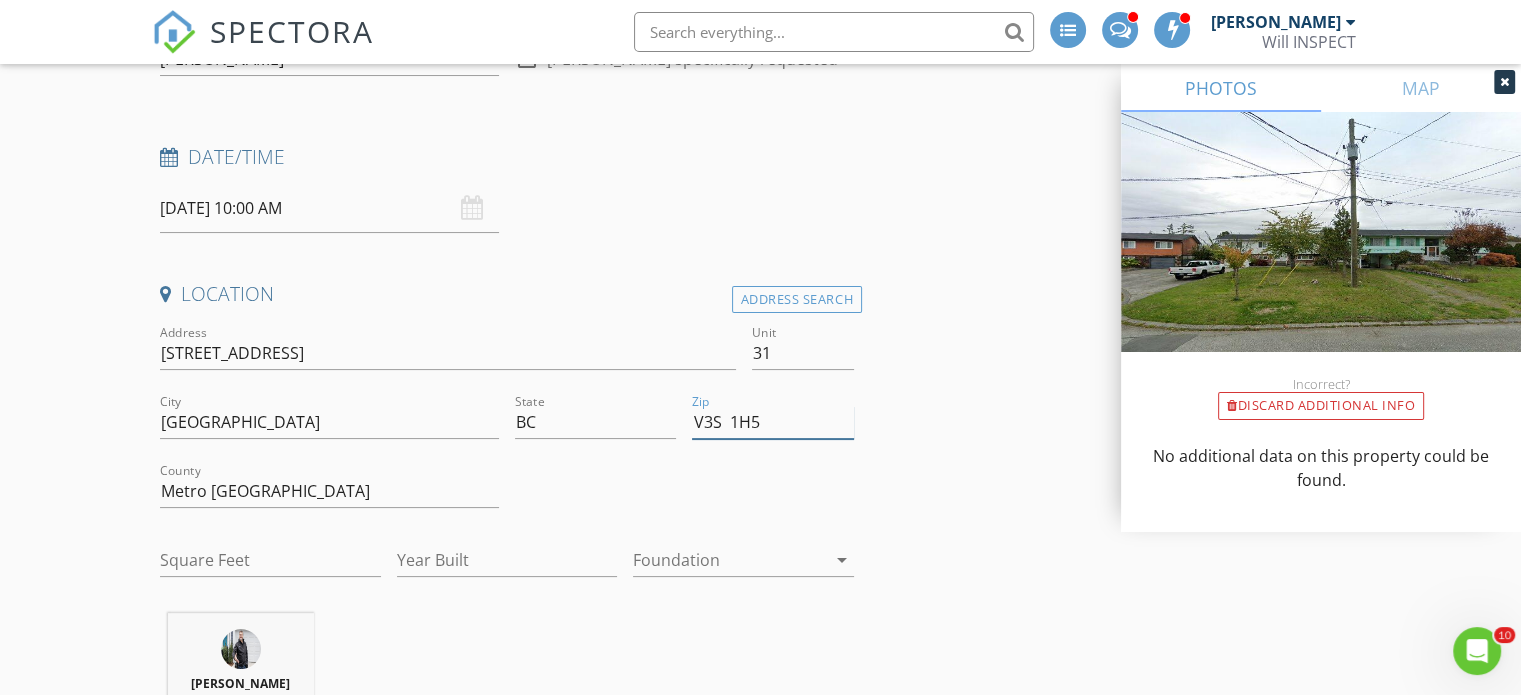 type on "V3S  1H5" 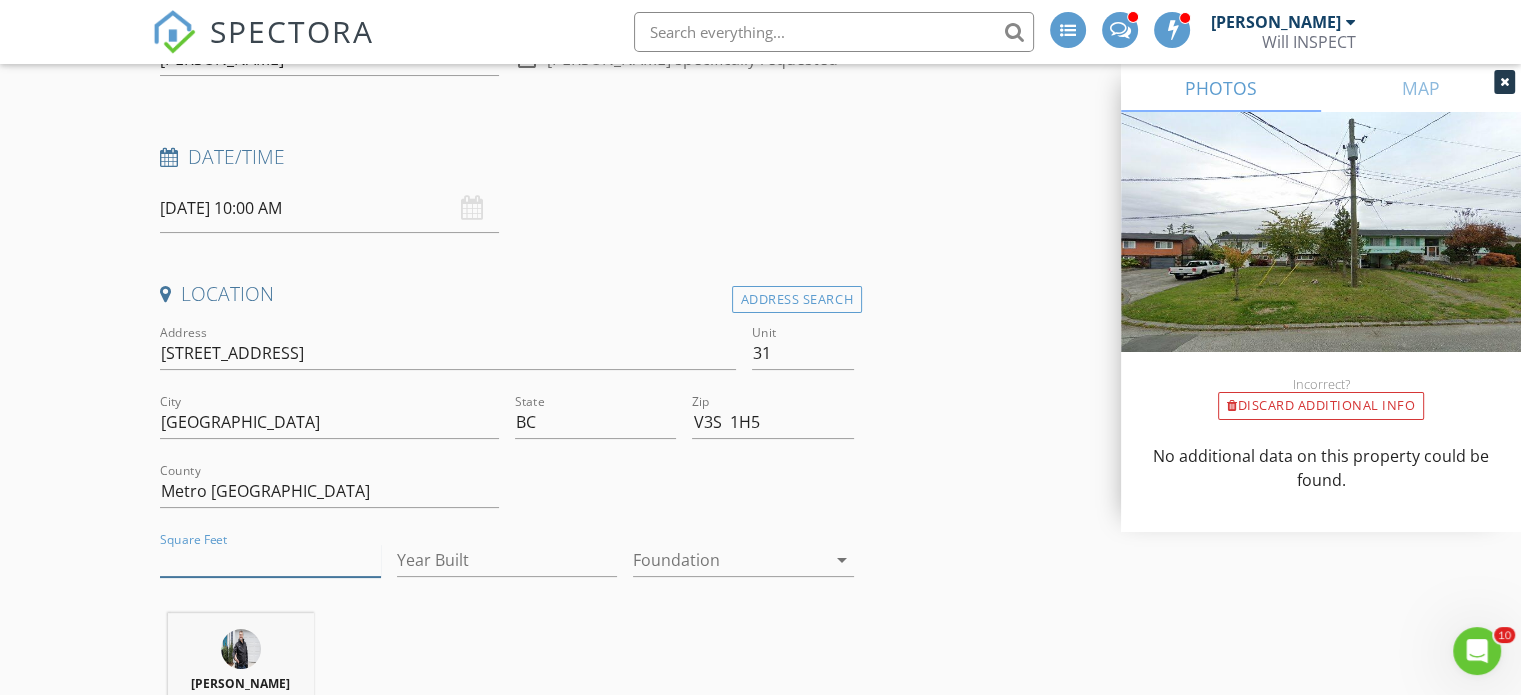 click on "Square Feet" at bounding box center (270, 560) 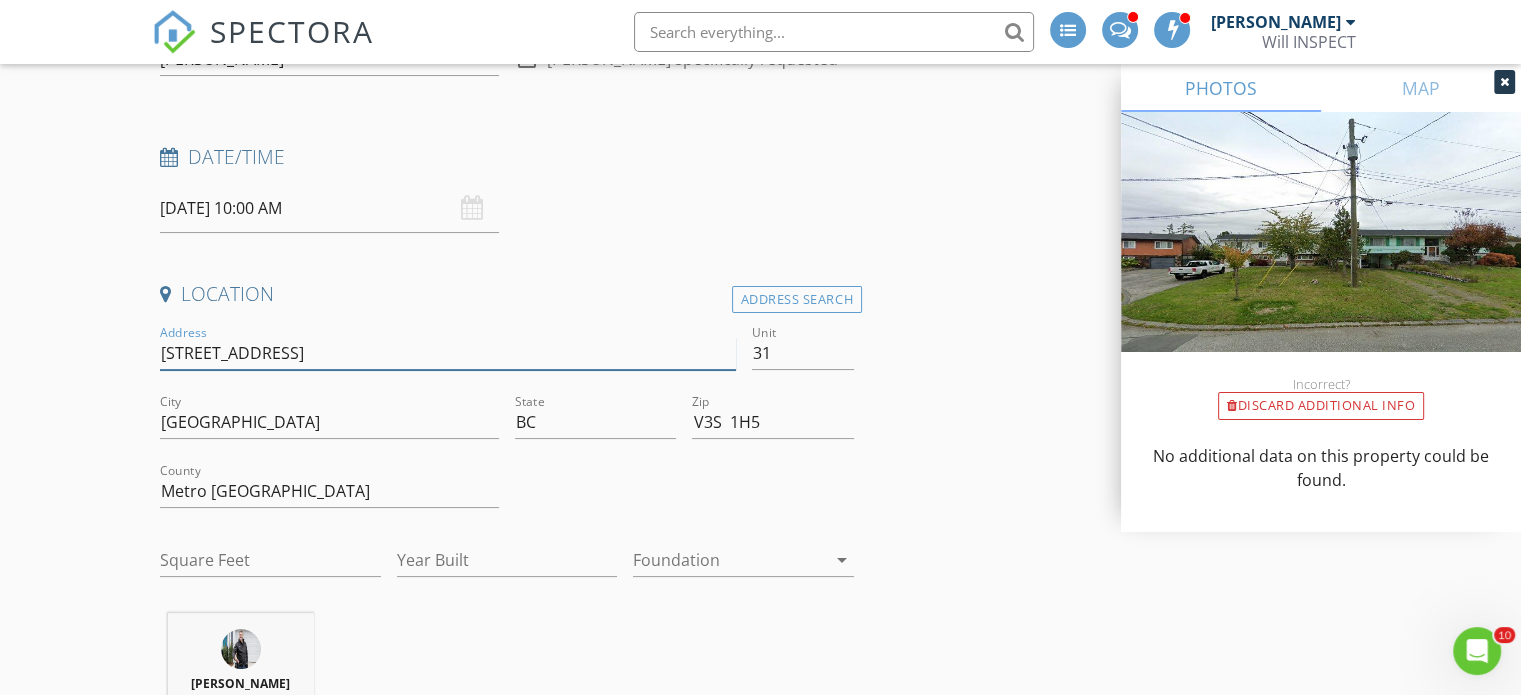 drag, startPoint x: 292, startPoint y: 362, endPoint x: 163, endPoint y: 354, distance: 129.24782 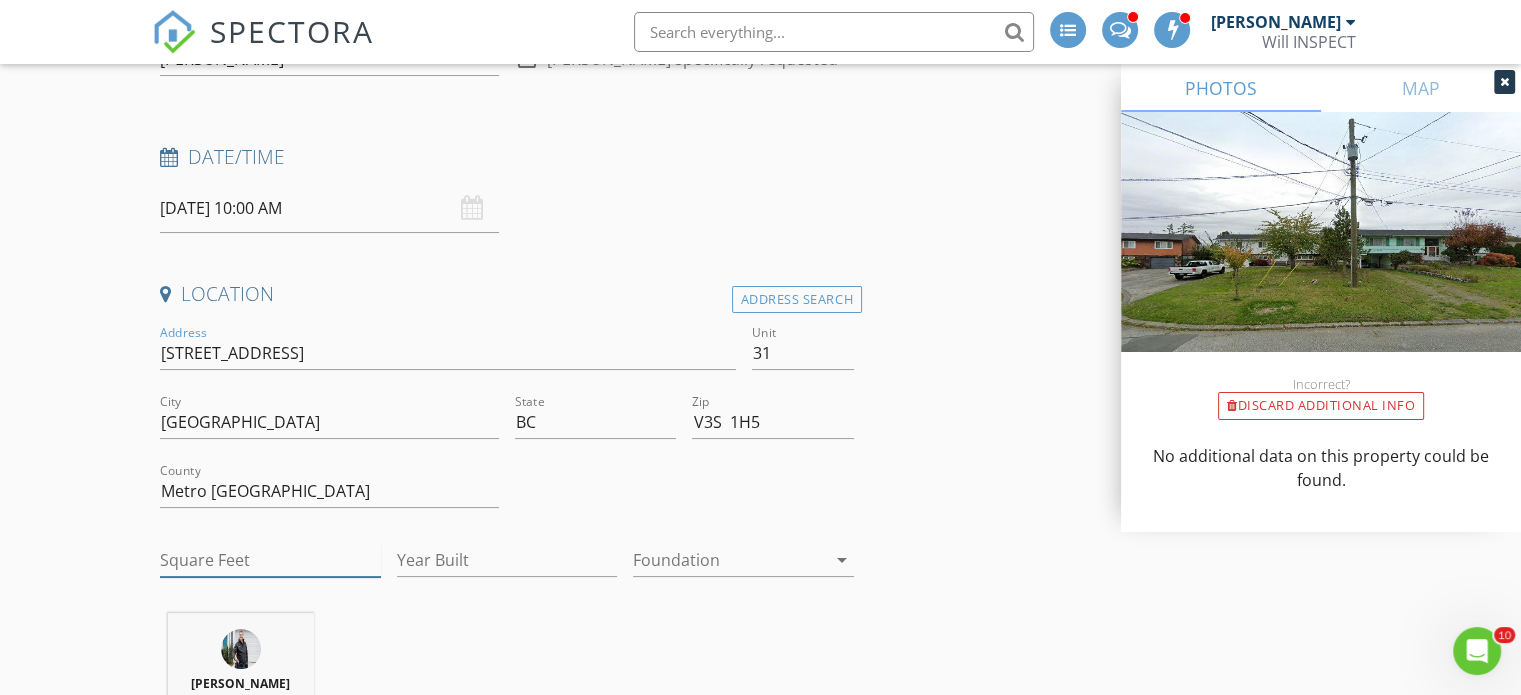 click on "Square Feet" at bounding box center (270, 560) 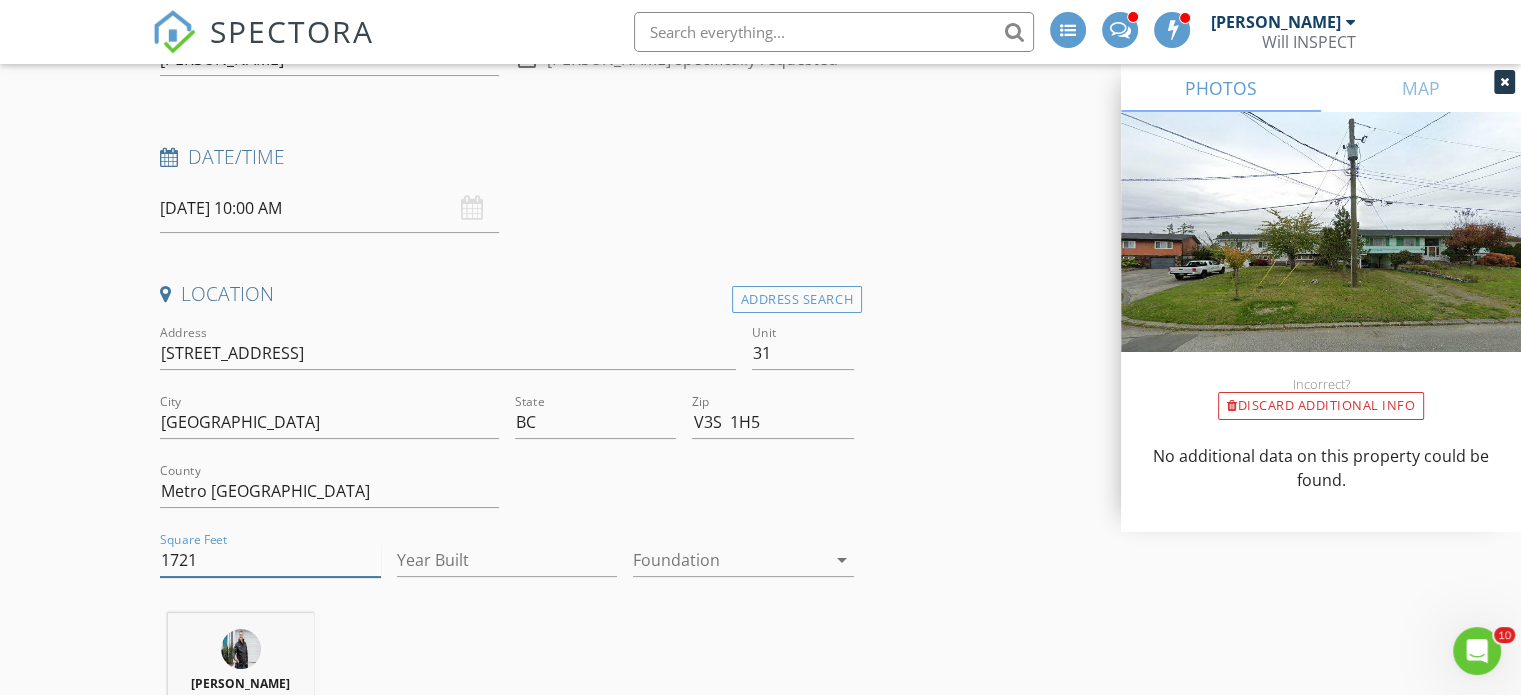 type on "1721" 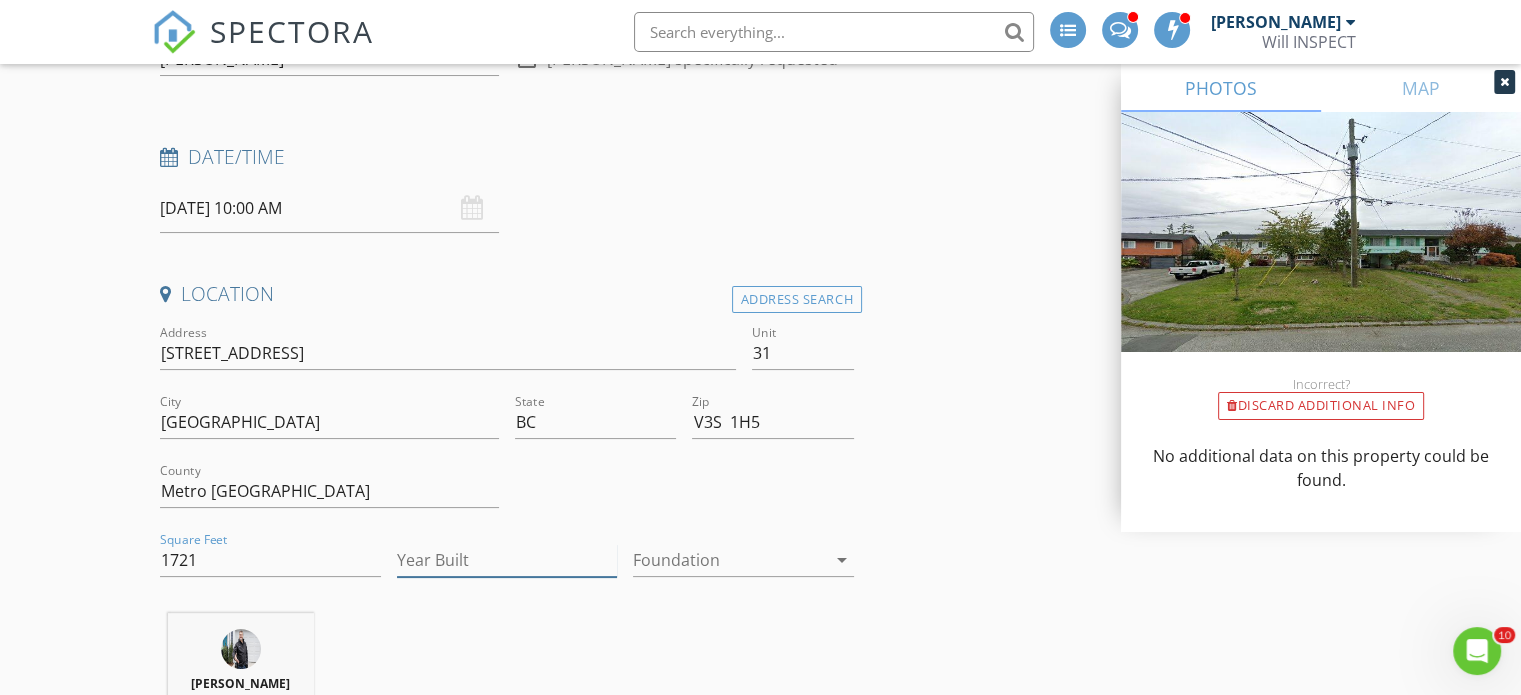 click on "Year Built" at bounding box center (507, 560) 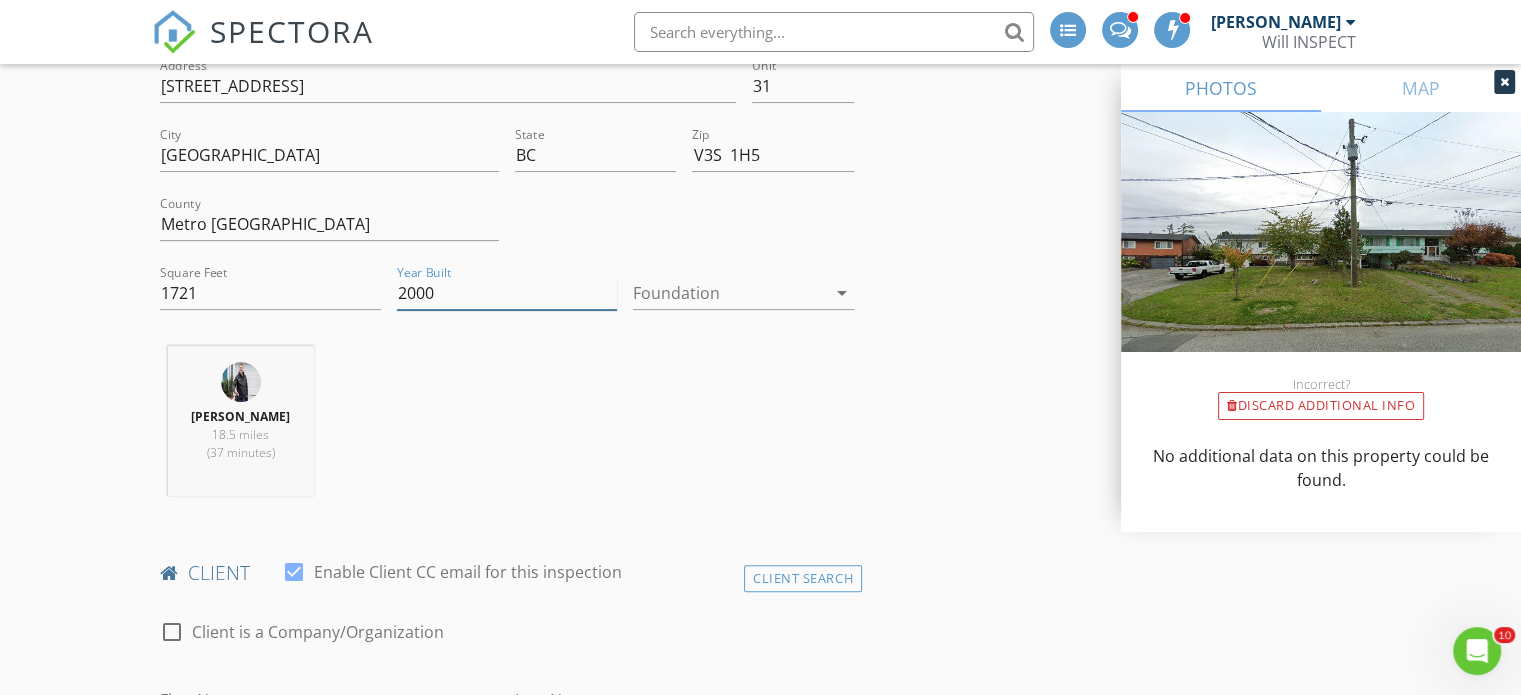 scroll, scrollTop: 800, scrollLeft: 0, axis: vertical 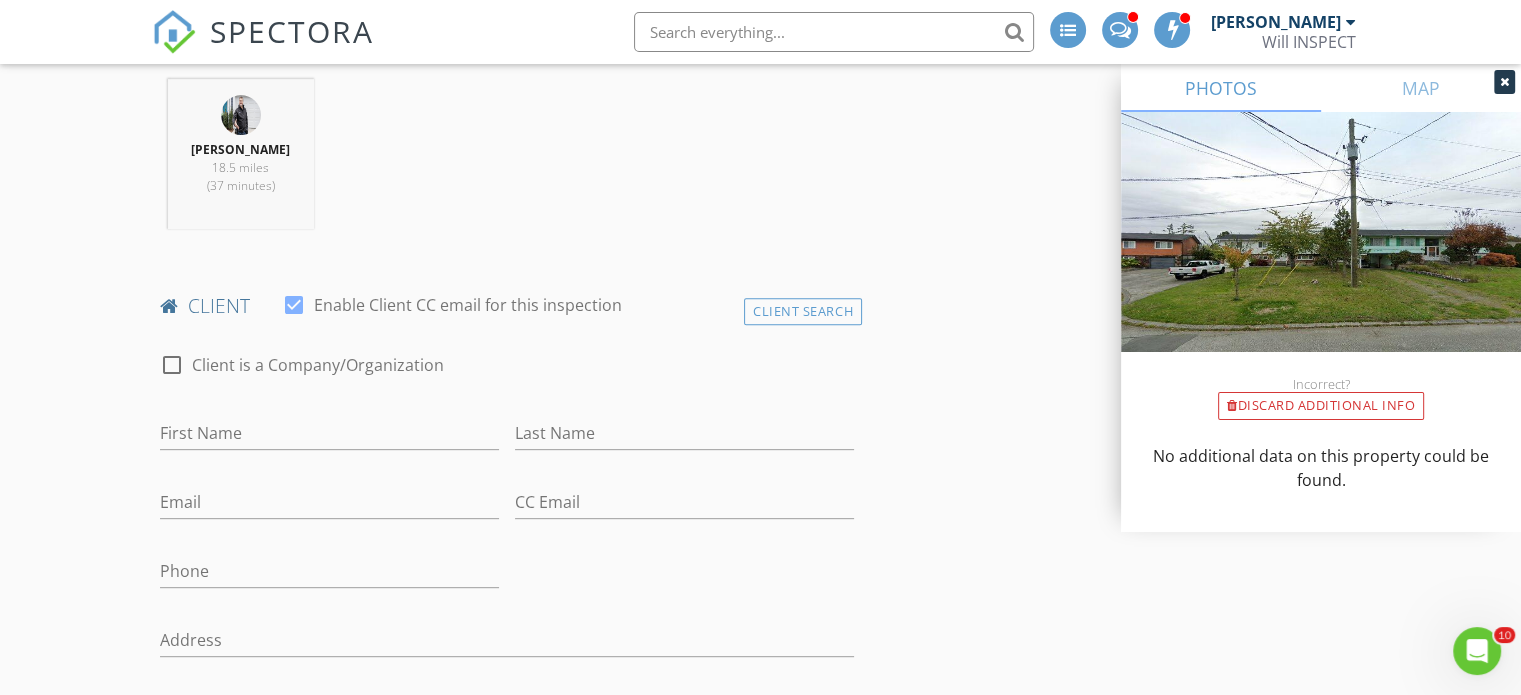 type on "2000" 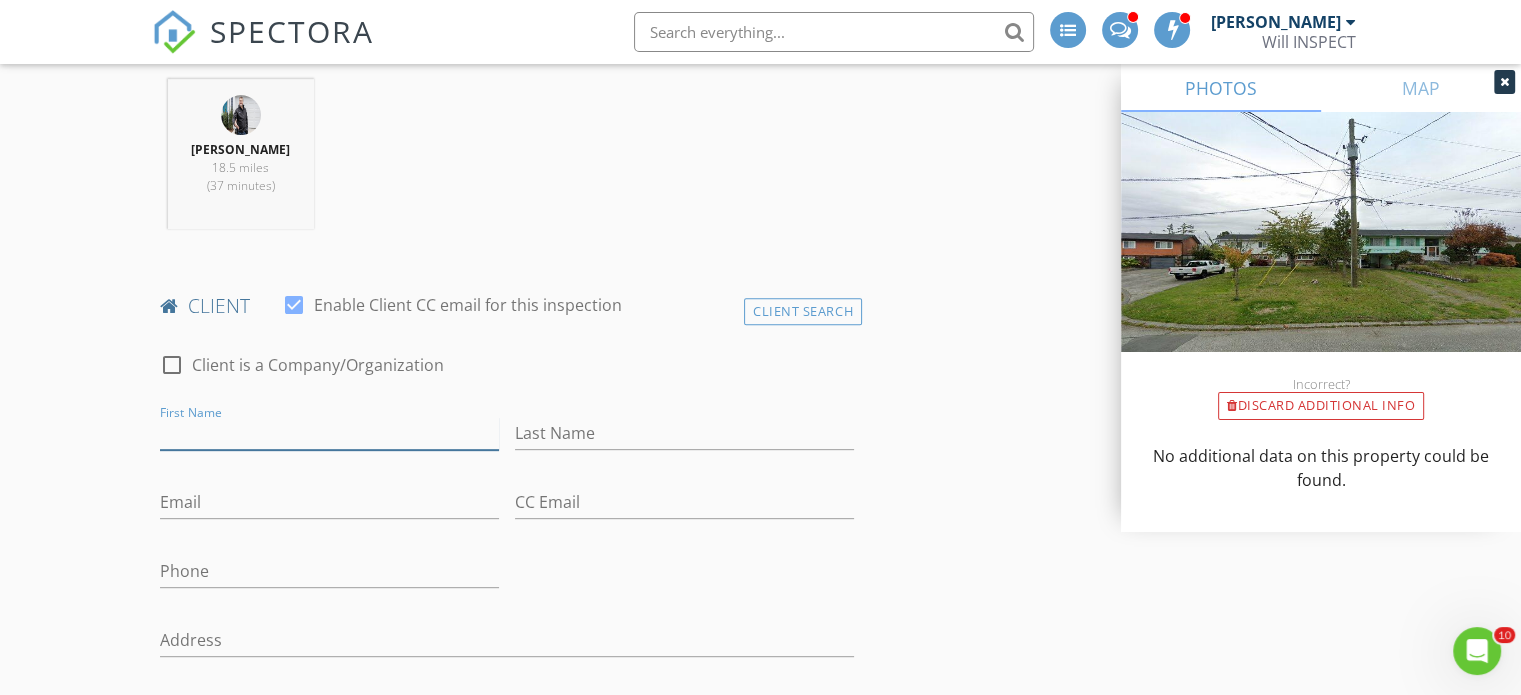 click on "First Name" at bounding box center (329, 433) 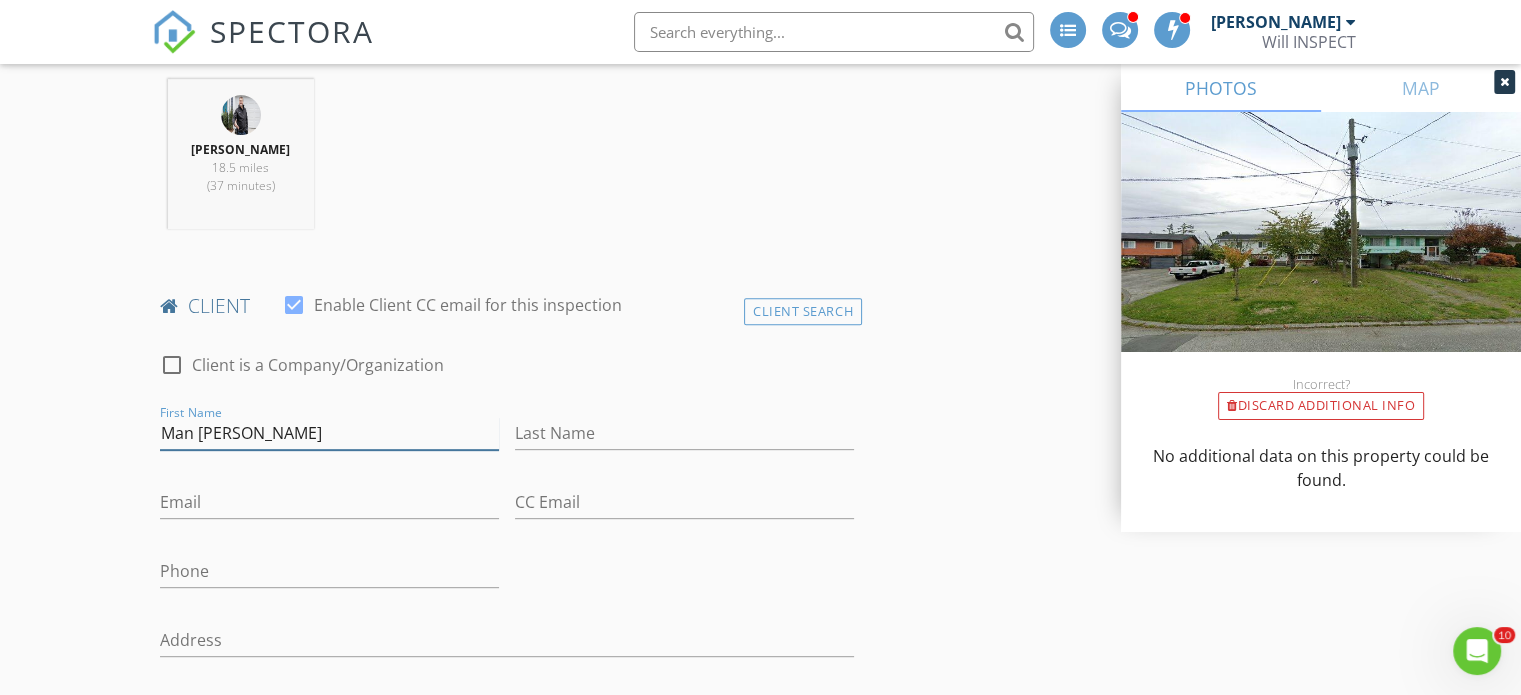 type on "Man [PERSON_NAME]" 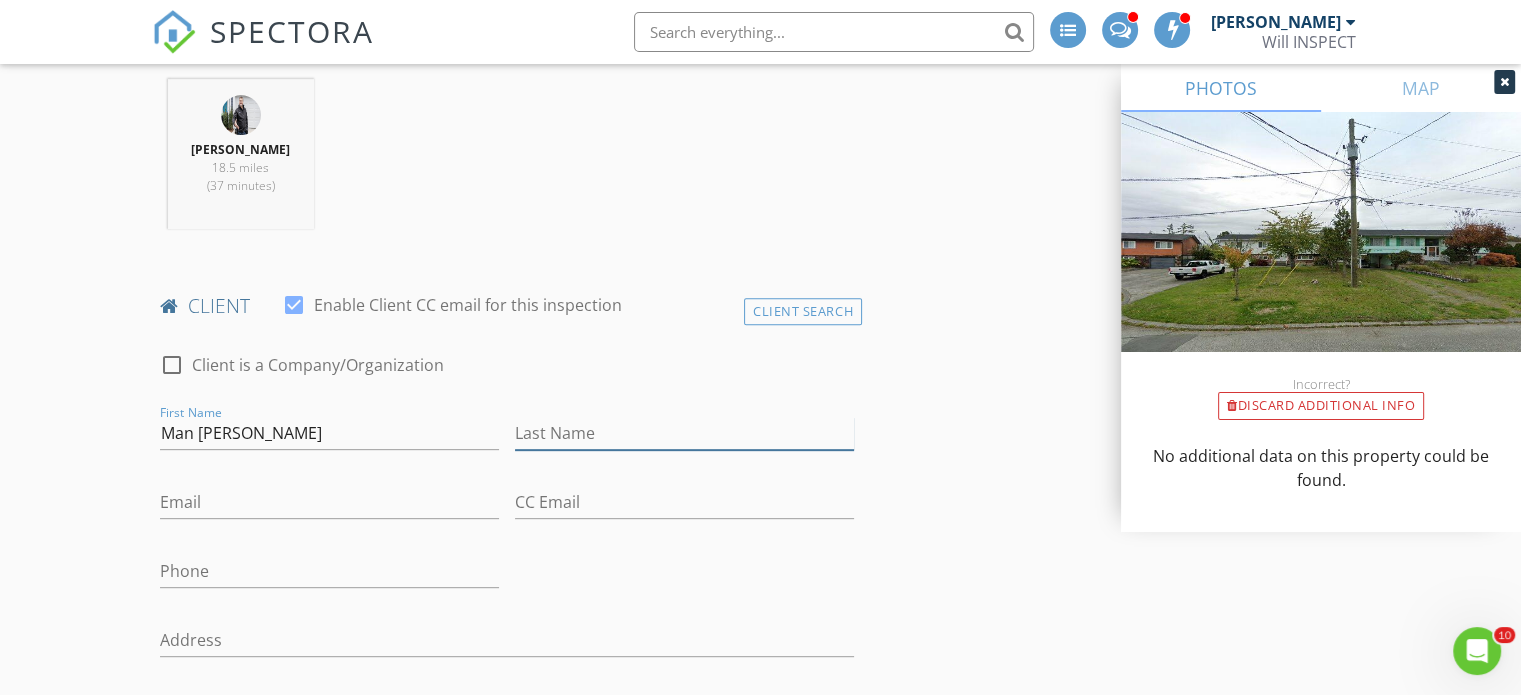click on "Last Name" at bounding box center (684, 433) 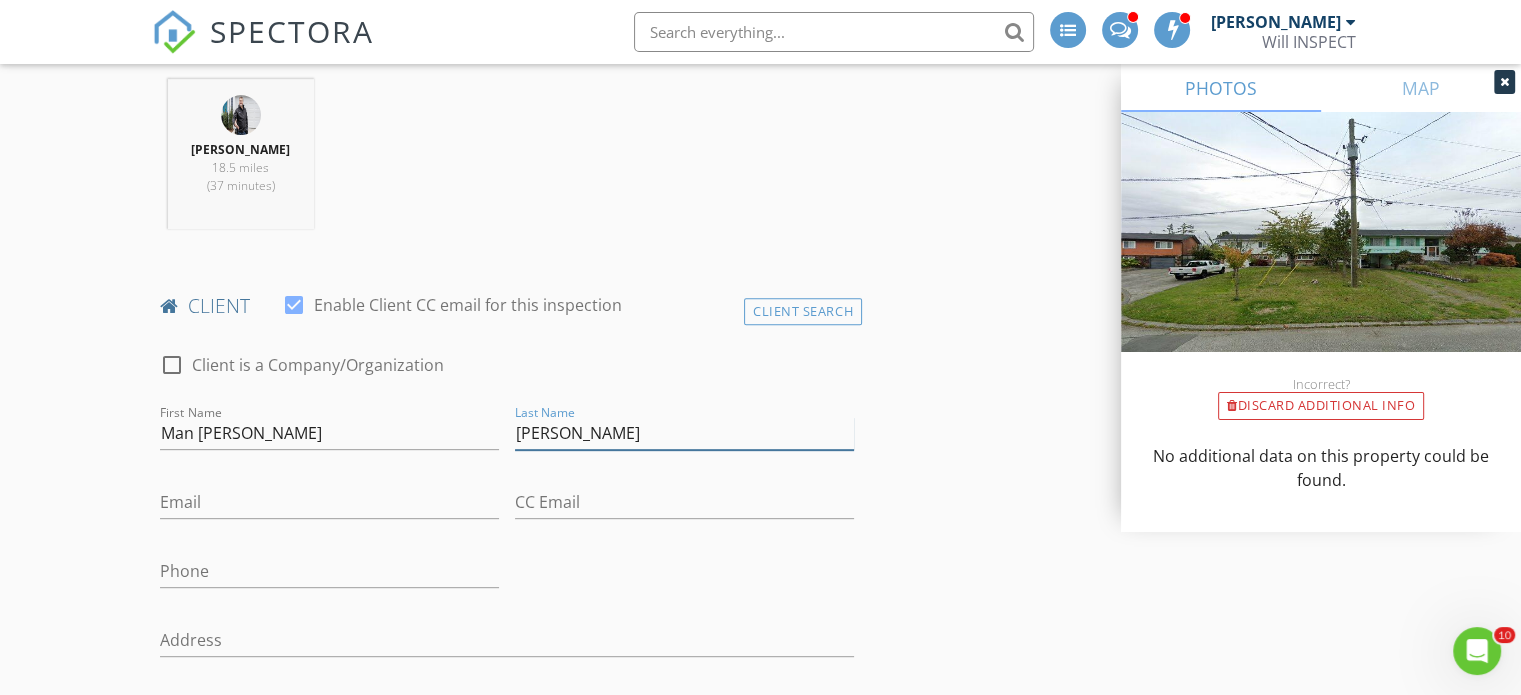 type on "[PERSON_NAME]" 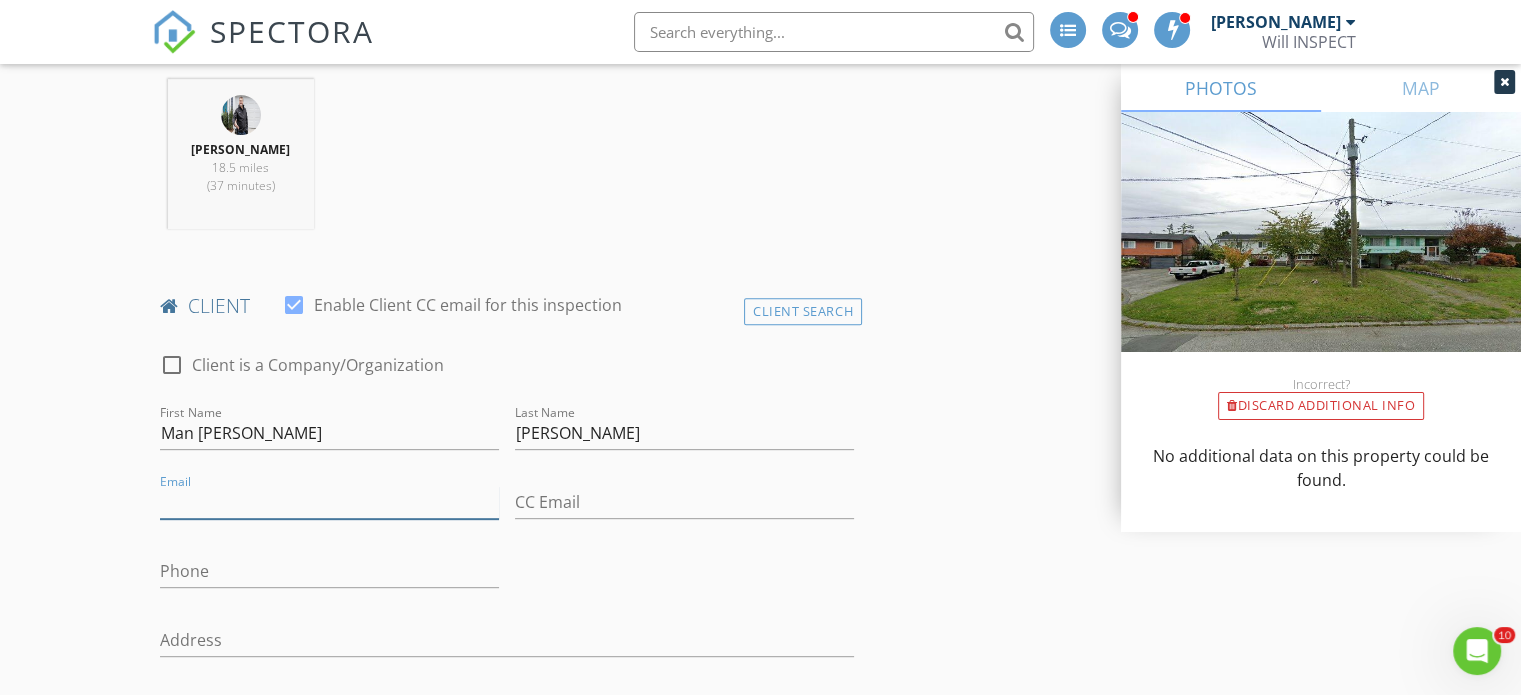 click on "Email" at bounding box center (329, 502) 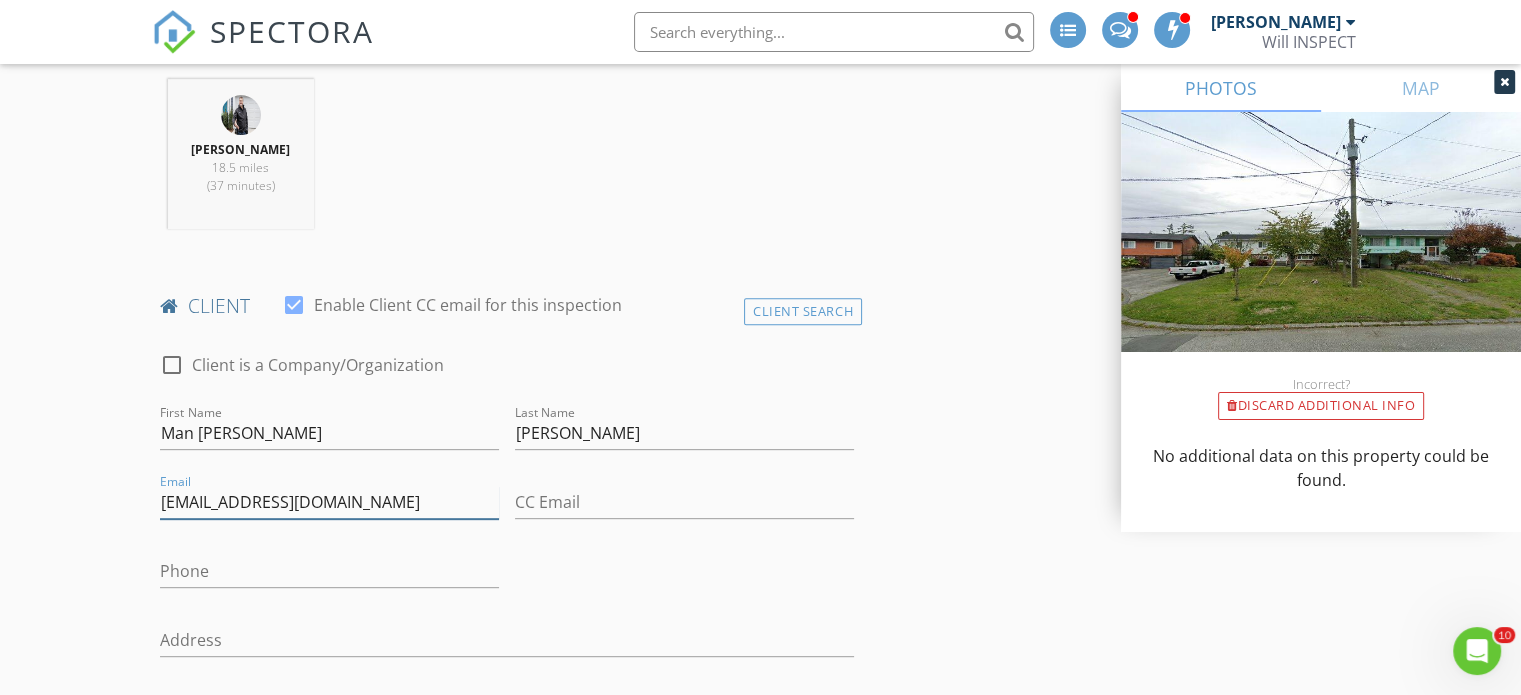 type on "[EMAIL_ADDRESS][DOMAIN_NAME]" 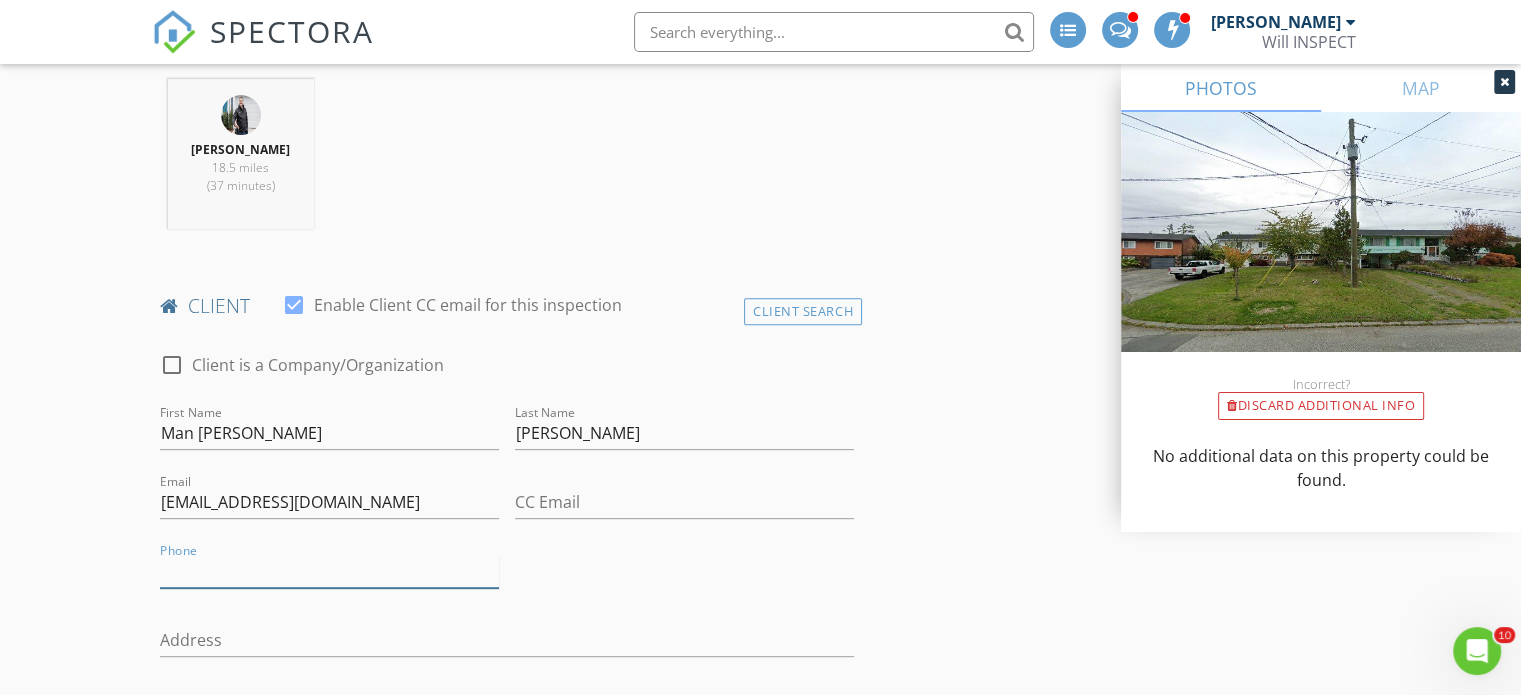 click on "Phone" at bounding box center (329, 571) 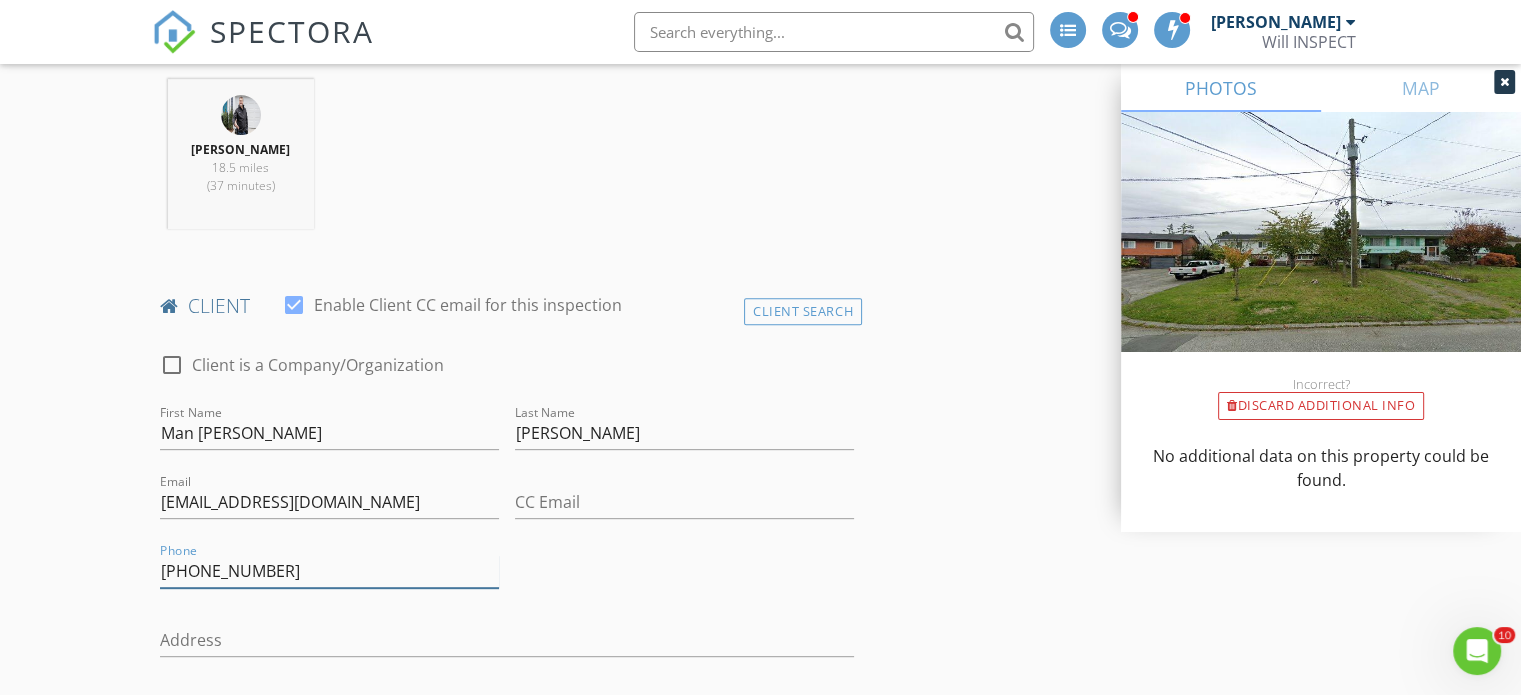 type on "[PHONE_NUMBER]" 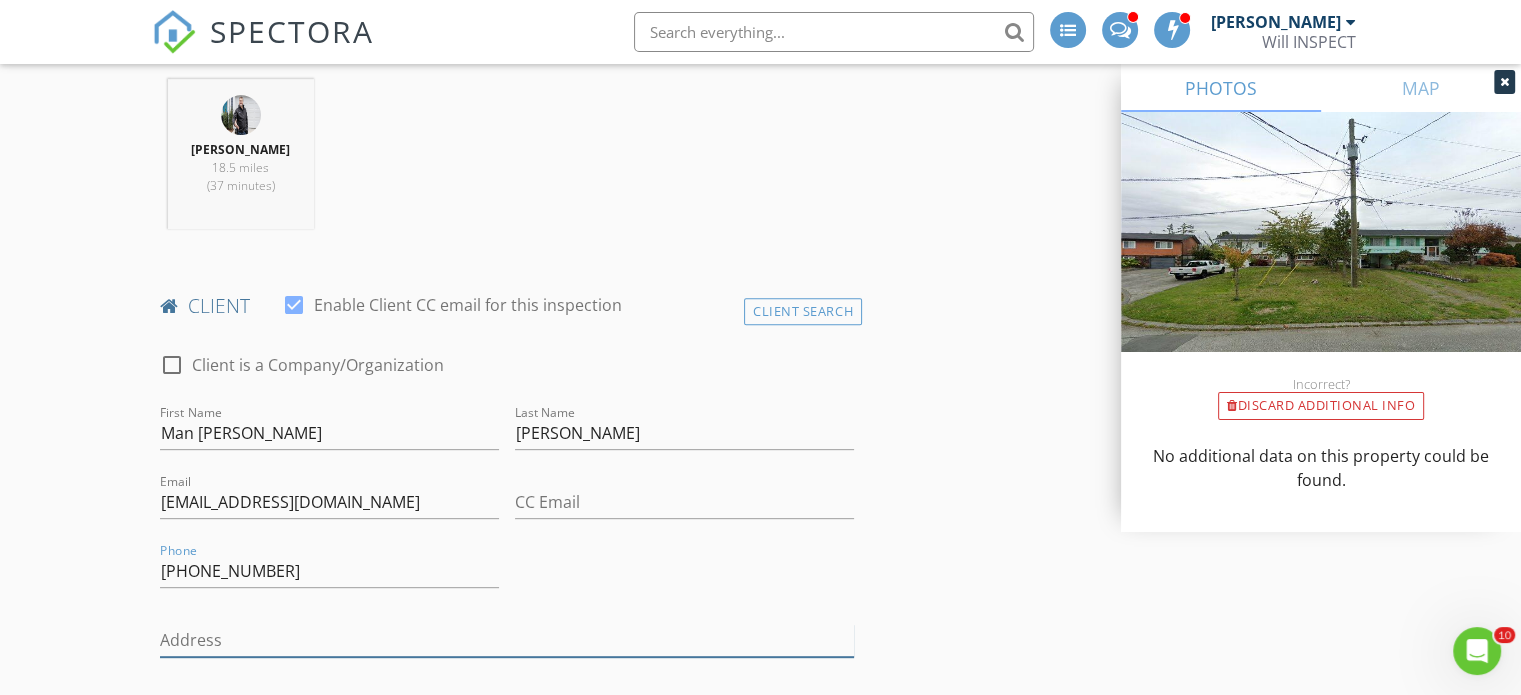 click on "Address" at bounding box center [507, 640] 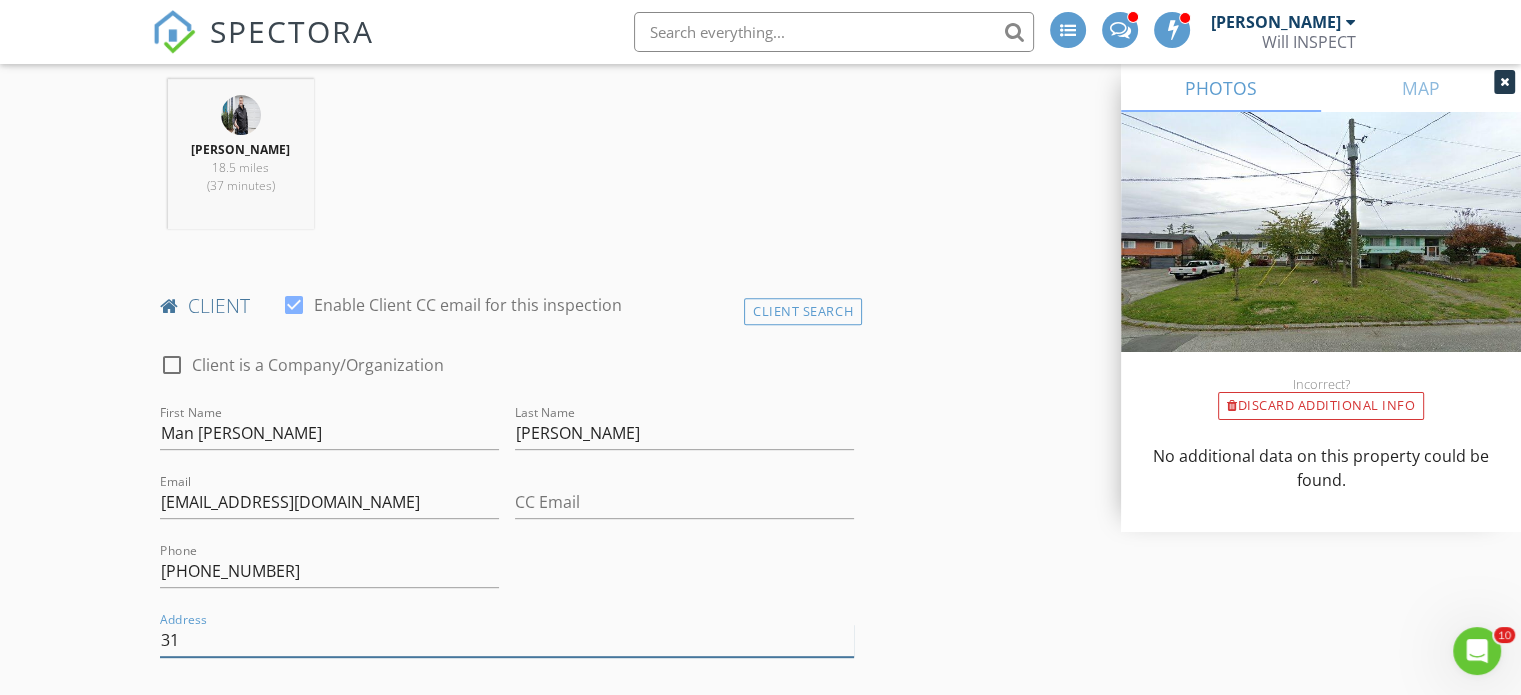 scroll, scrollTop: 1066, scrollLeft: 0, axis: vertical 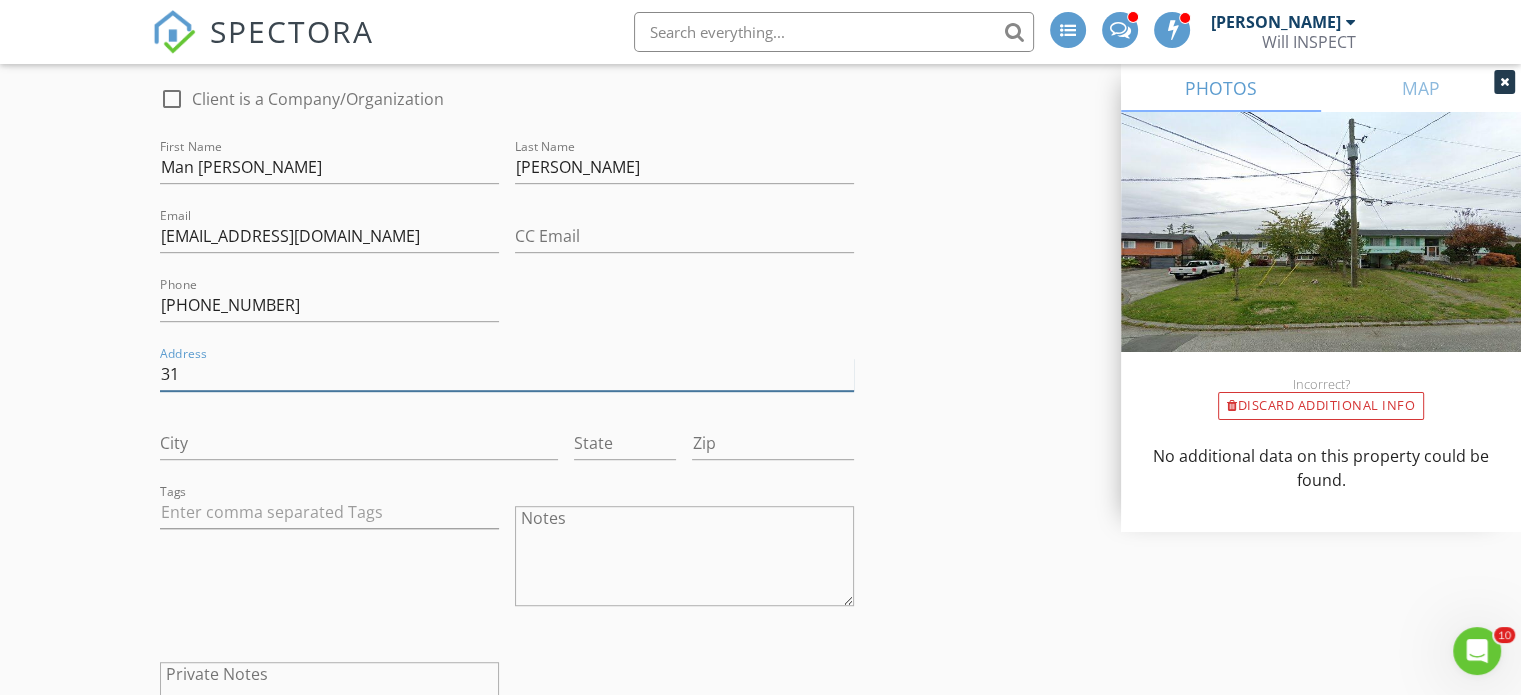 type on "3" 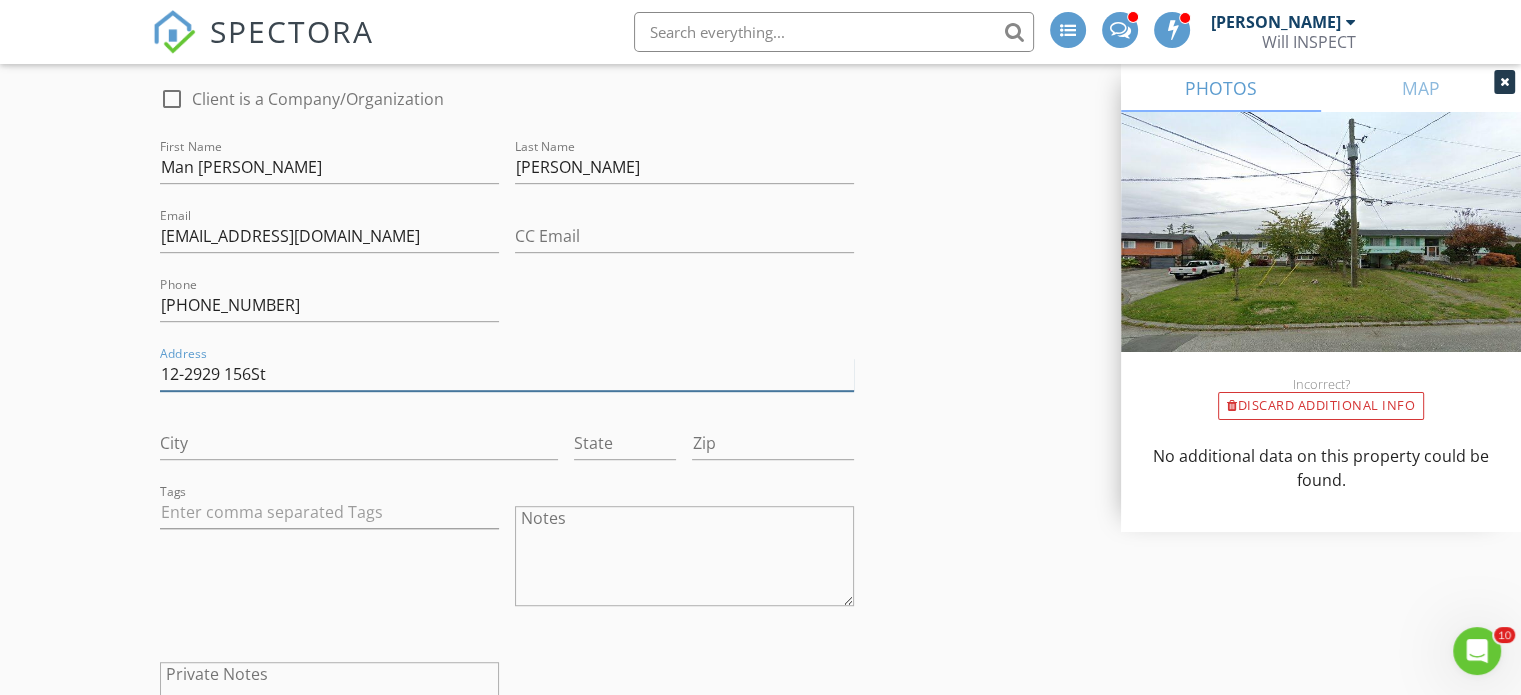 click on "12-2929 156St" at bounding box center [507, 374] 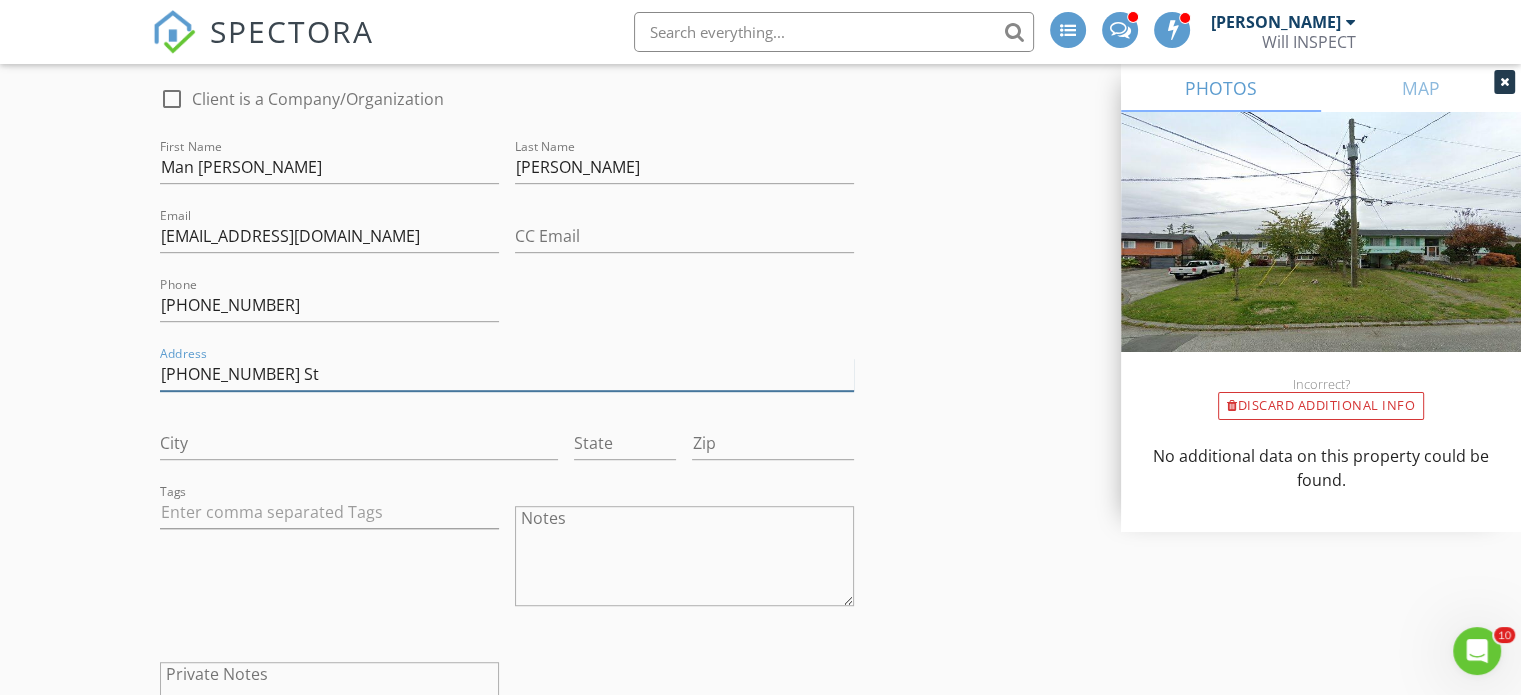 type on "[PHONE_NUMBER] St" 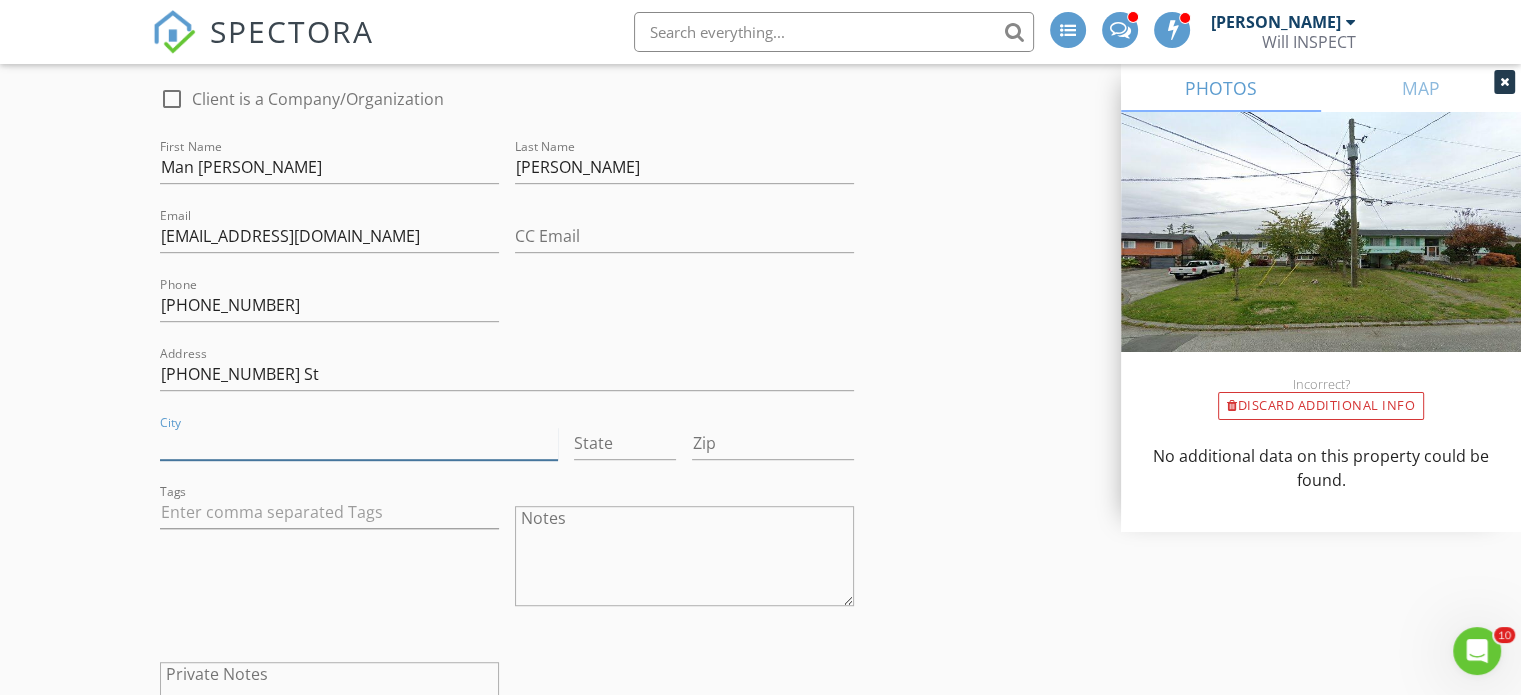 click on "City" at bounding box center [359, 443] 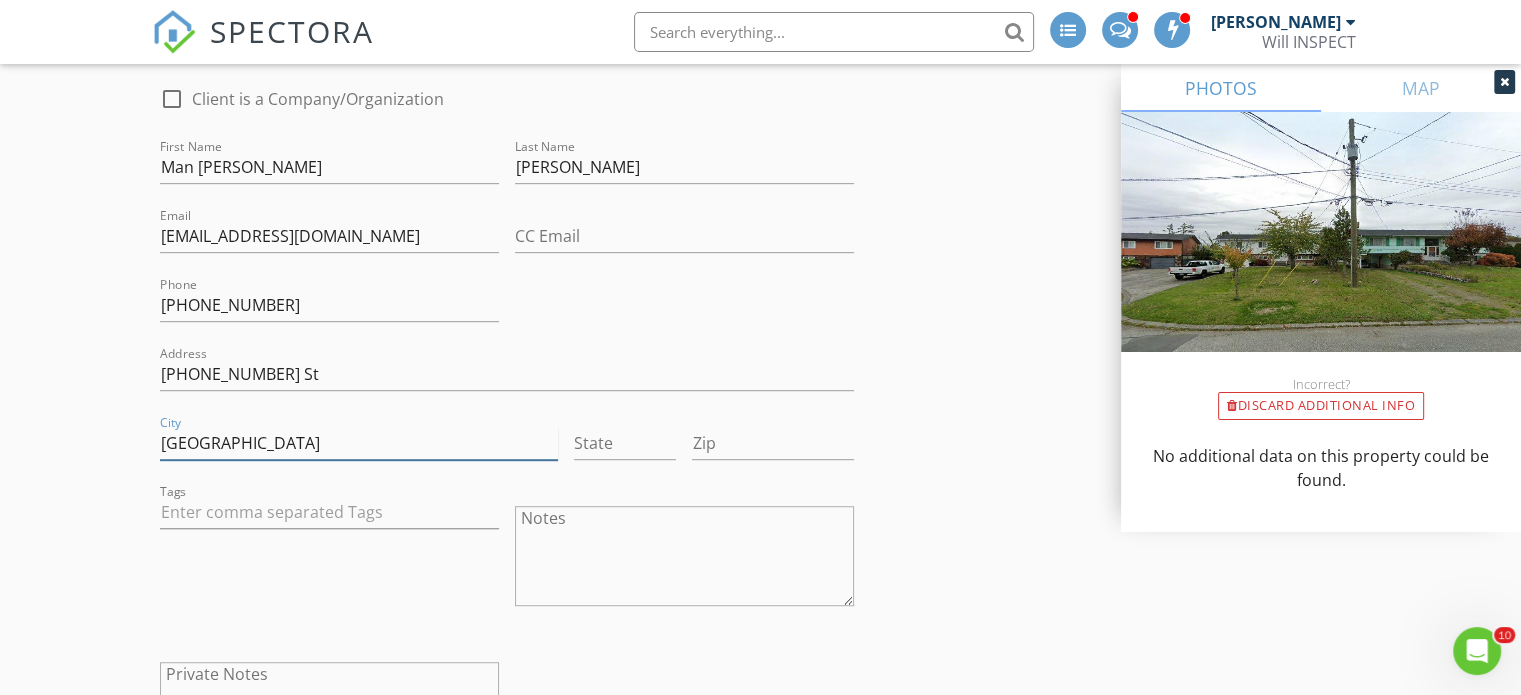 type on "[GEOGRAPHIC_DATA]" 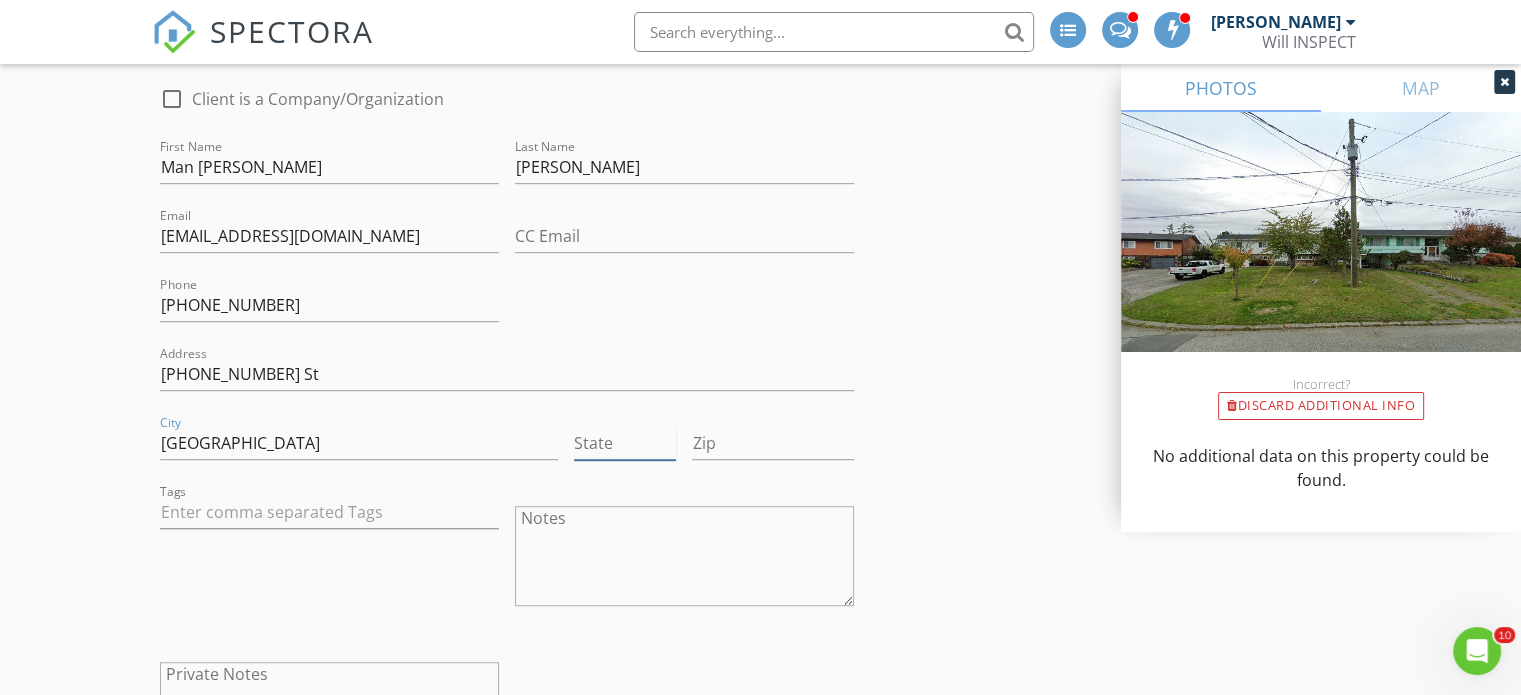 click on "State" at bounding box center [625, 443] 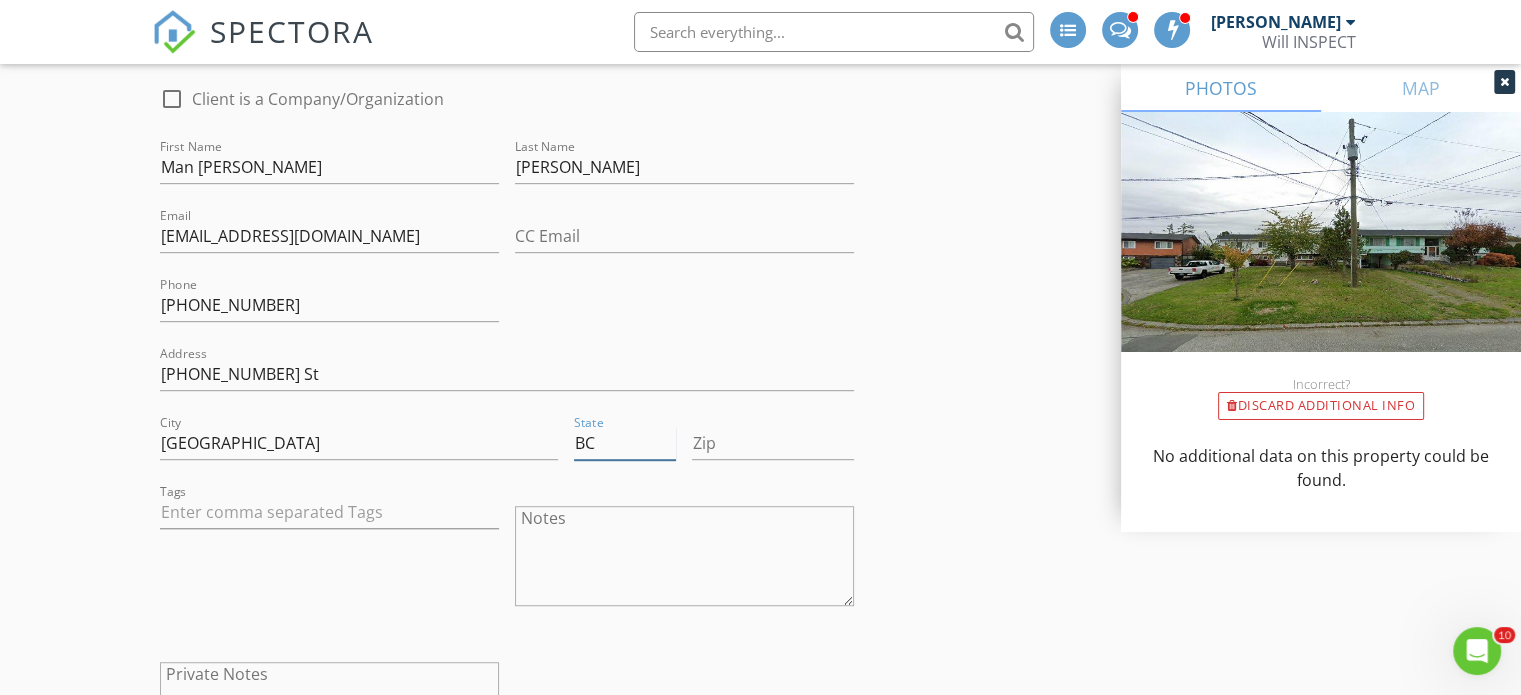 type on "BC" 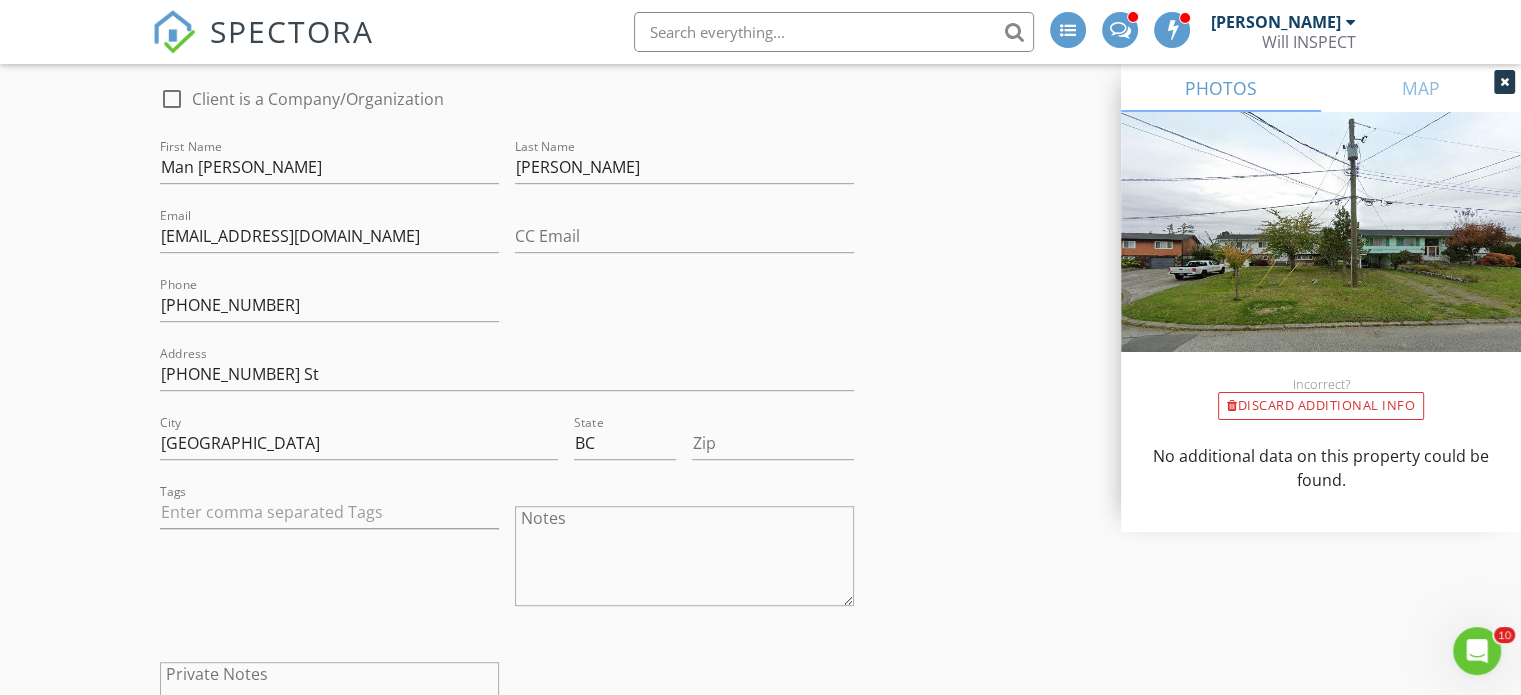 click on "Zip" at bounding box center (772, 445) 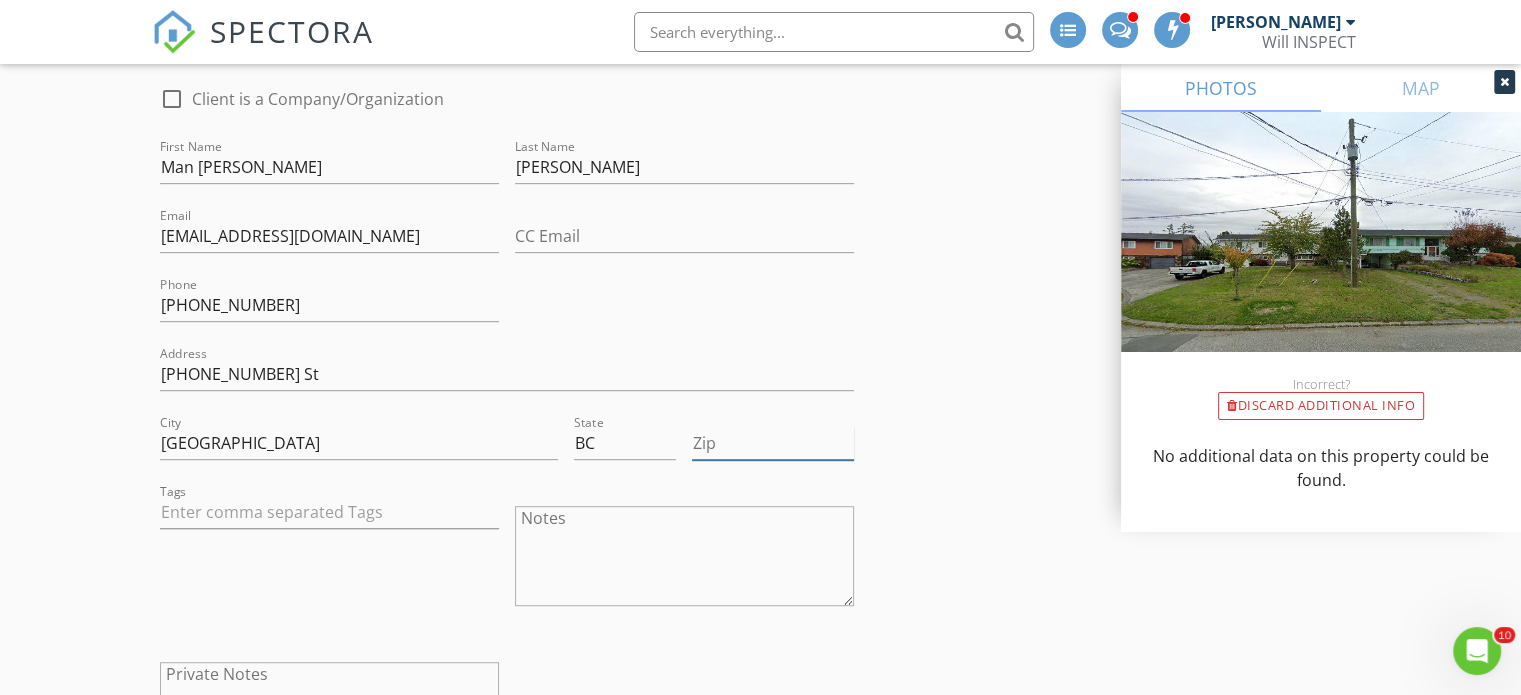 click on "Zip" at bounding box center [772, 443] 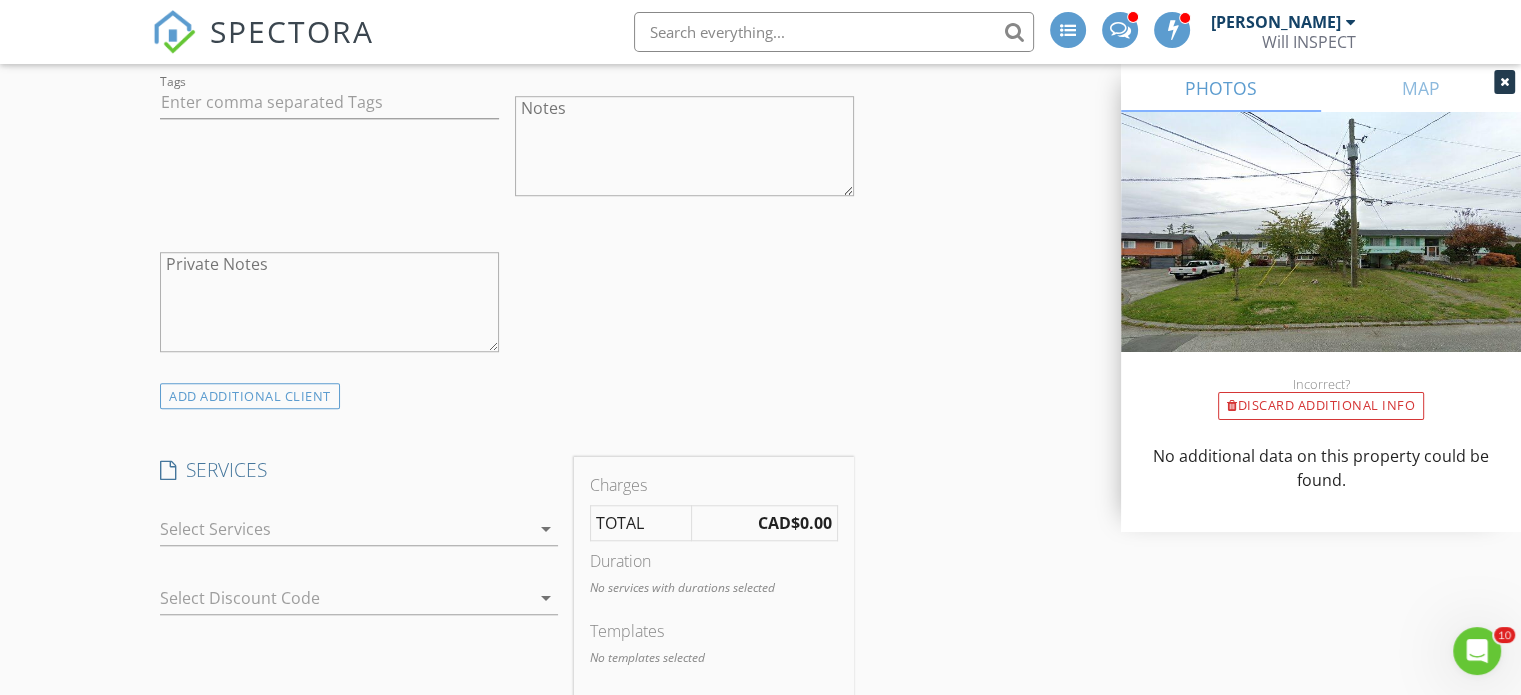 scroll, scrollTop: 1600, scrollLeft: 0, axis: vertical 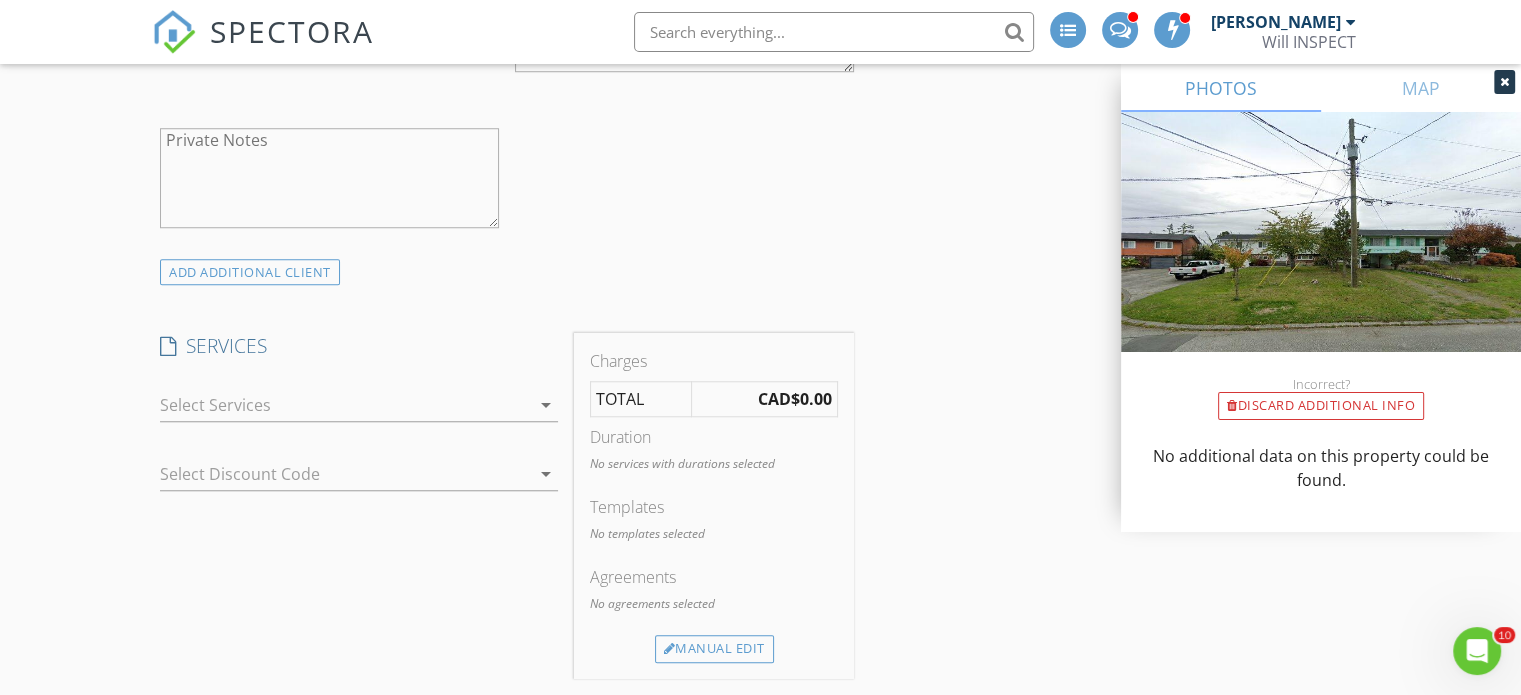 type on "V3Z 0S9" 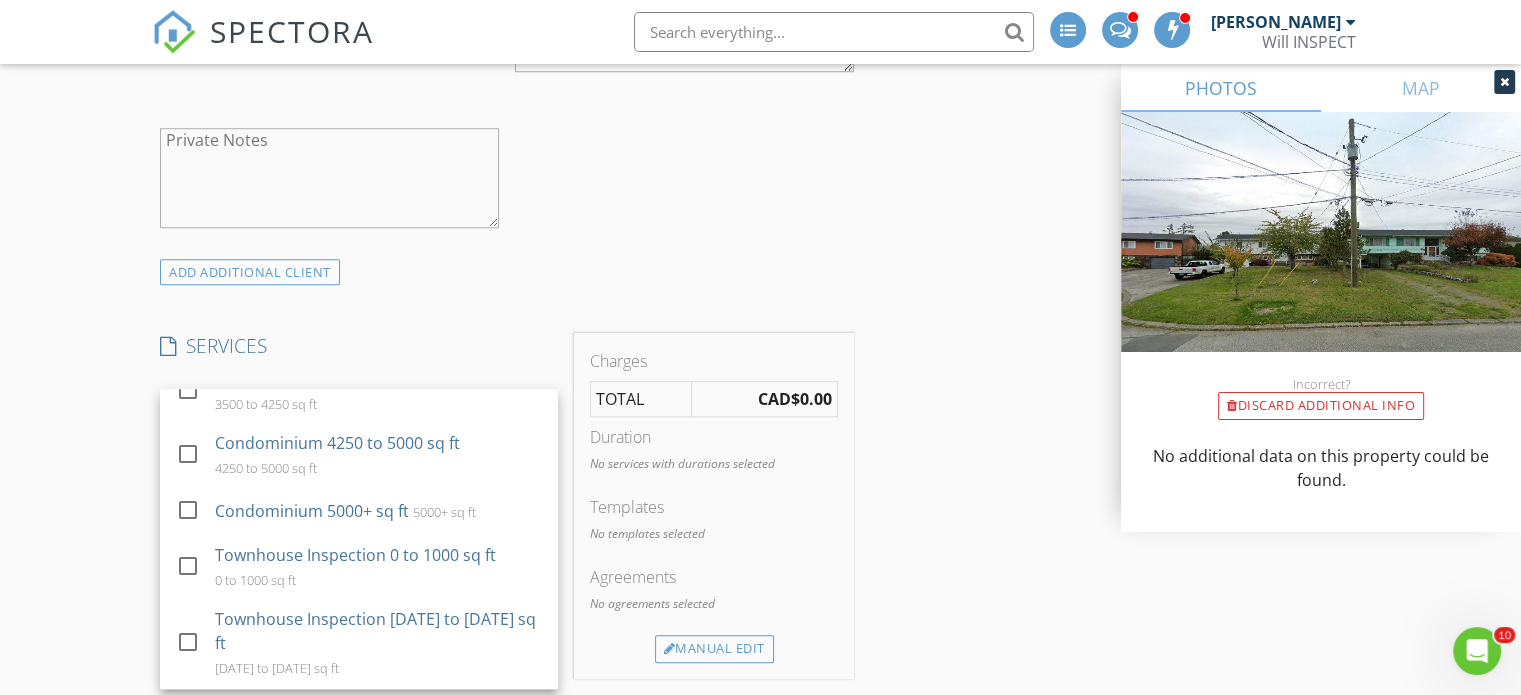 scroll, scrollTop: 1283, scrollLeft: 0, axis: vertical 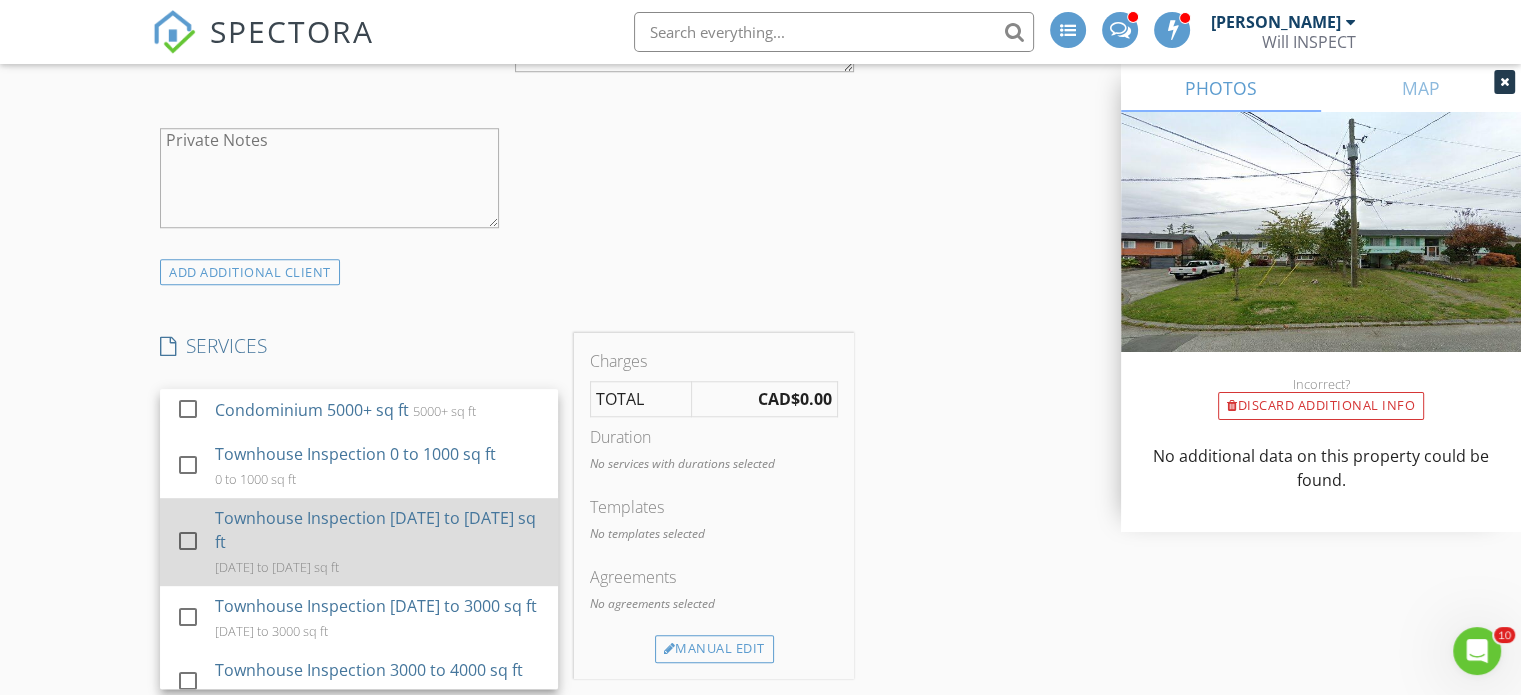 click at bounding box center (188, 541) 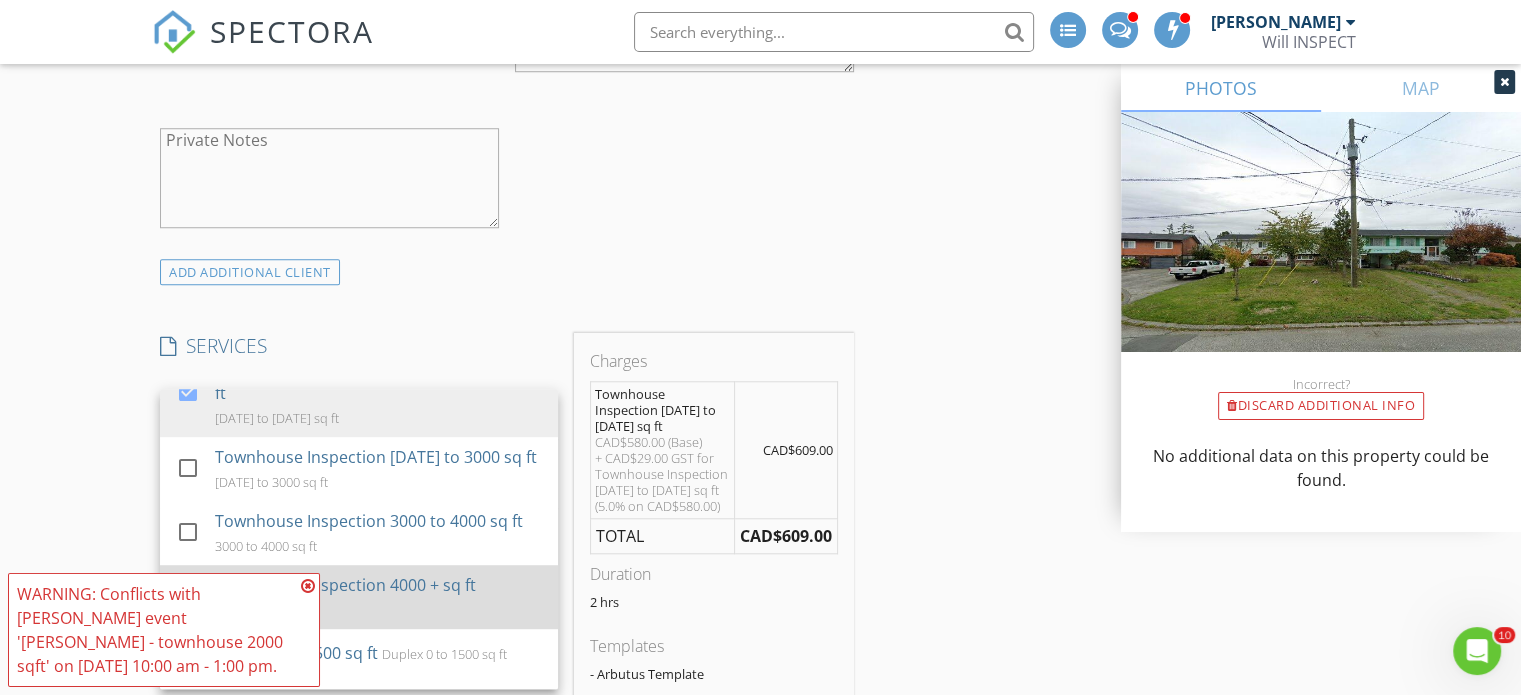 scroll, scrollTop: 1550, scrollLeft: 0, axis: vertical 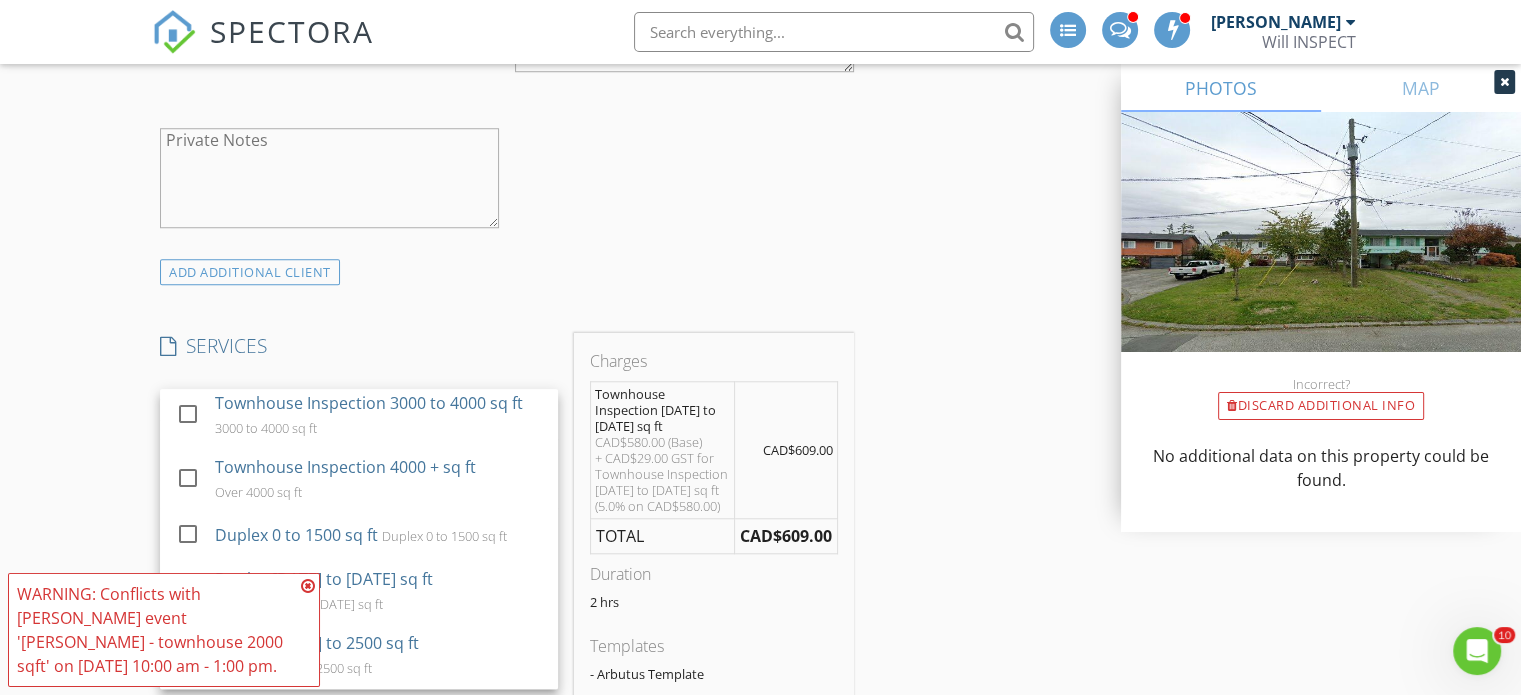 click at bounding box center (308, 586) 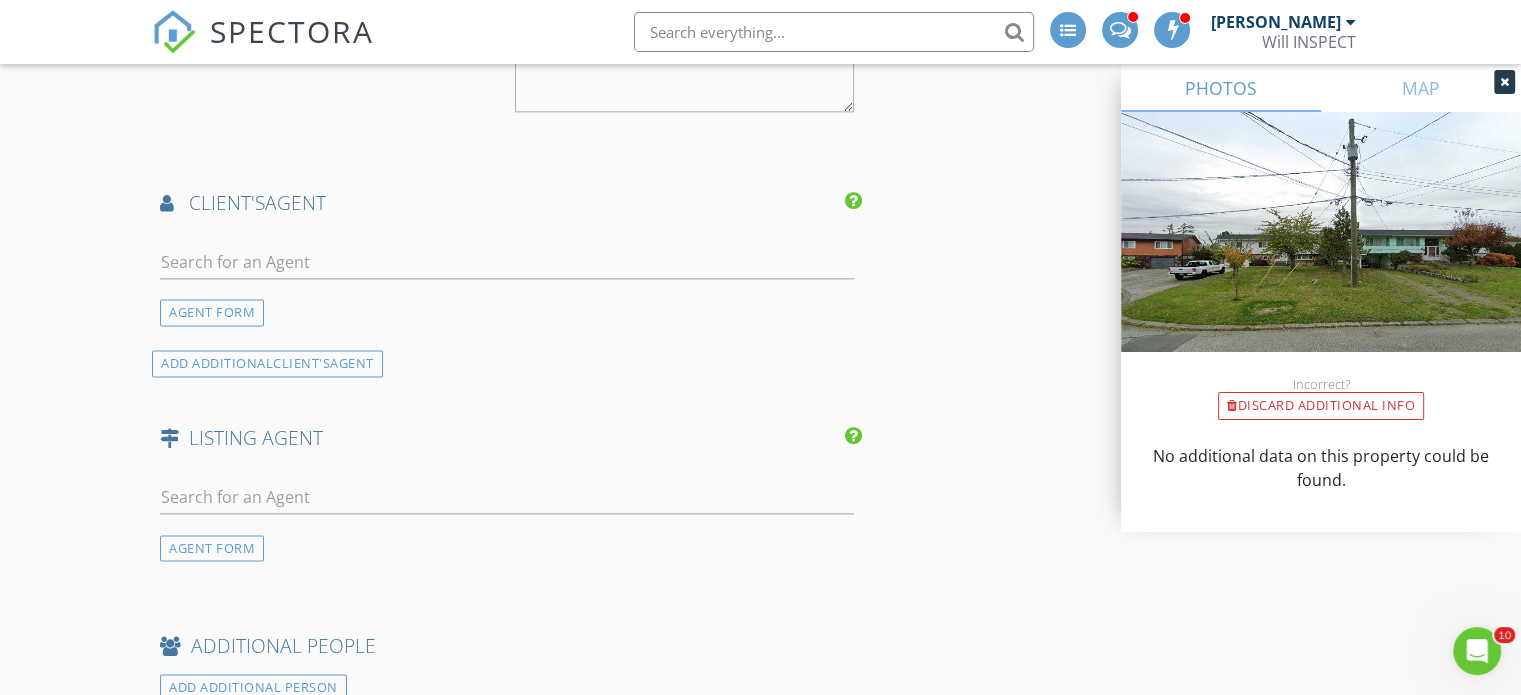 scroll, scrollTop: 2666, scrollLeft: 0, axis: vertical 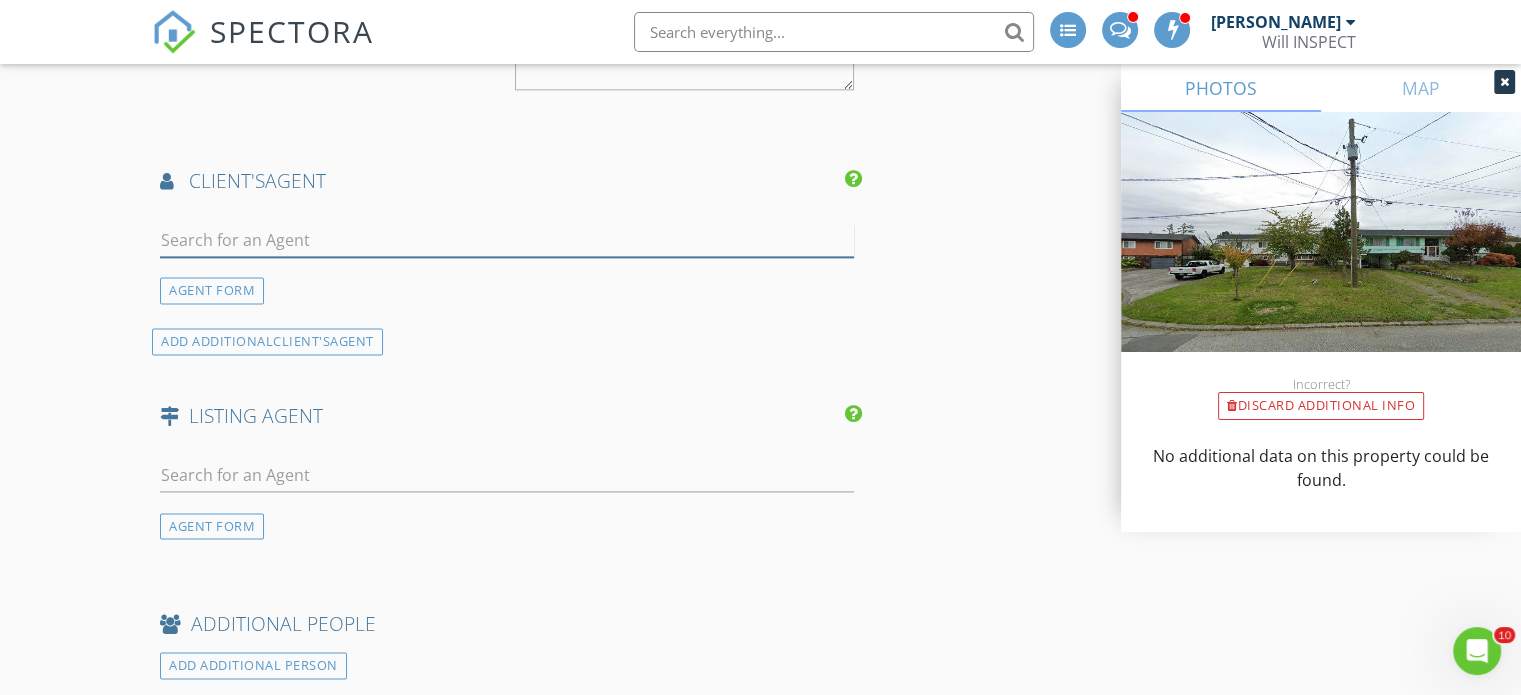click at bounding box center (507, 240) 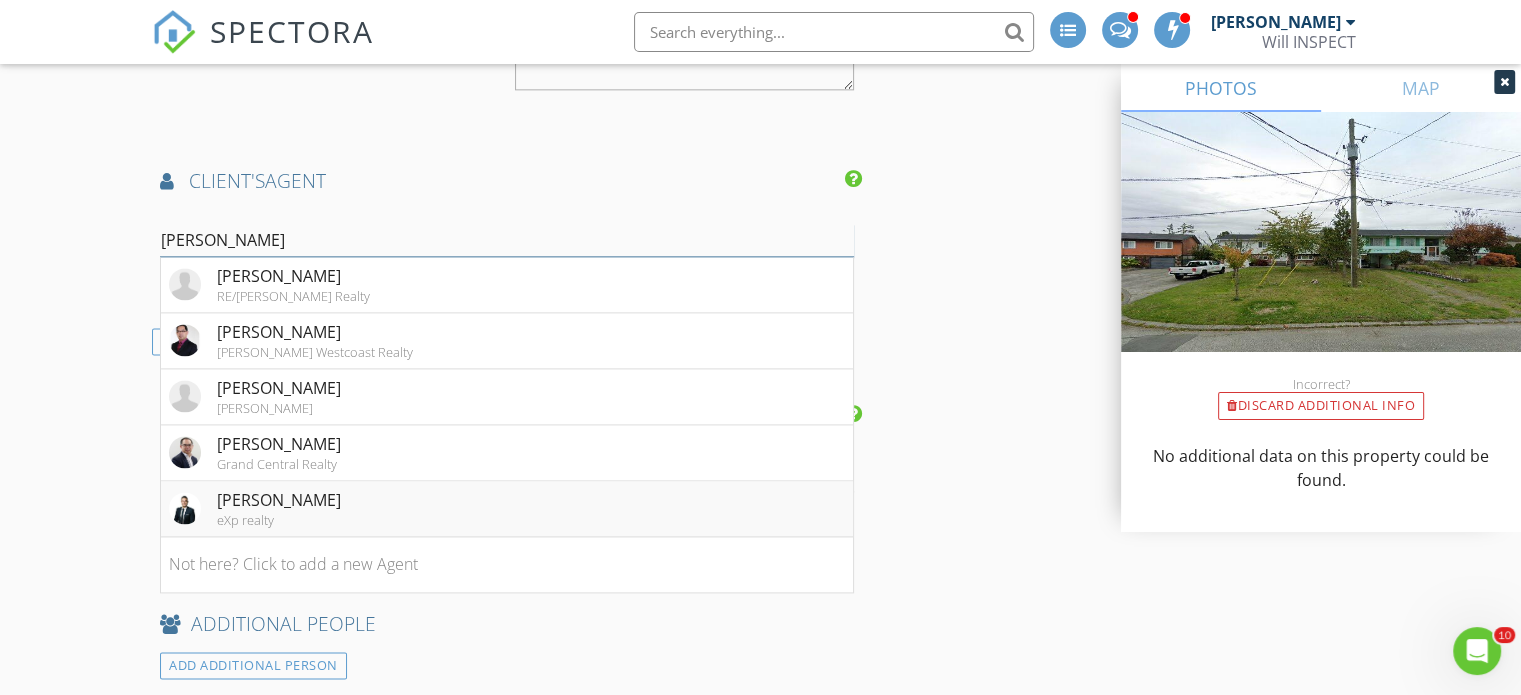 type on "[PERSON_NAME]" 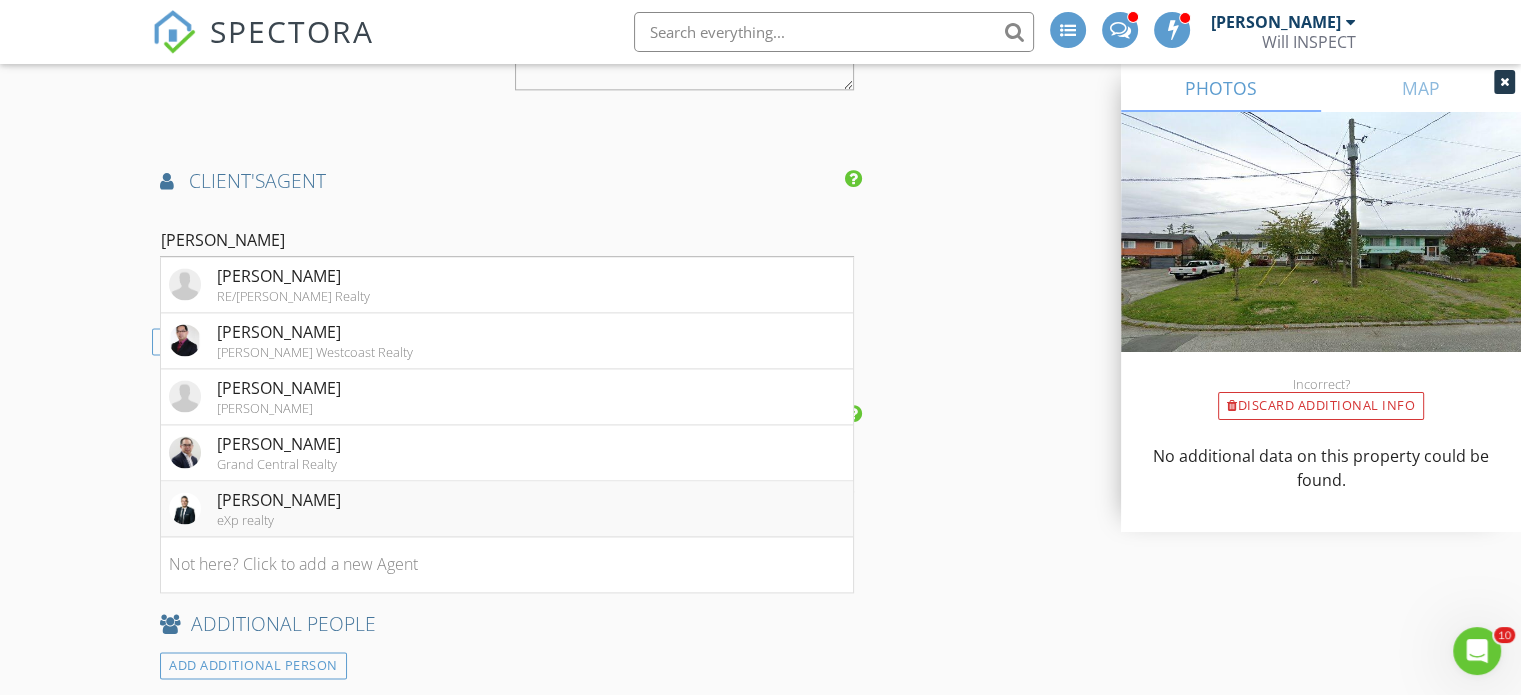 click on "[PERSON_NAME]" at bounding box center (279, 500) 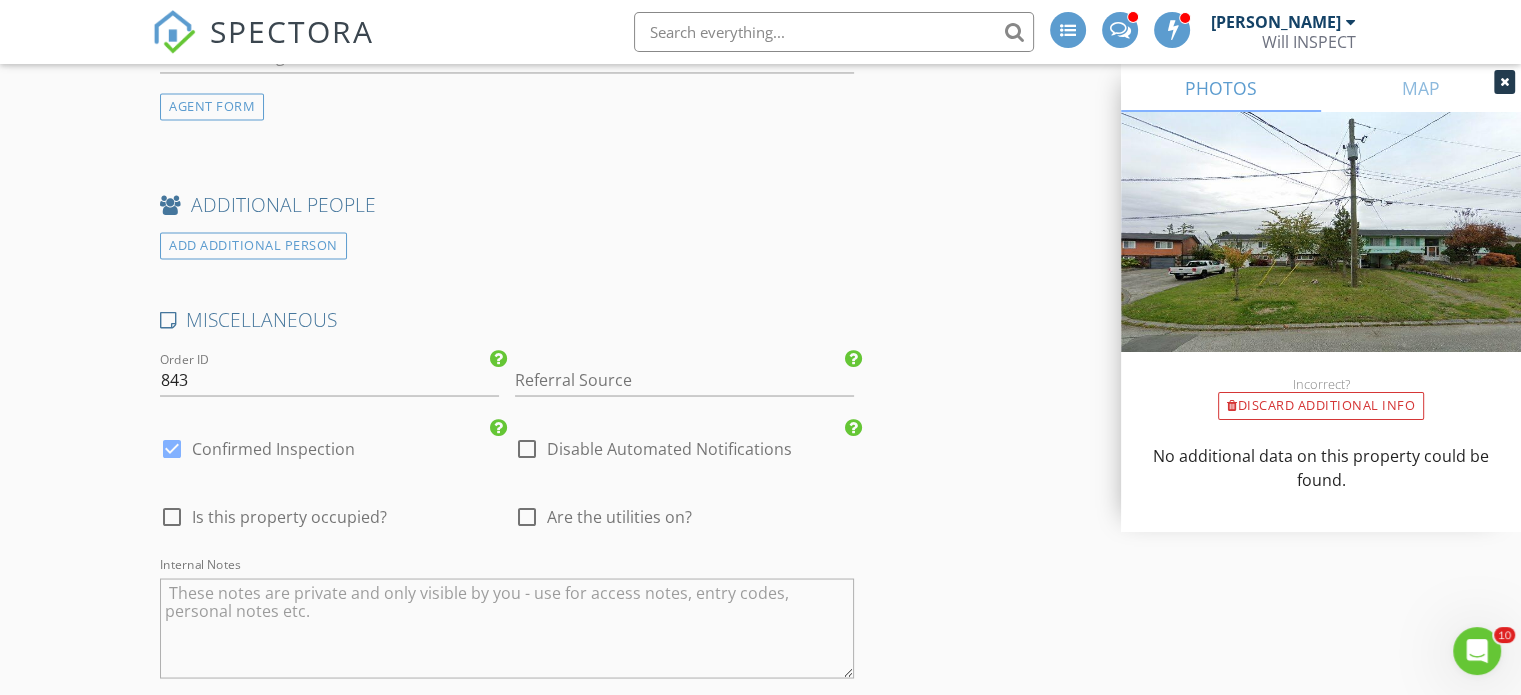 scroll, scrollTop: 3200, scrollLeft: 0, axis: vertical 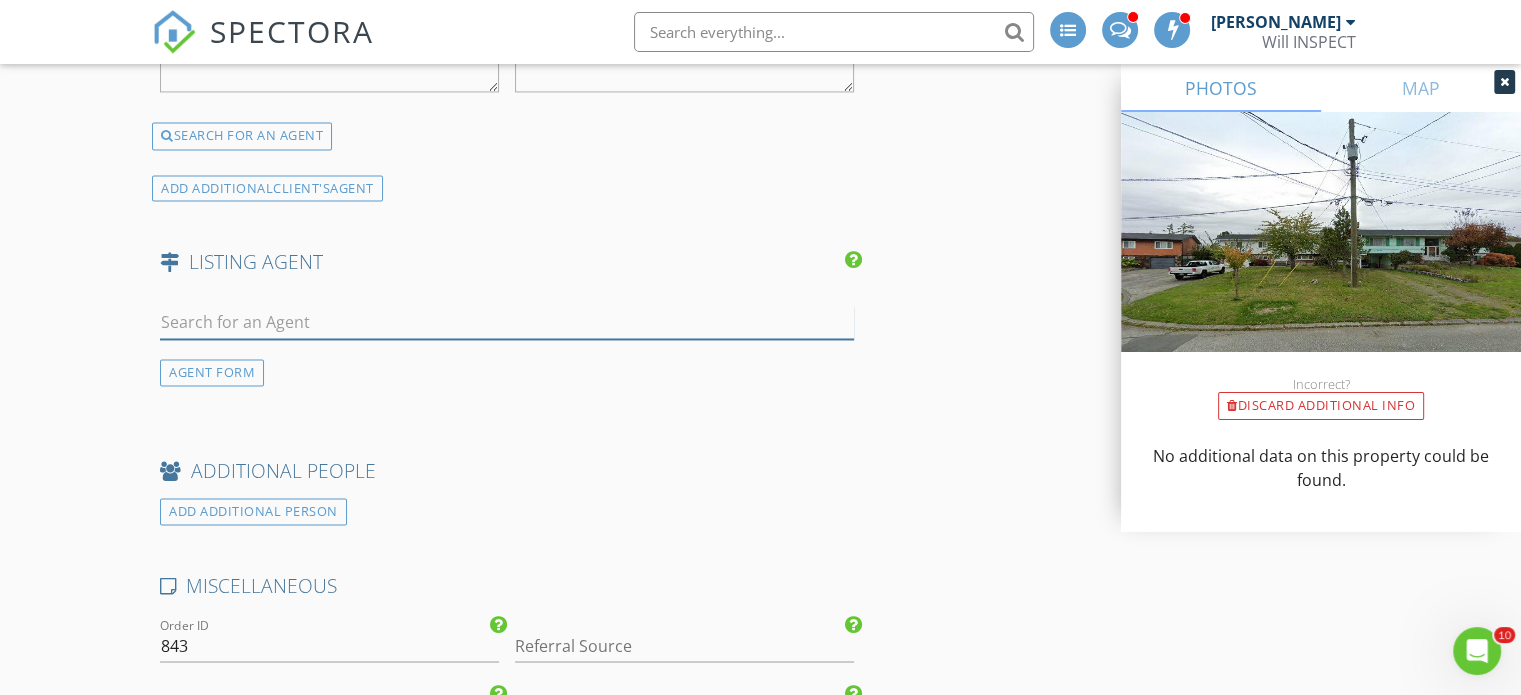 click at bounding box center (507, 322) 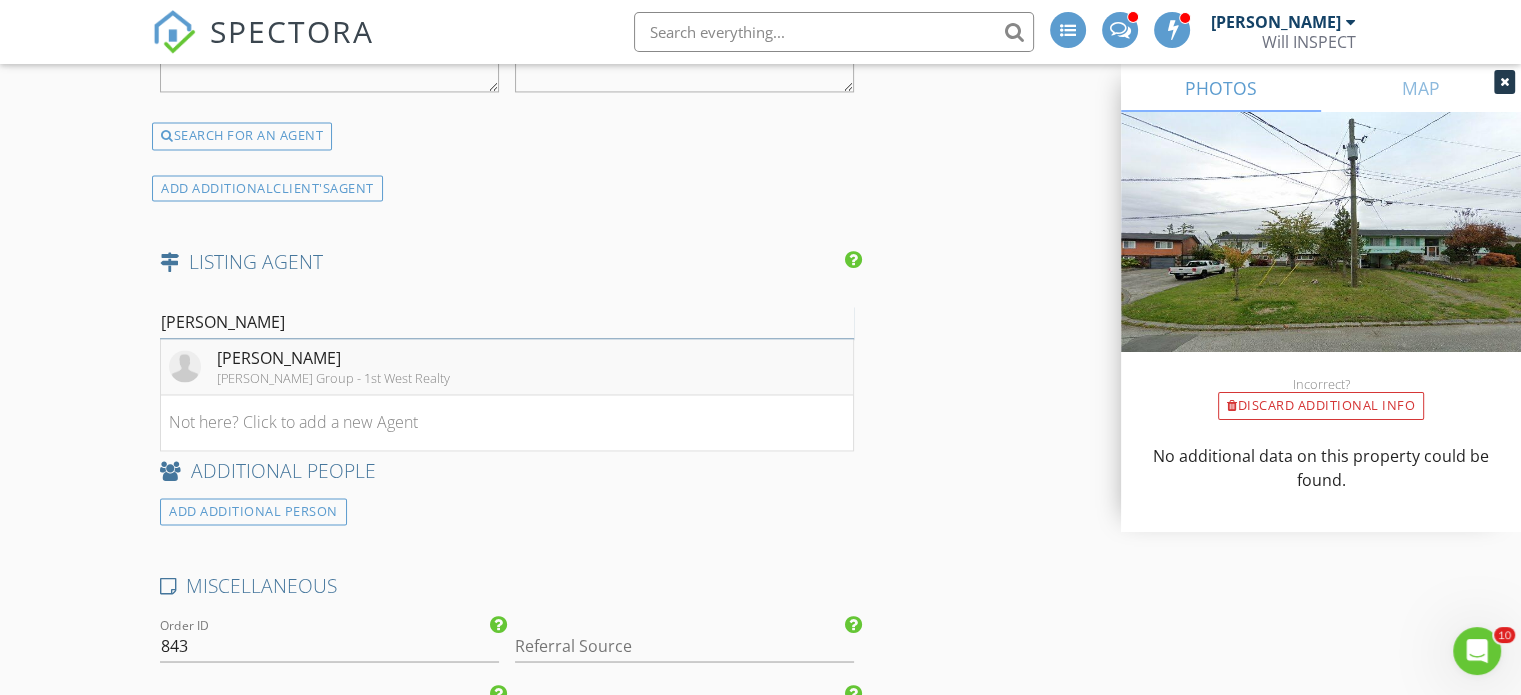 type on "Luna" 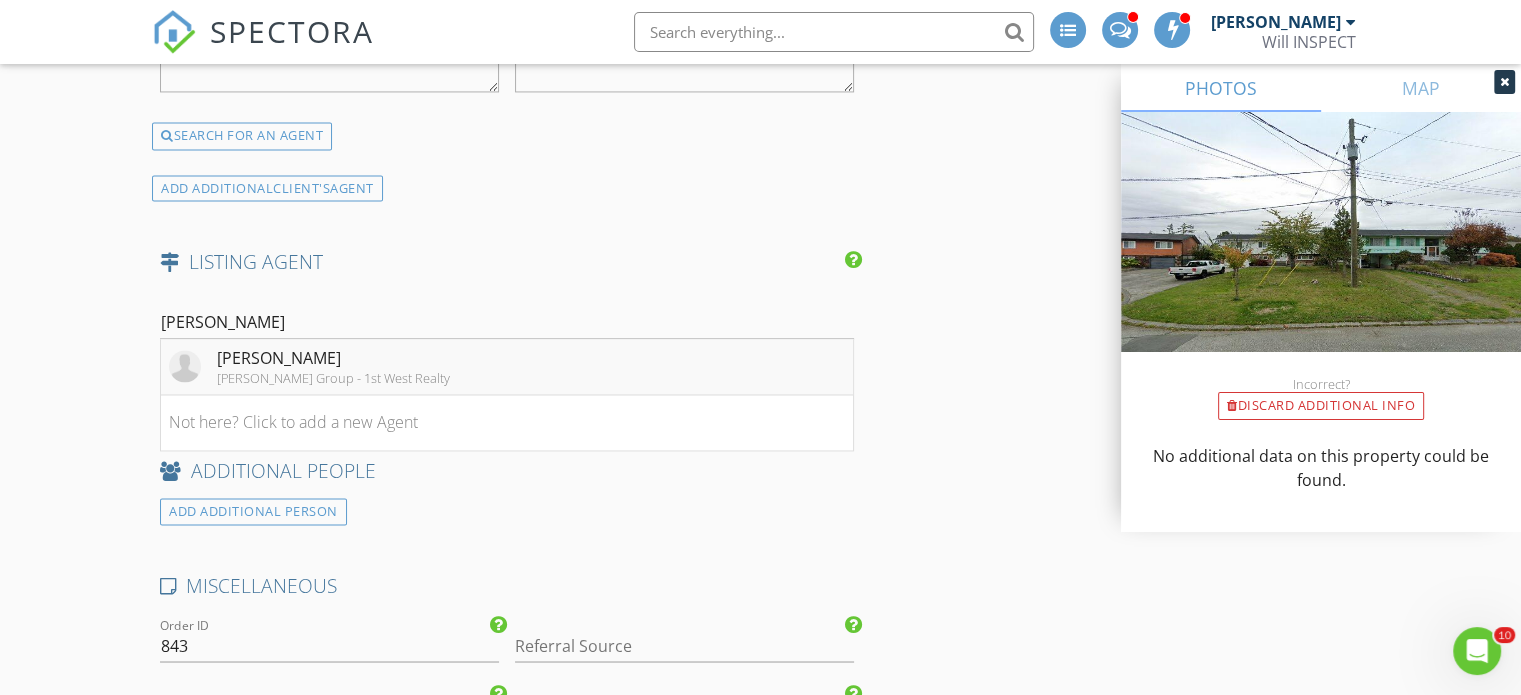 click on "Luna Yu
Sutton Group - 1st West Realty" at bounding box center [507, 367] 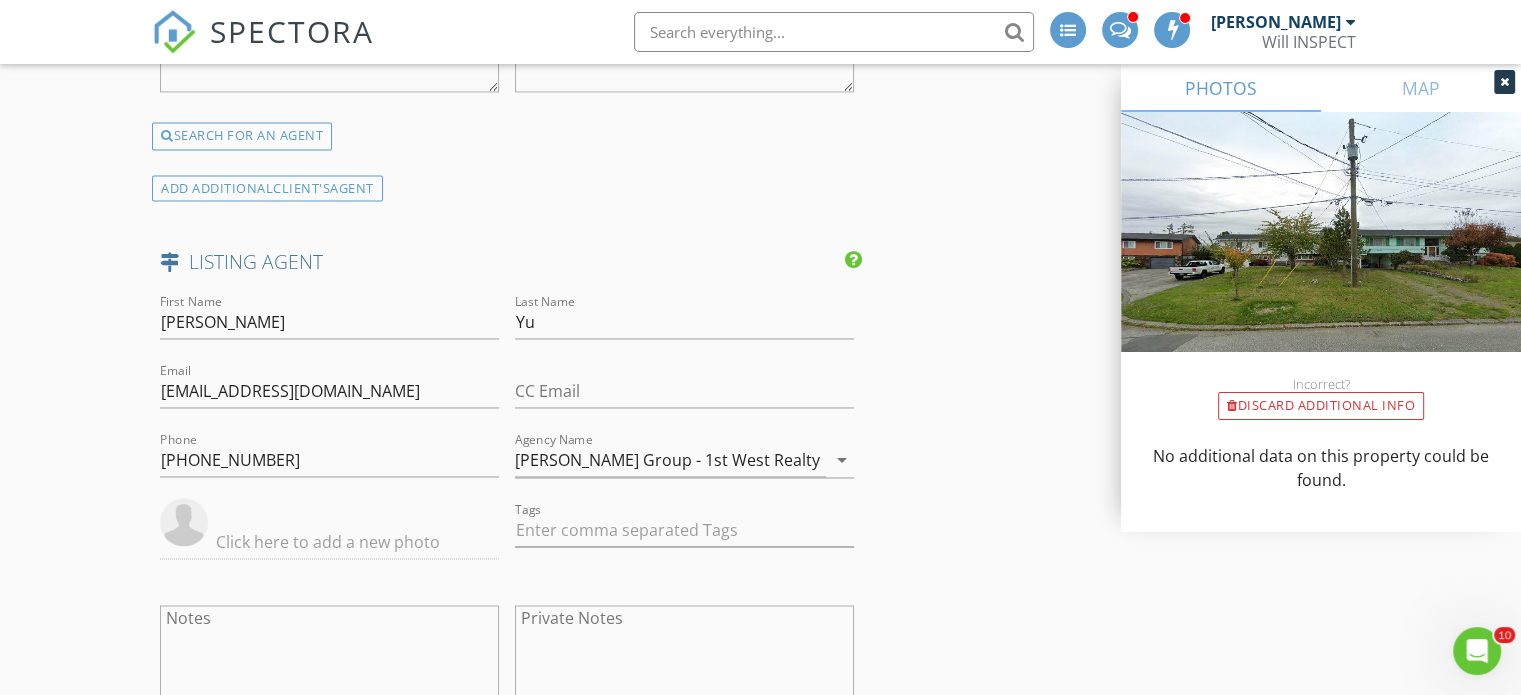 click at bounding box center (329, 542) 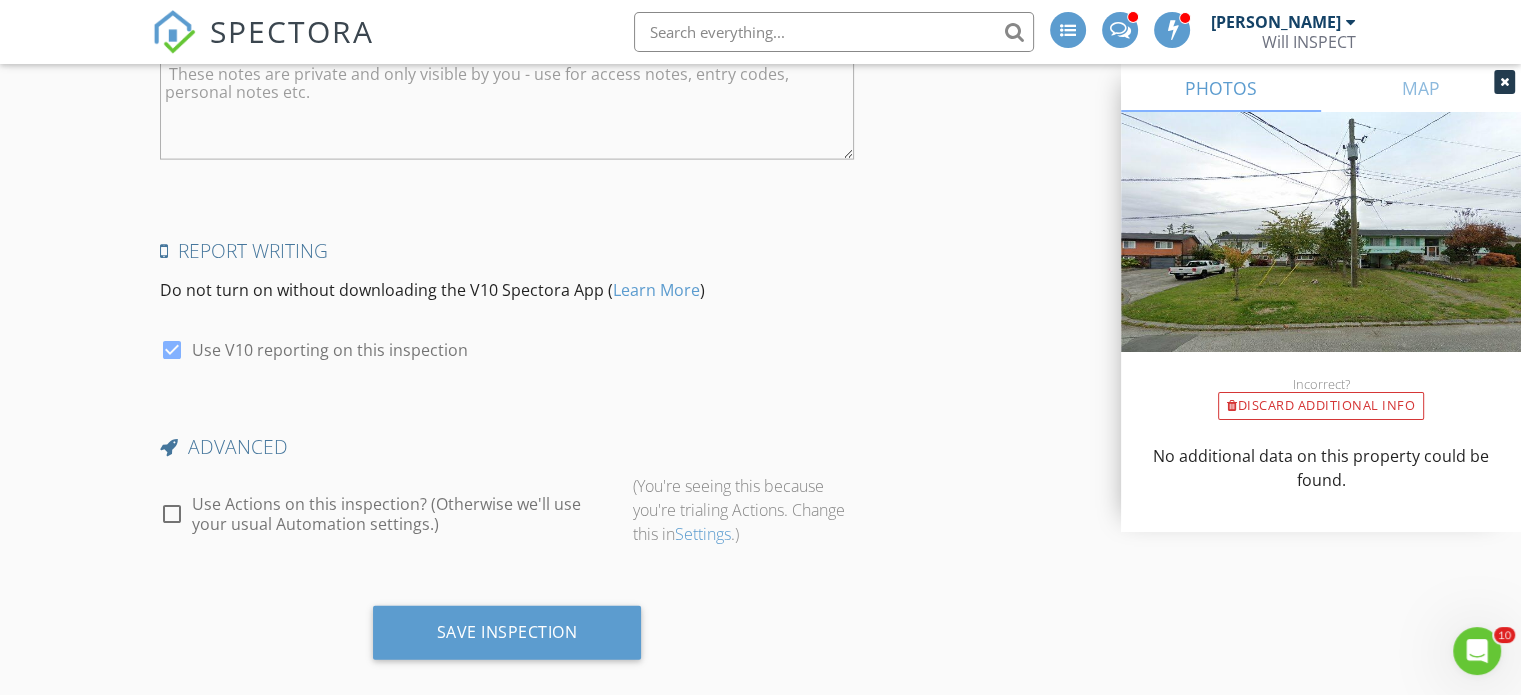 scroll, scrollTop: 4122, scrollLeft: 0, axis: vertical 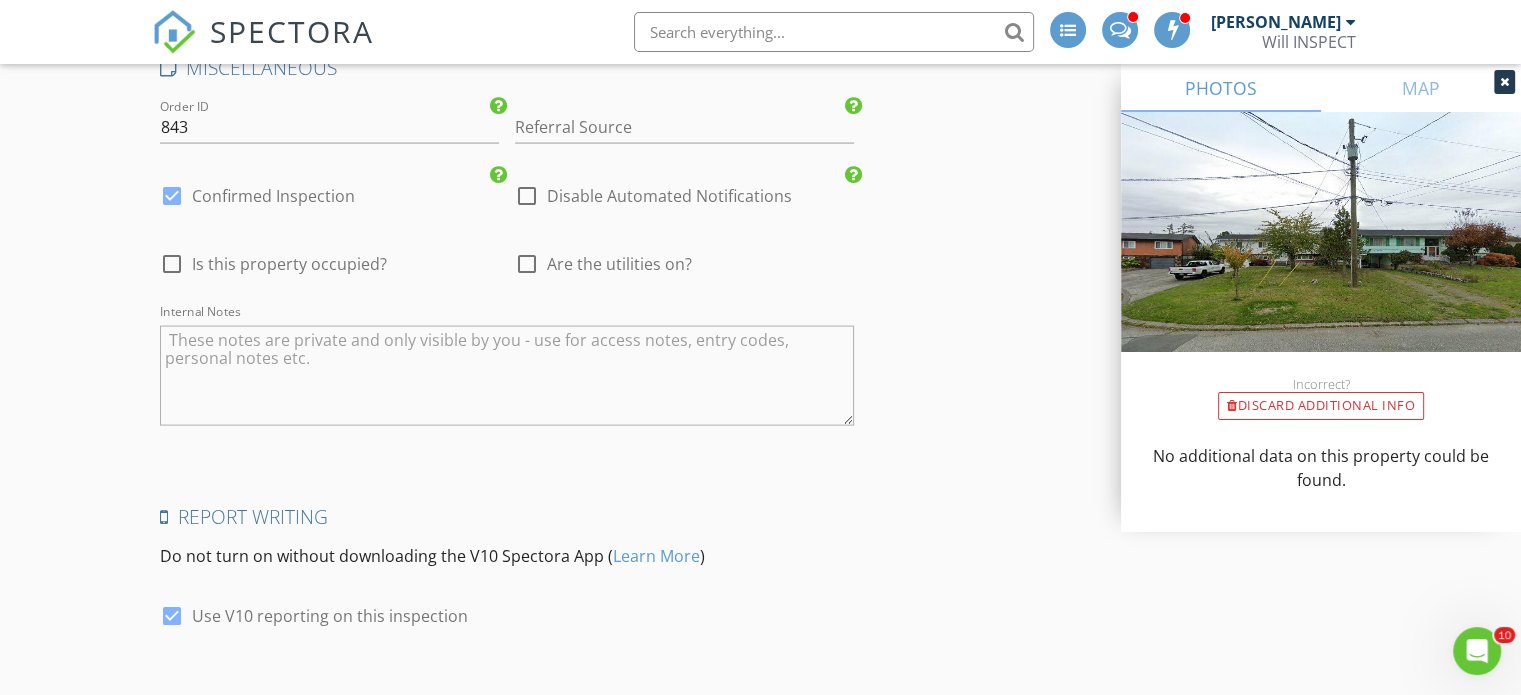 click at bounding box center (507, 376) 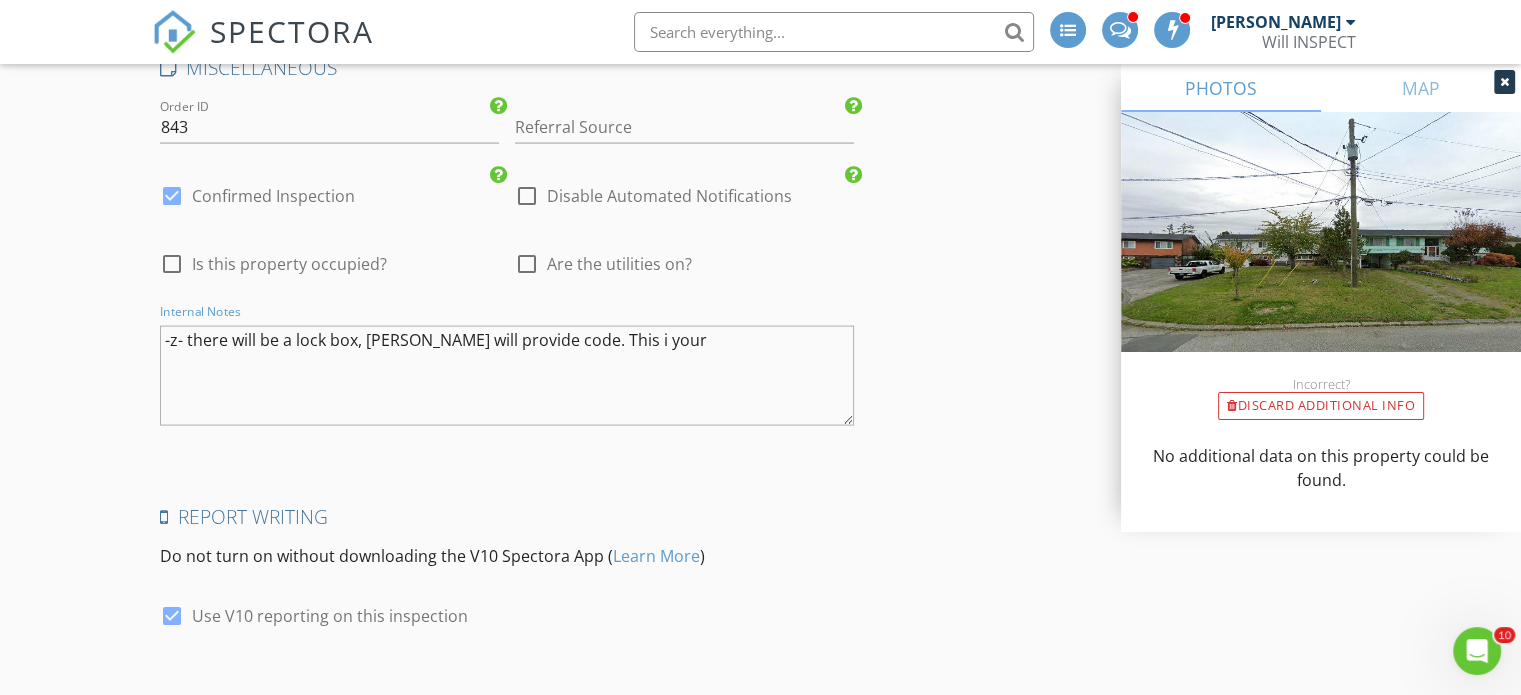 click on "-z- there will be a lock box, Howard will provide code. This i your" at bounding box center (507, 376) 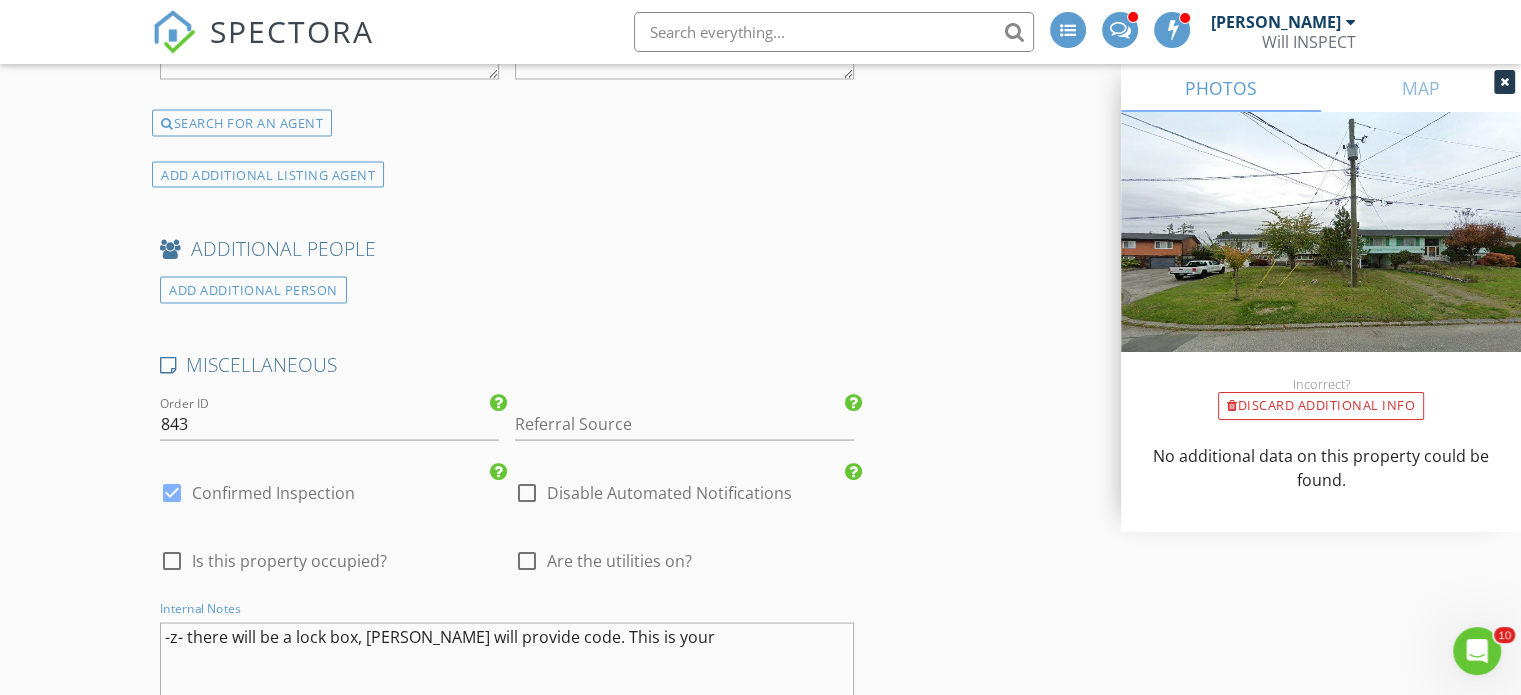 scroll, scrollTop: 4122, scrollLeft: 0, axis: vertical 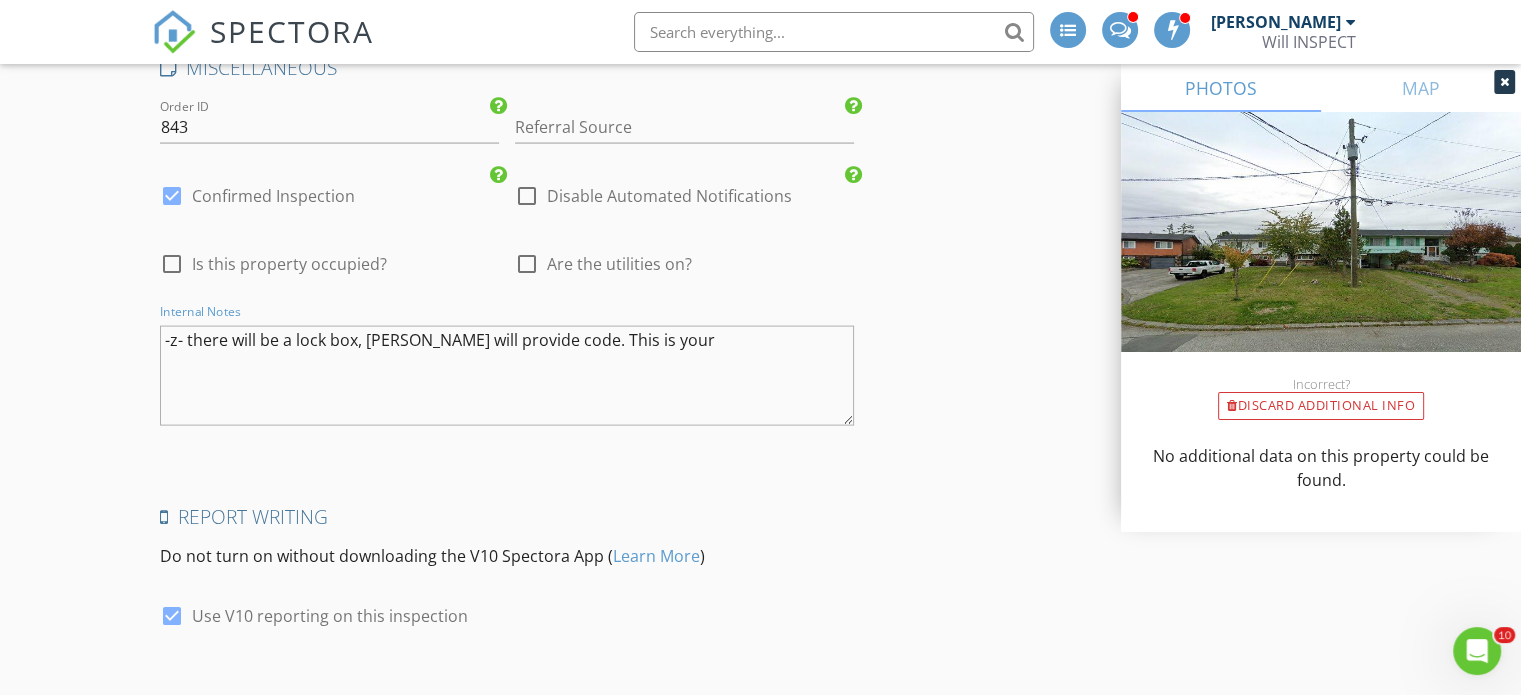 click on "-z- there will be a lock box, Howard will provide code. This is your" at bounding box center [507, 376] 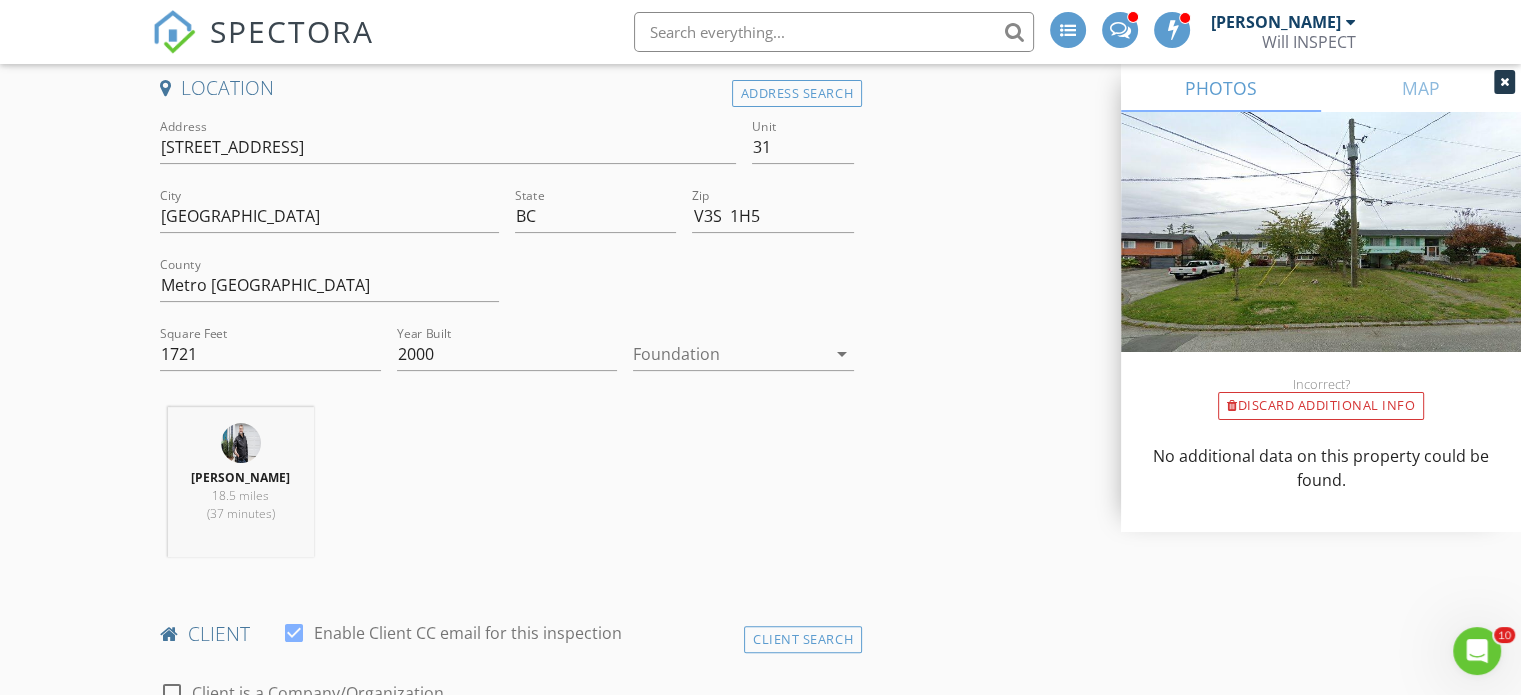 scroll, scrollTop: 388, scrollLeft: 0, axis: vertical 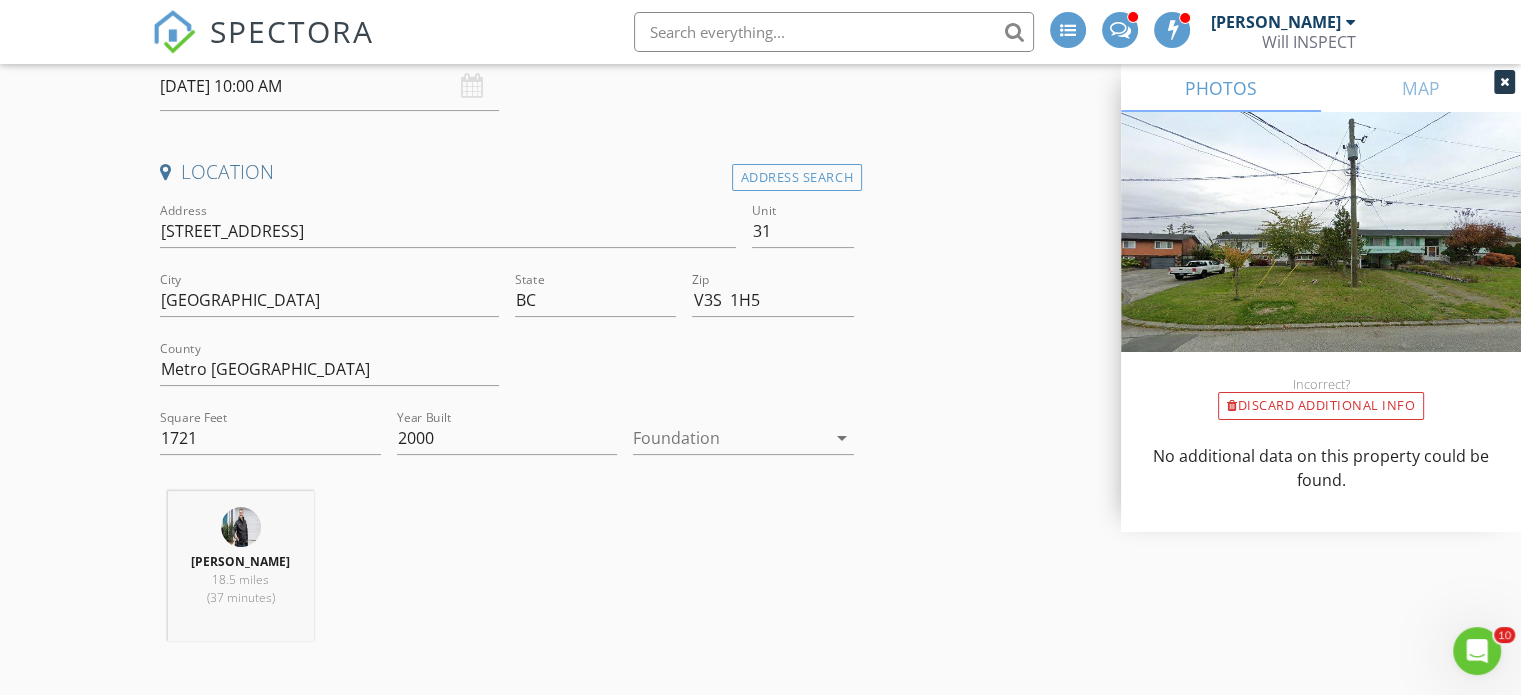 type on "-z- there will be a lock box, Howard will provide code. This is your eight inspection with Howard. The listing is new to us." 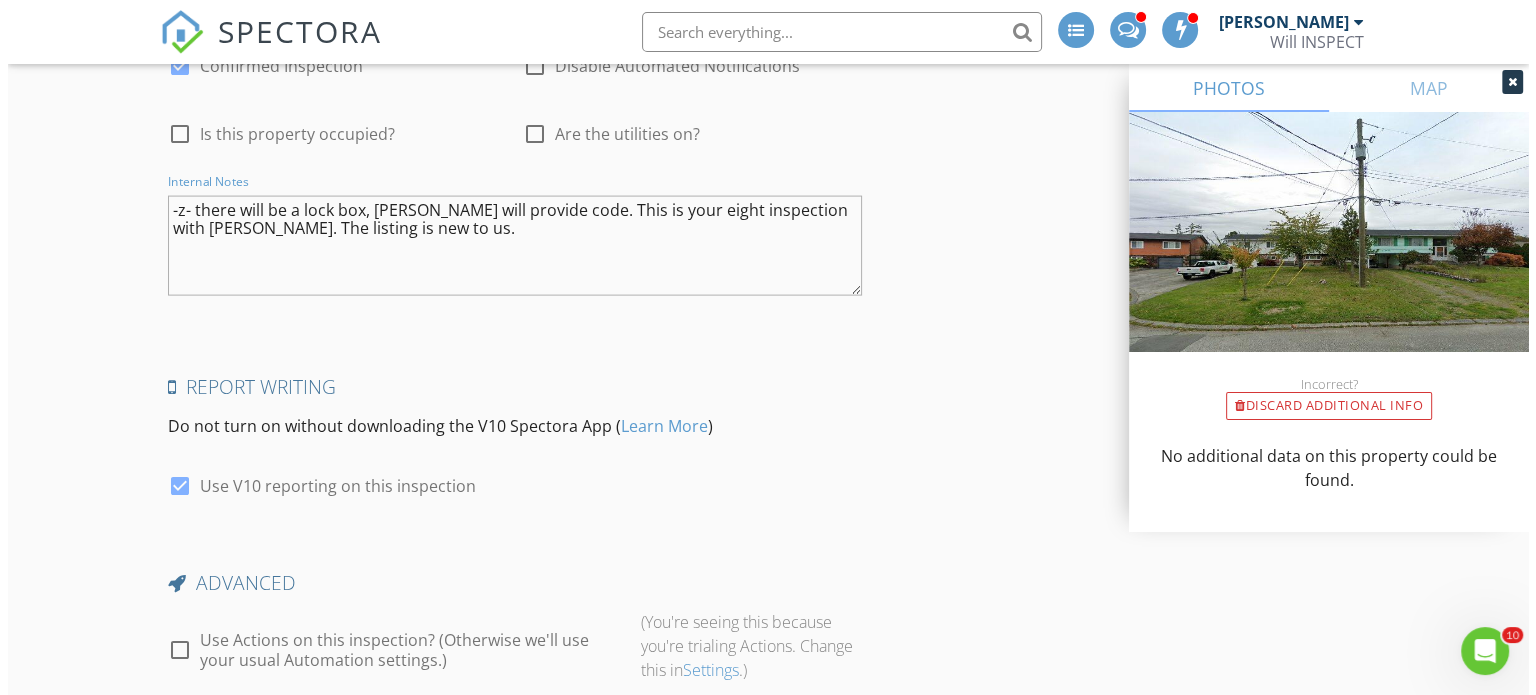 scroll, scrollTop: 4388, scrollLeft: 0, axis: vertical 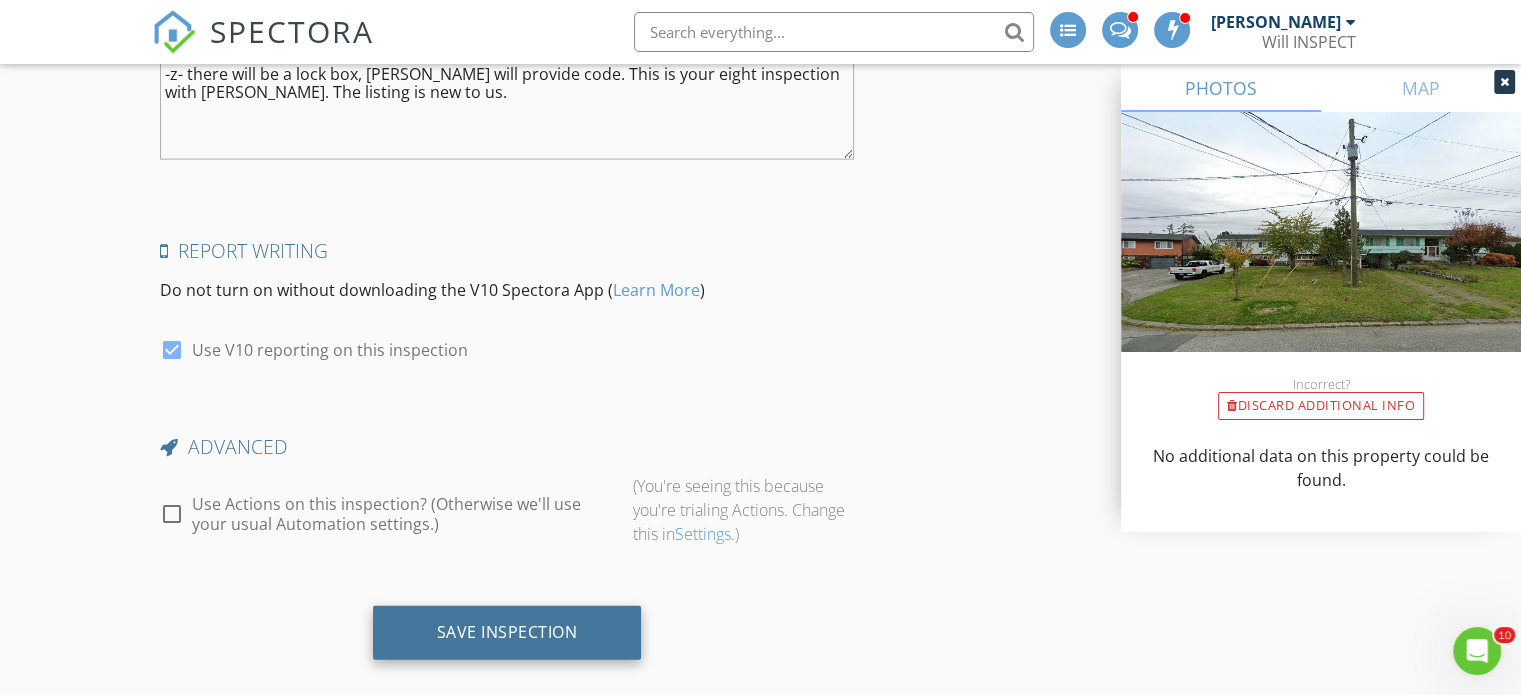 click on "Save Inspection" at bounding box center (507, 632) 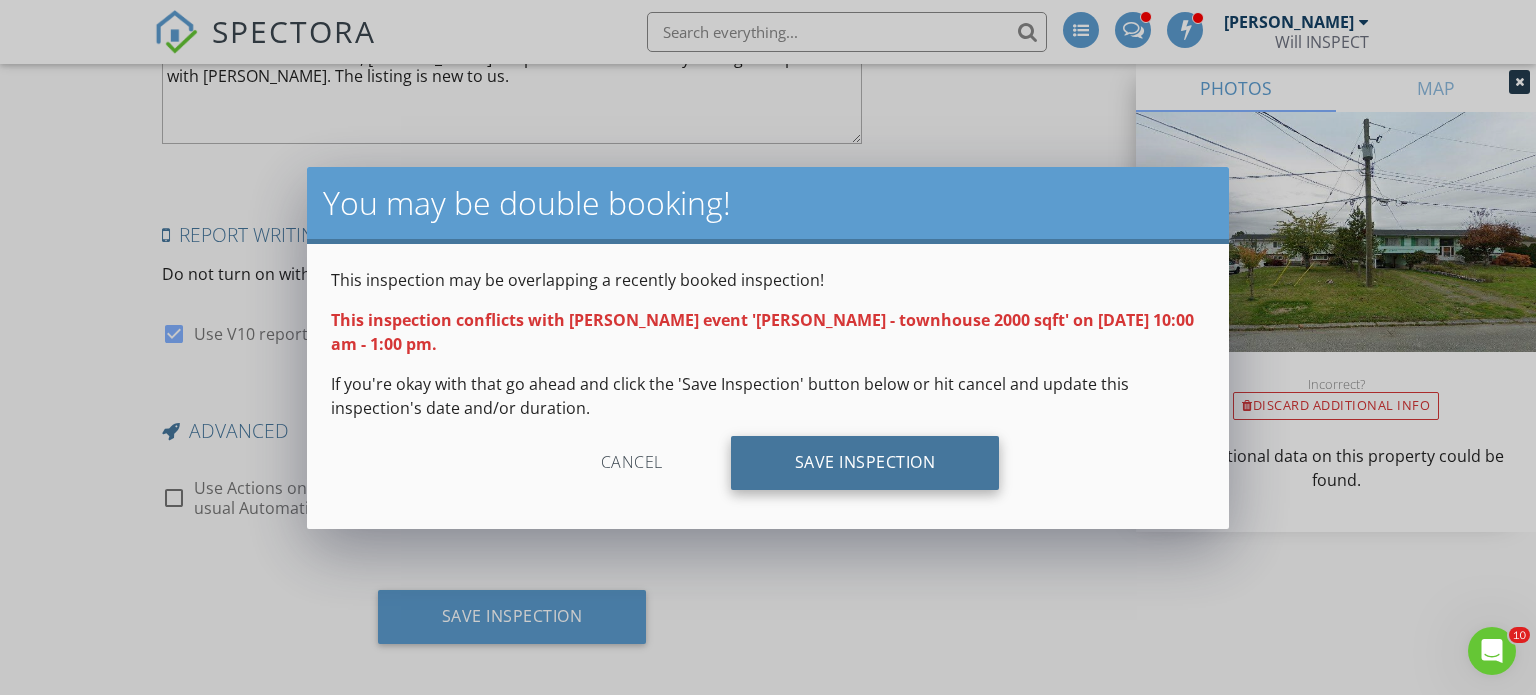 click on "Save Inspection" at bounding box center (865, 463) 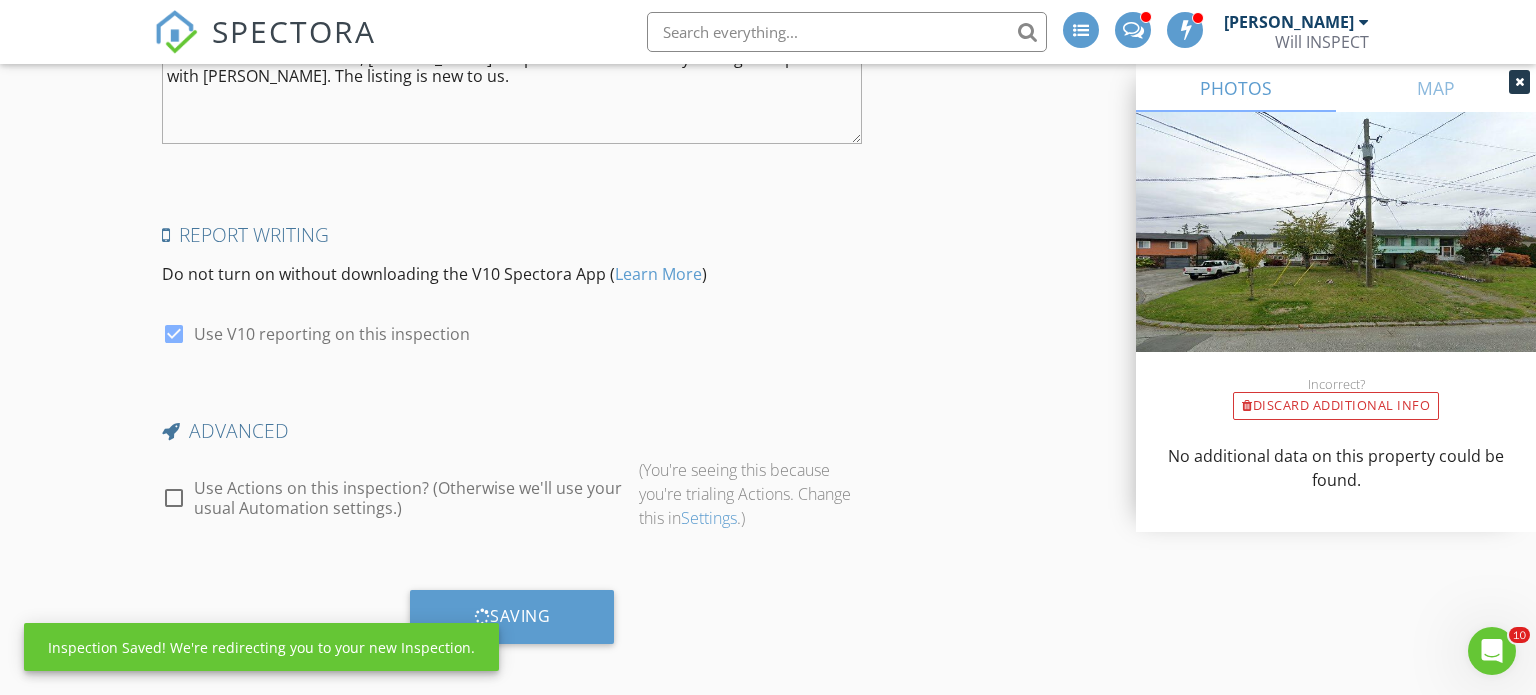 click at bounding box center (1519, 82) 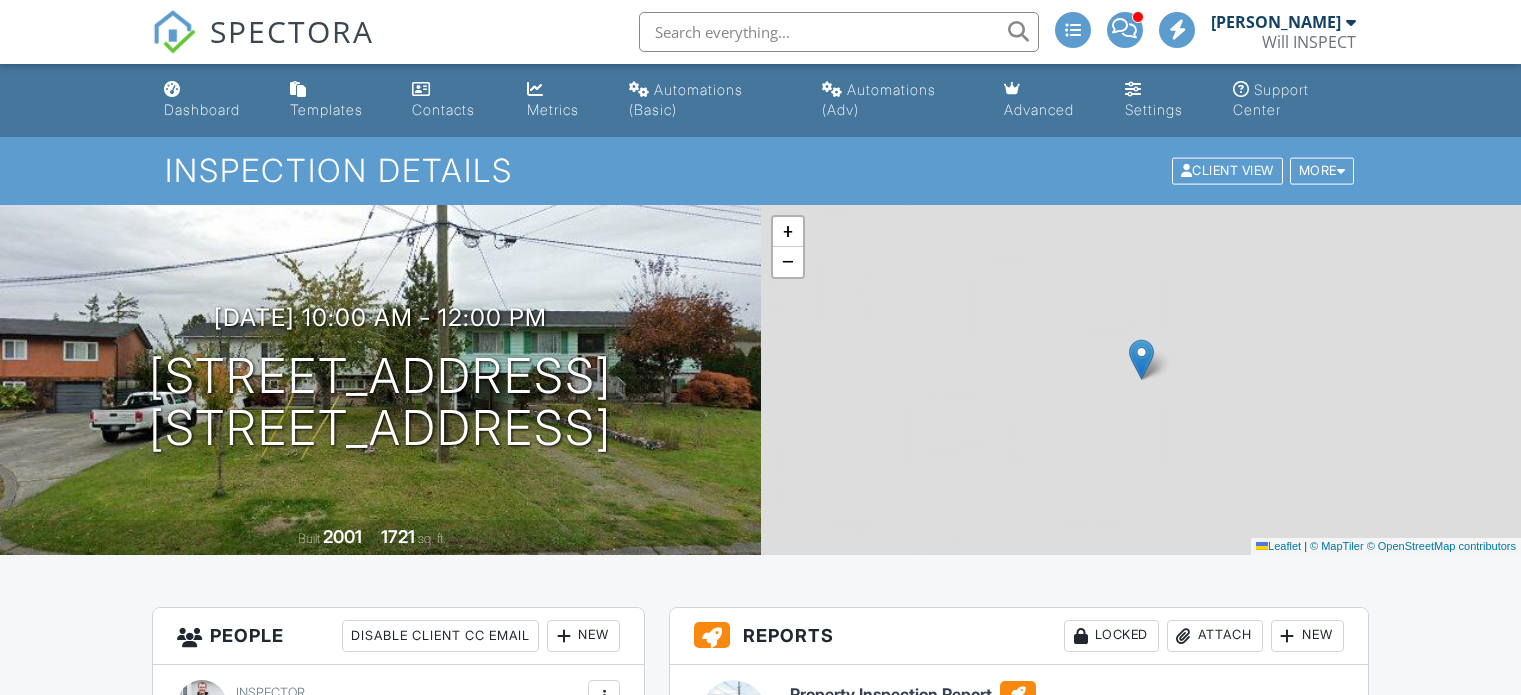 scroll, scrollTop: 0, scrollLeft: 0, axis: both 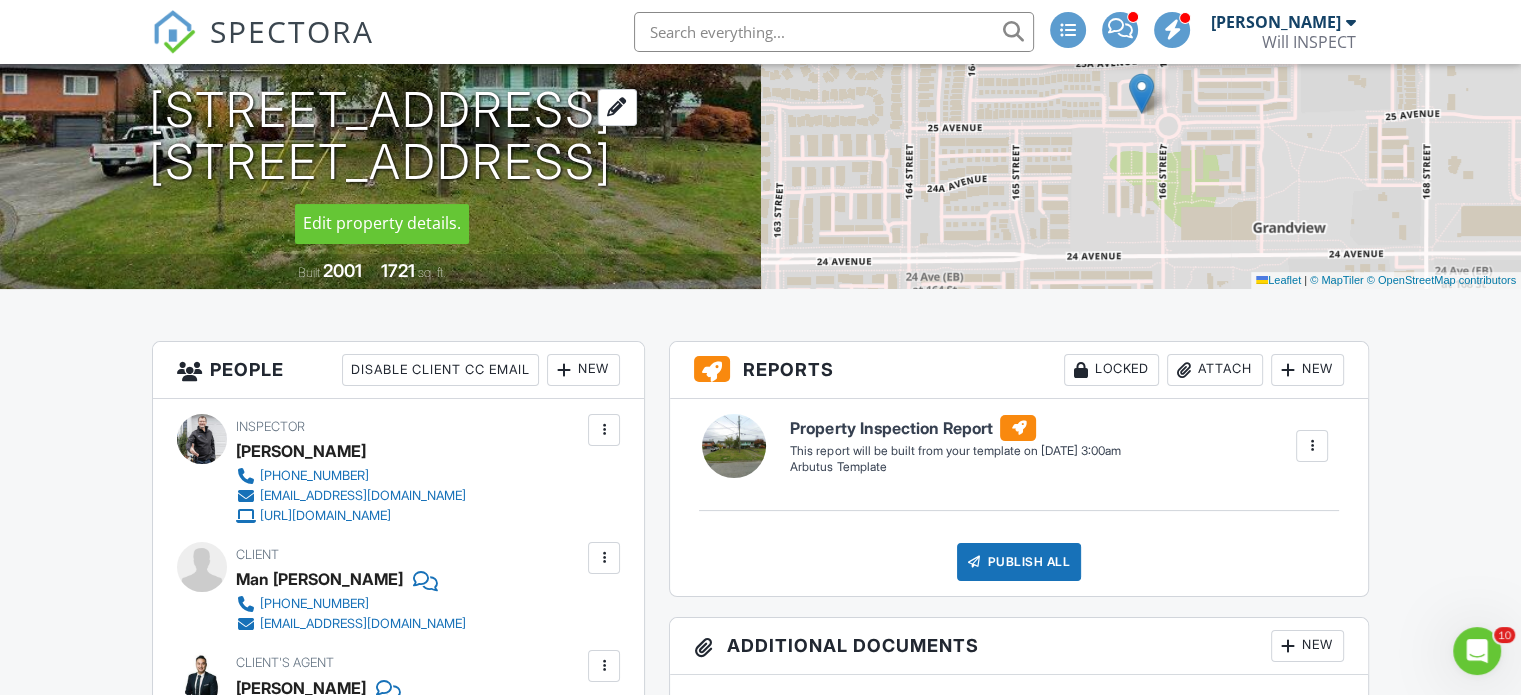click at bounding box center (617, 107) 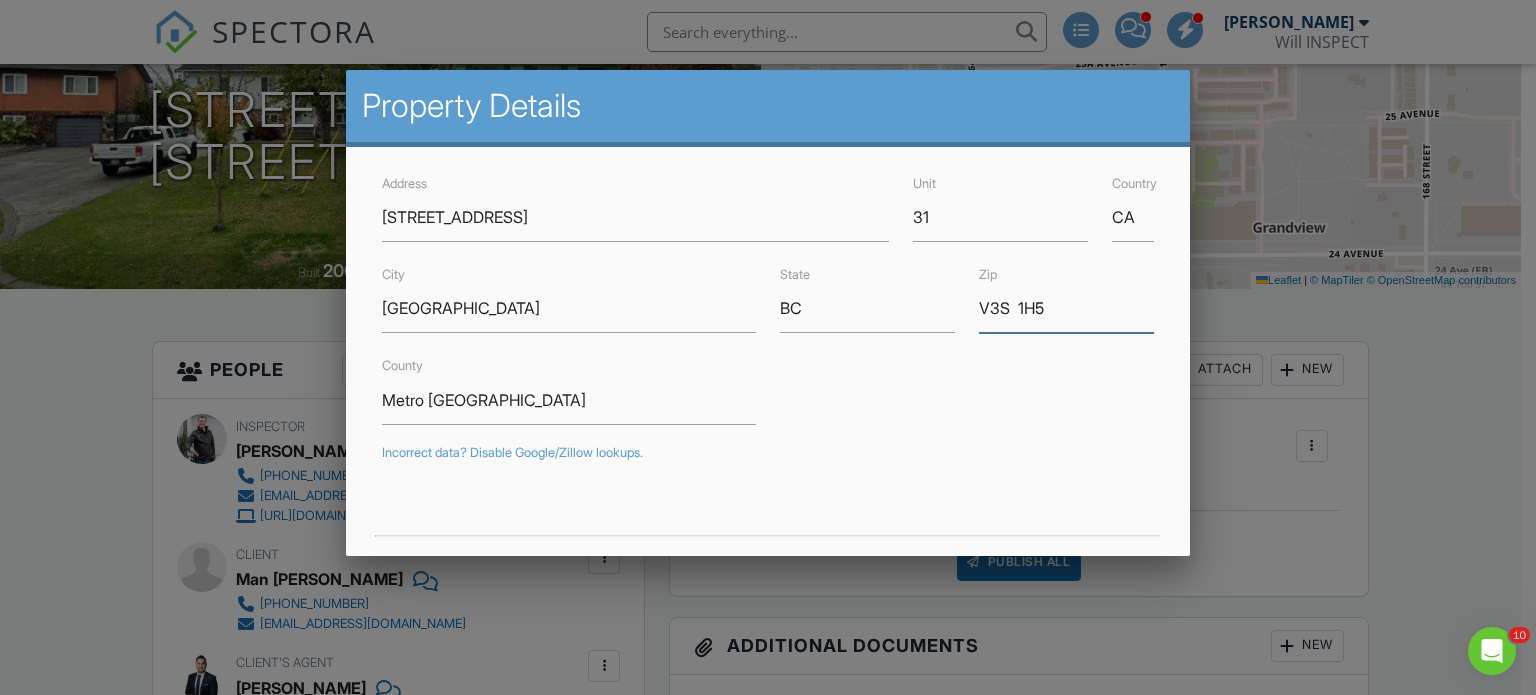 click on "V3S  1H5" at bounding box center (1066, 308) 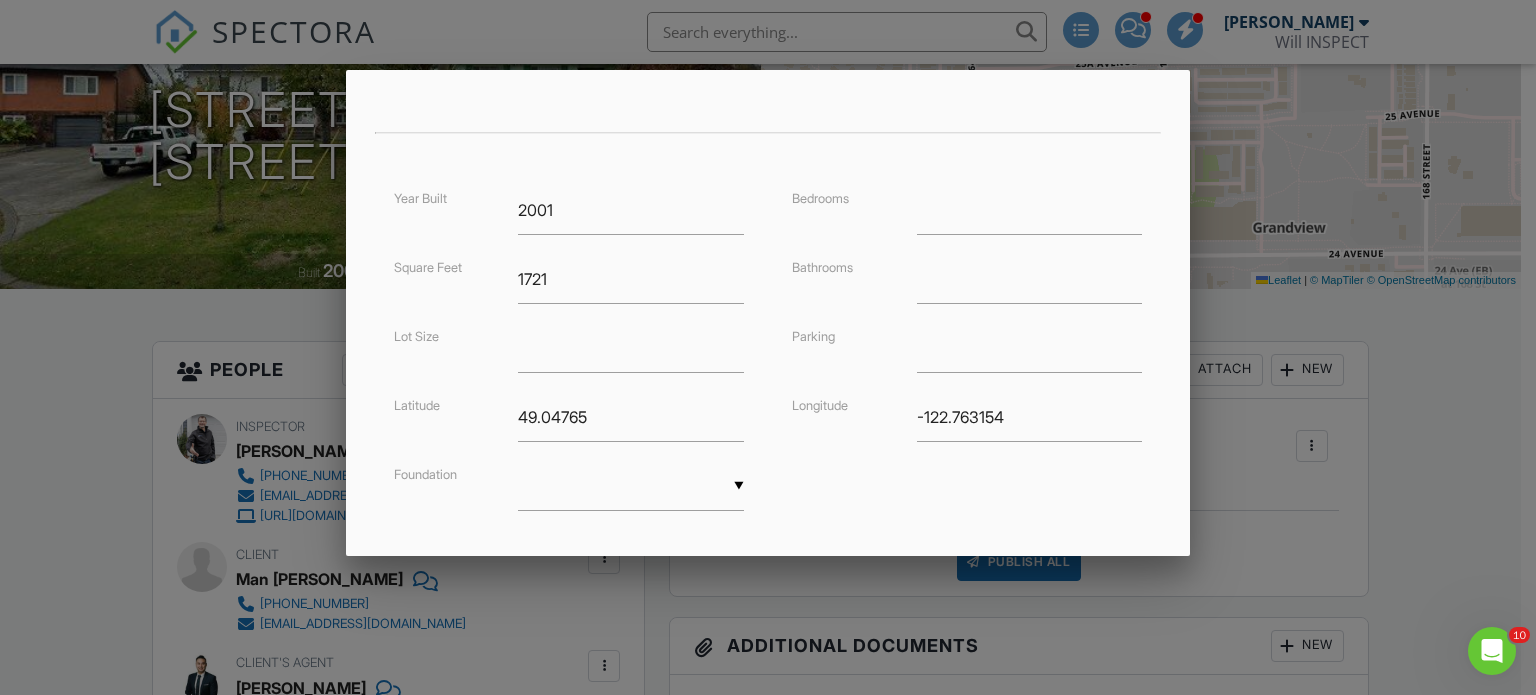 scroll, scrollTop: 511, scrollLeft: 0, axis: vertical 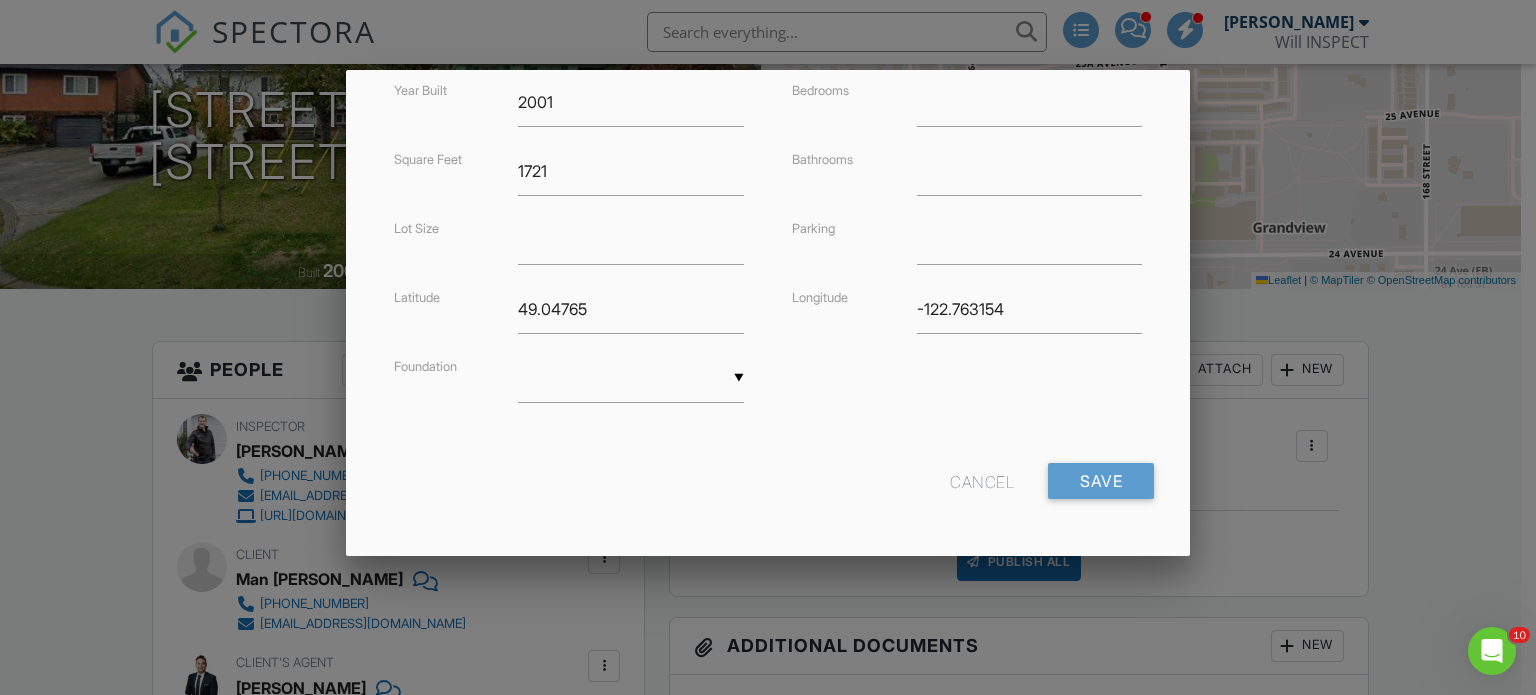 type on "V3Z  1H5" 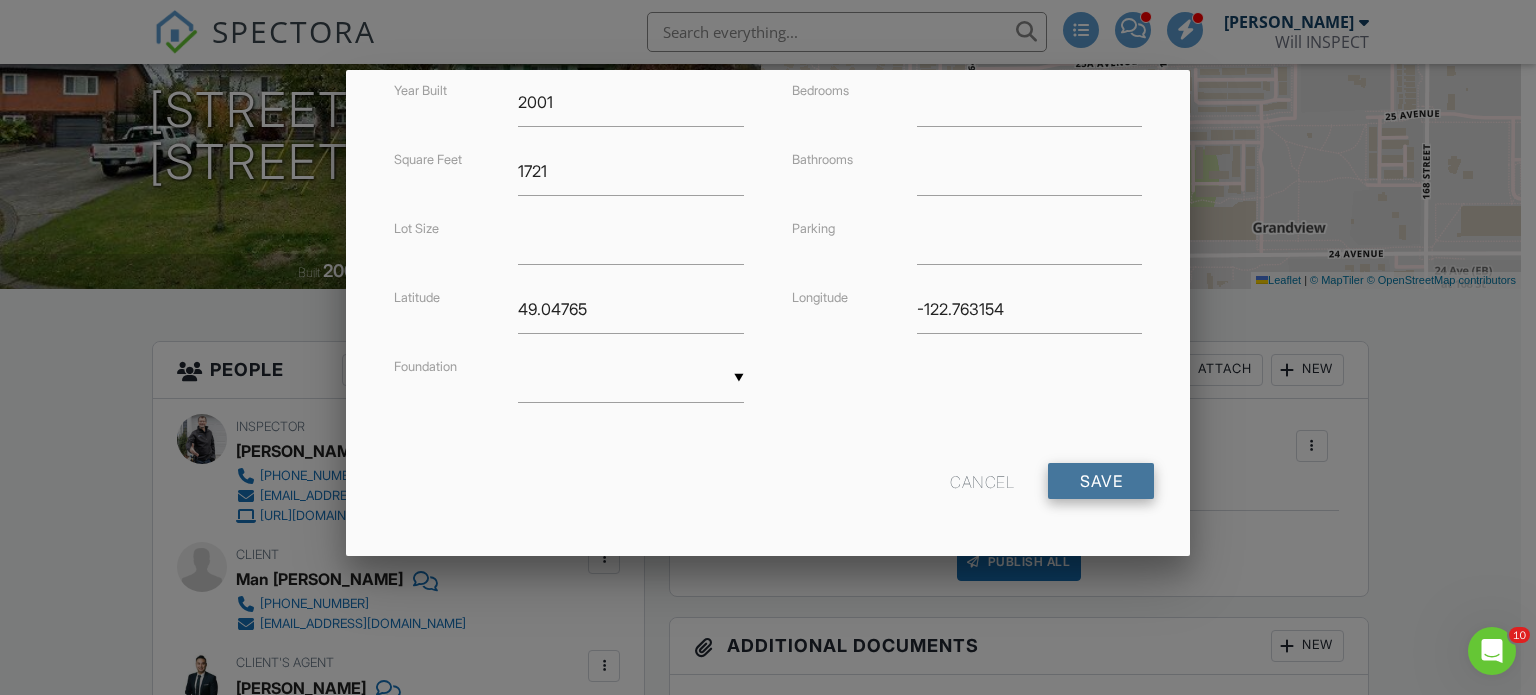 click on "Save" at bounding box center [1101, 481] 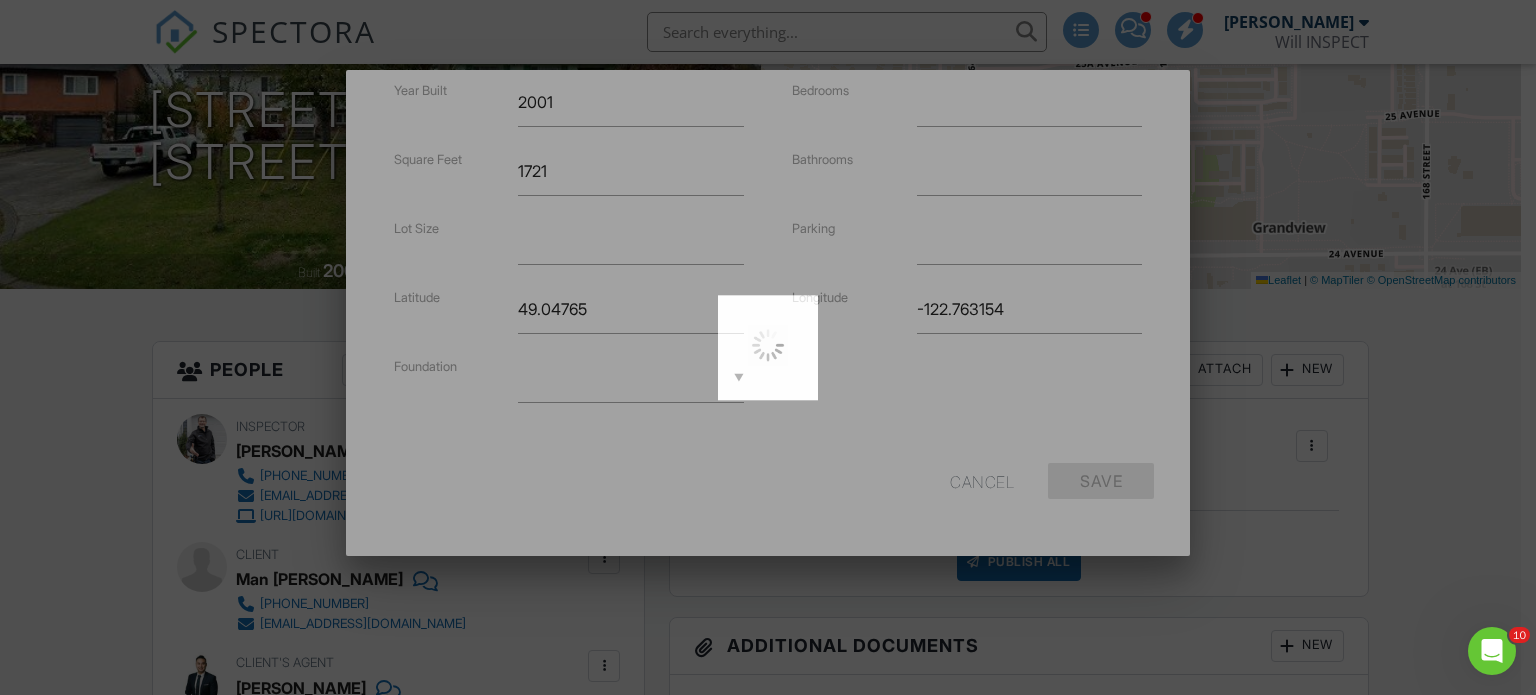 type on "49.0476496" 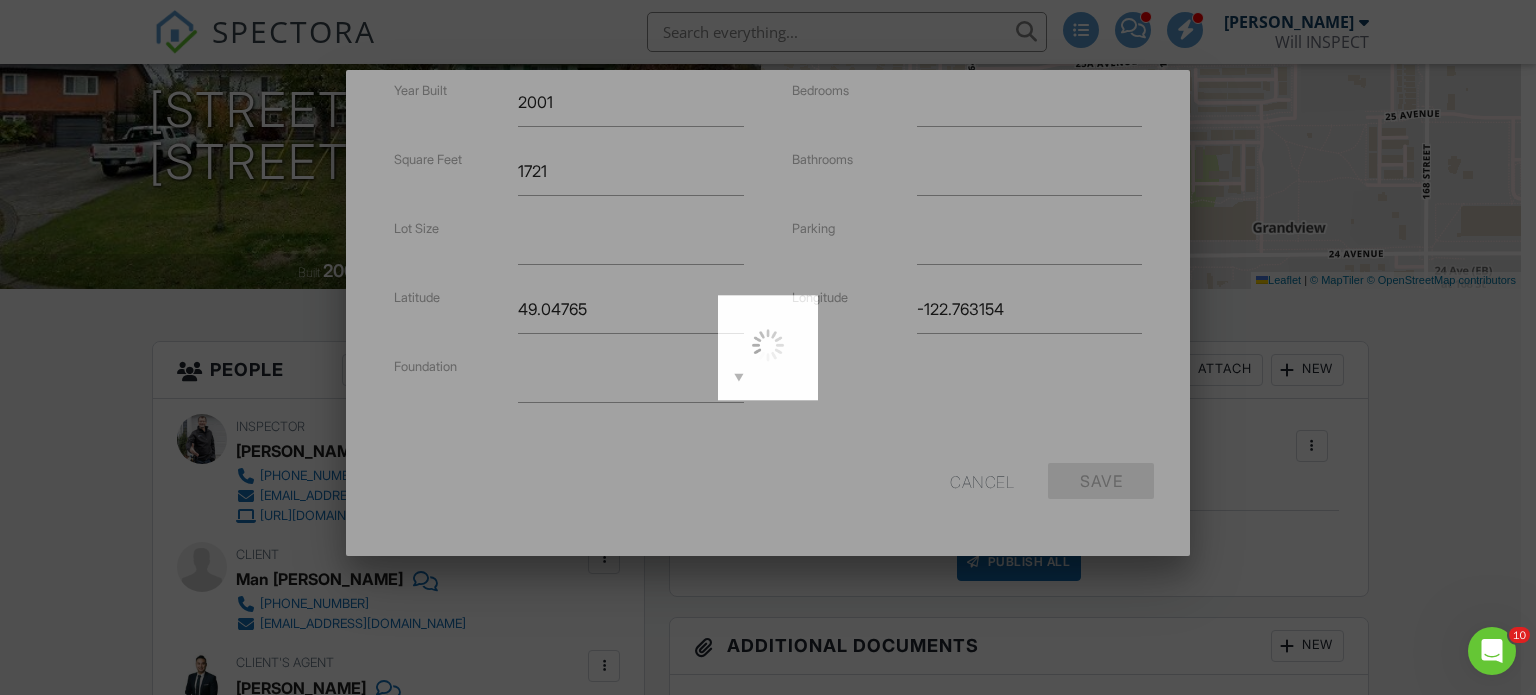 type on "-122.7631543" 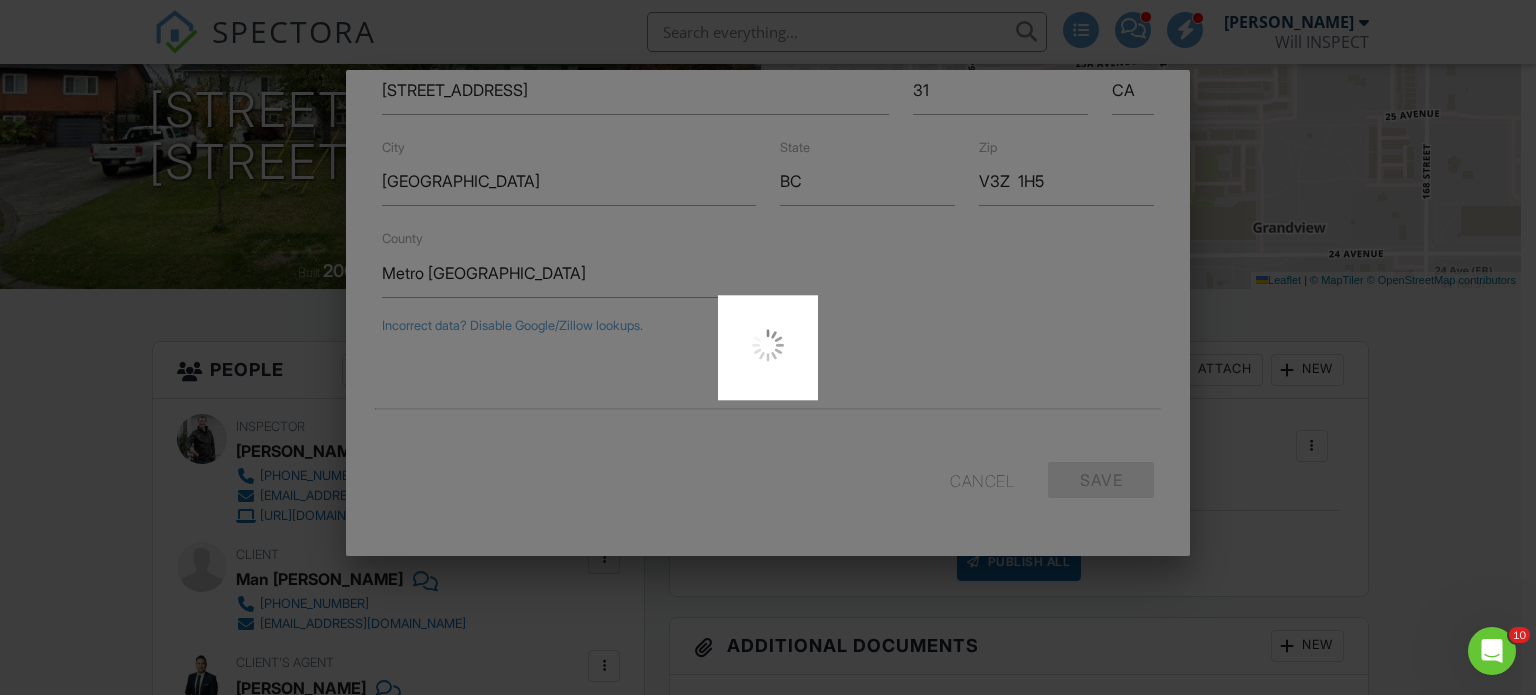 scroll, scrollTop: 511, scrollLeft: 0, axis: vertical 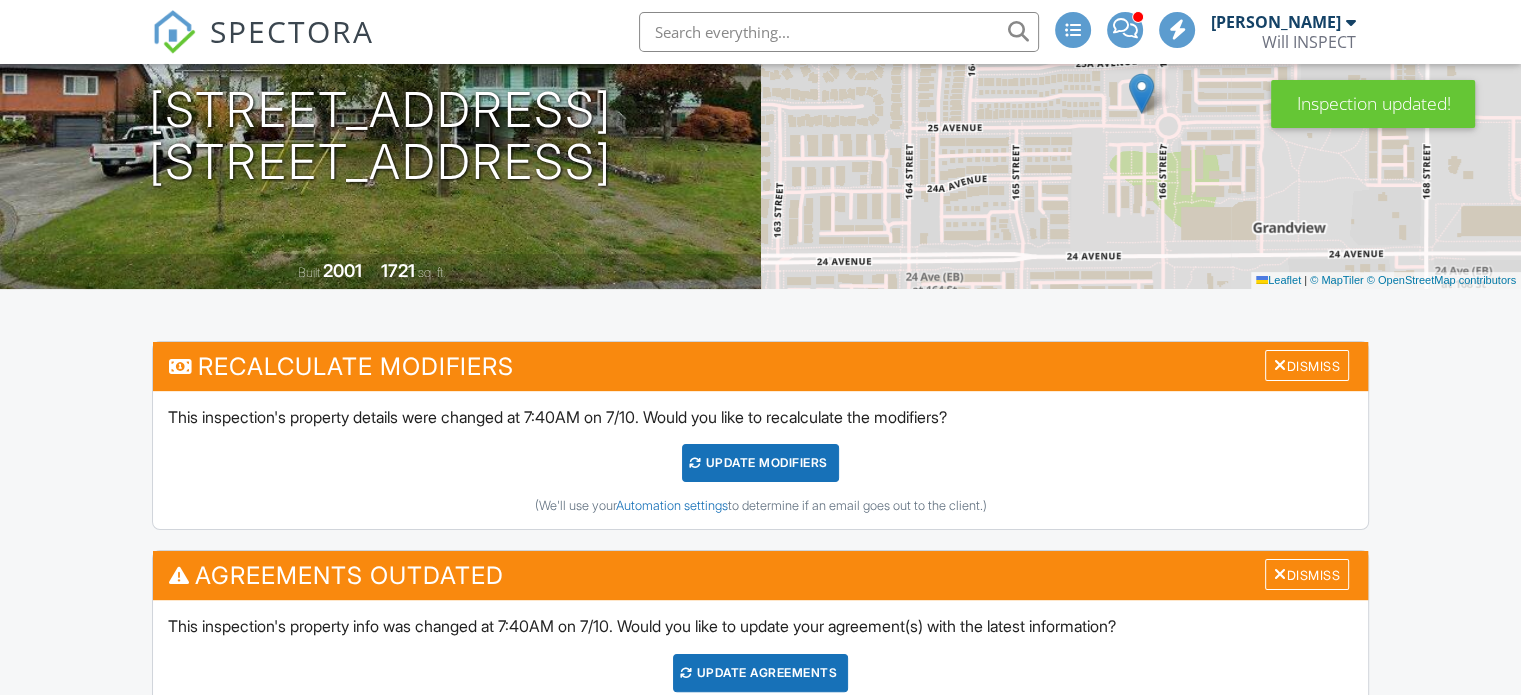 click on "UPDATE Modifiers" at bounding box center [760, 463] 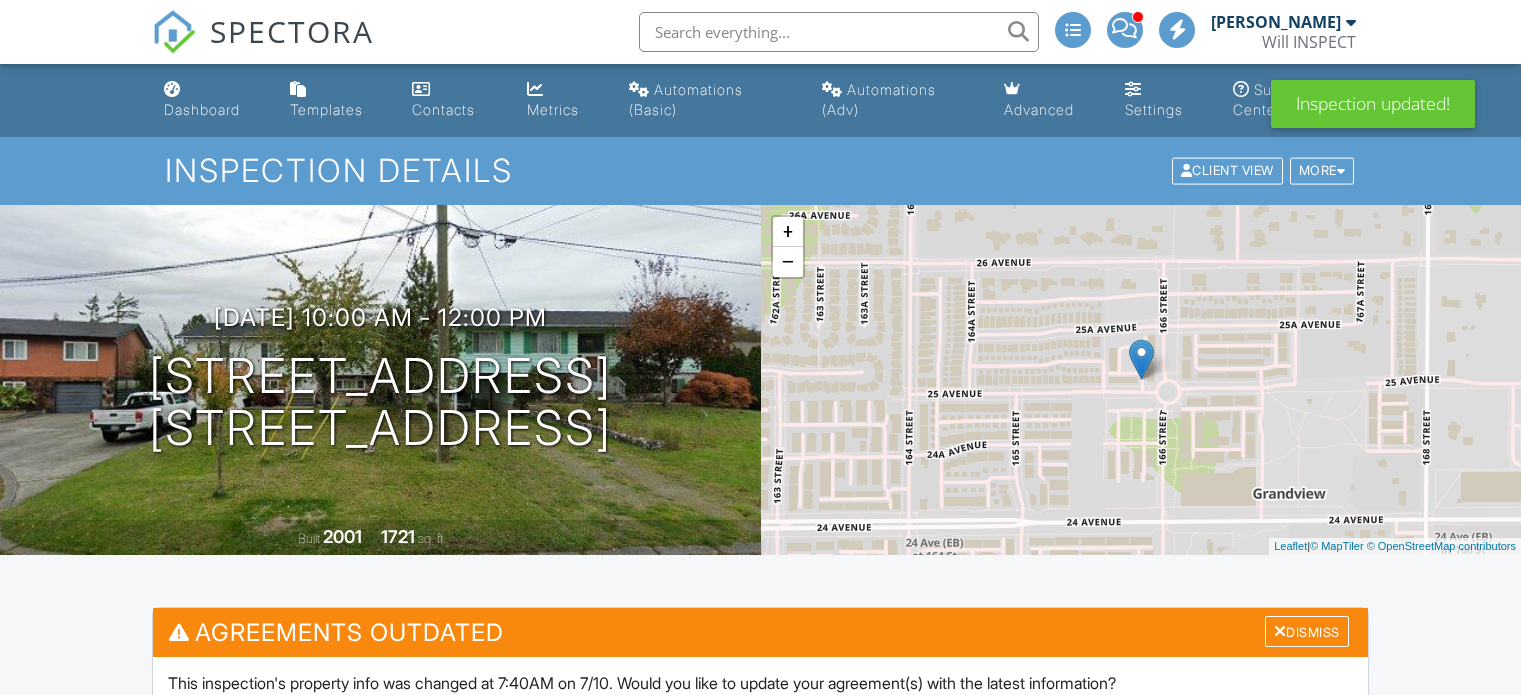 scroll, scrollTop: 0, scrollLeft: 0, axis: both 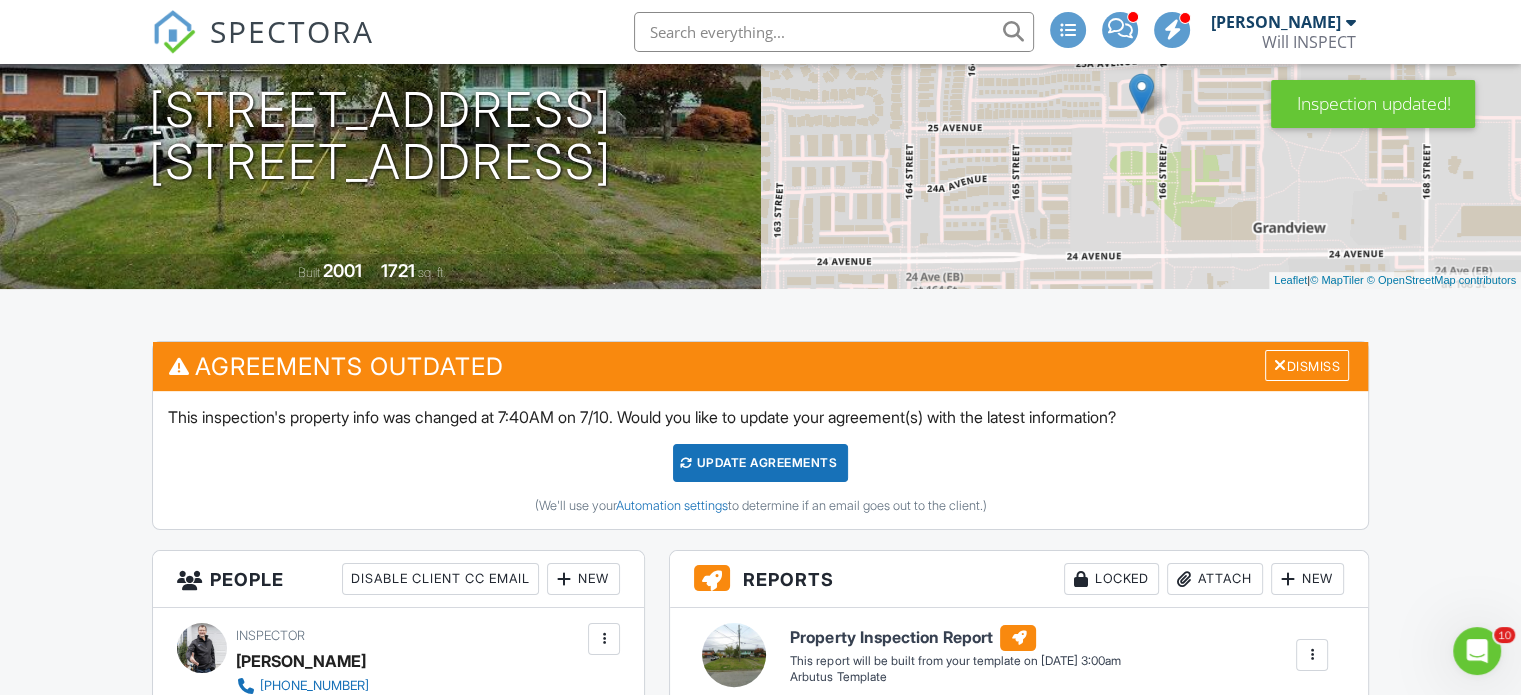 click on "Update Agreements" at bounding box center (760, 463) 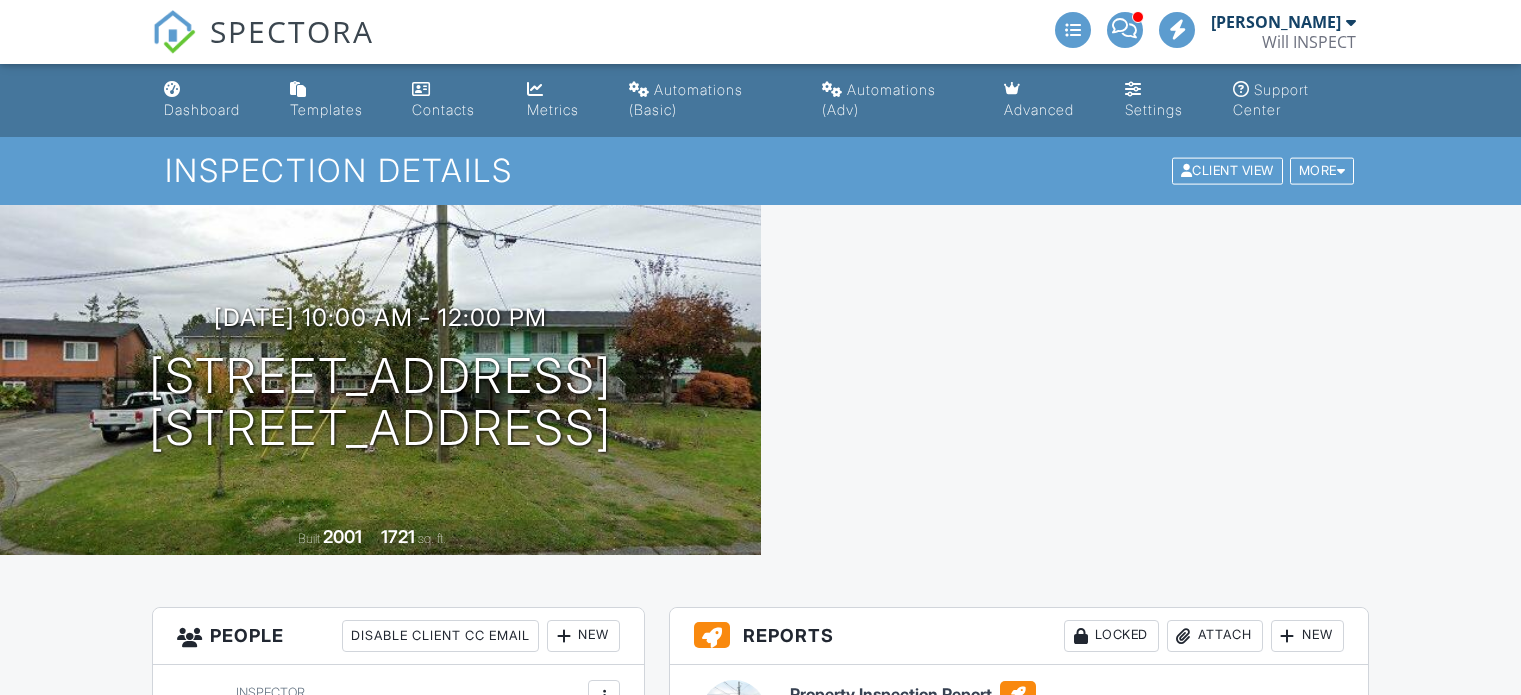 scroll, scrollTop: 0, scrollLeft: 0, axis: both 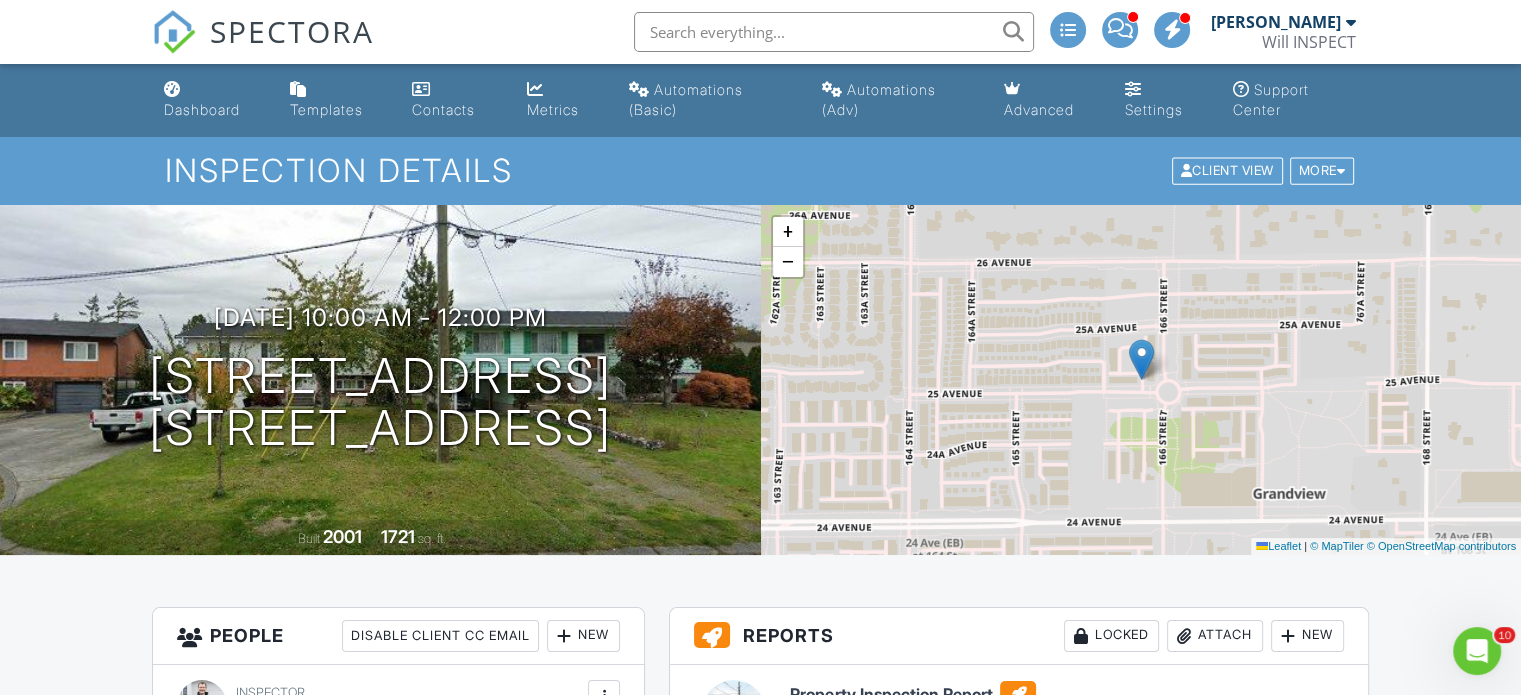 drag, startPoint x: 628, startPoint y: 481, endPoint x: 572, endPoint y: 487, distance: 56.32051 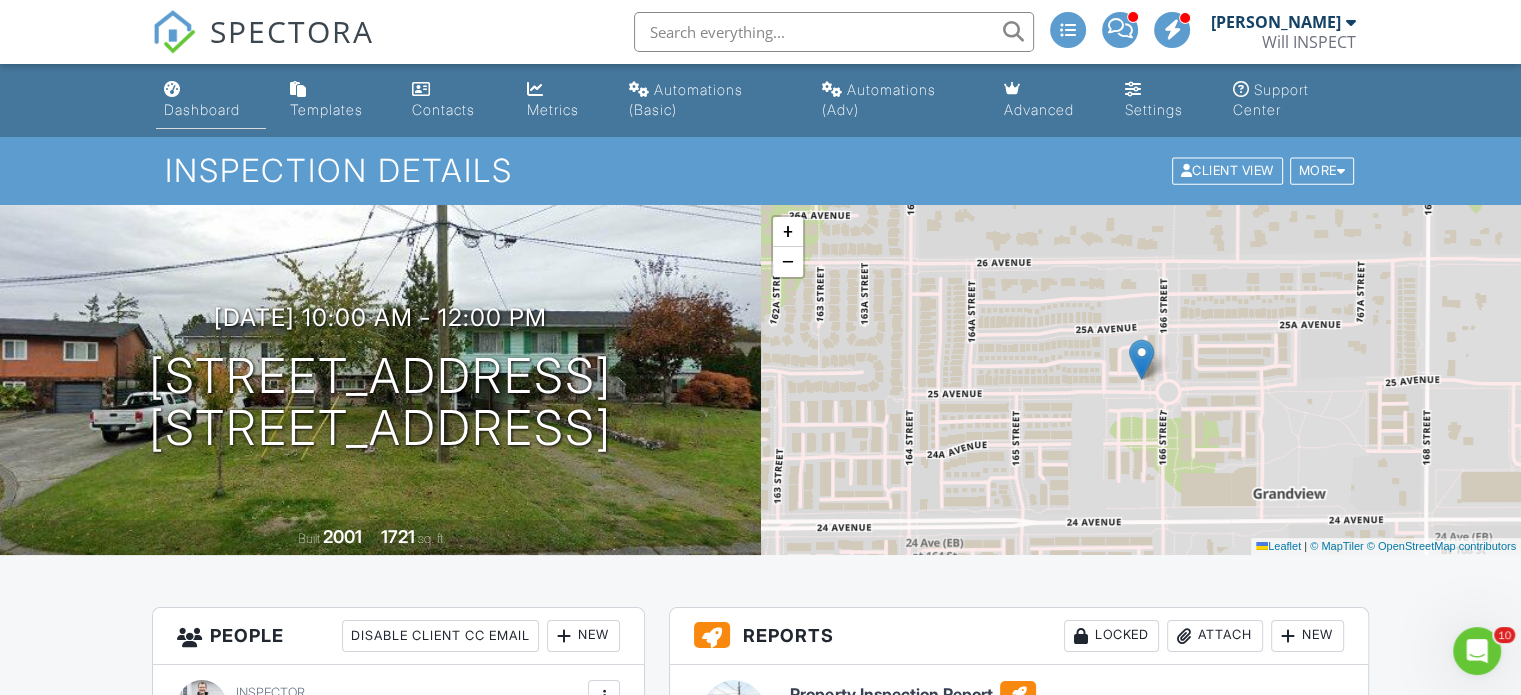 click on "Dashboard" at bounding box center [202, 109] 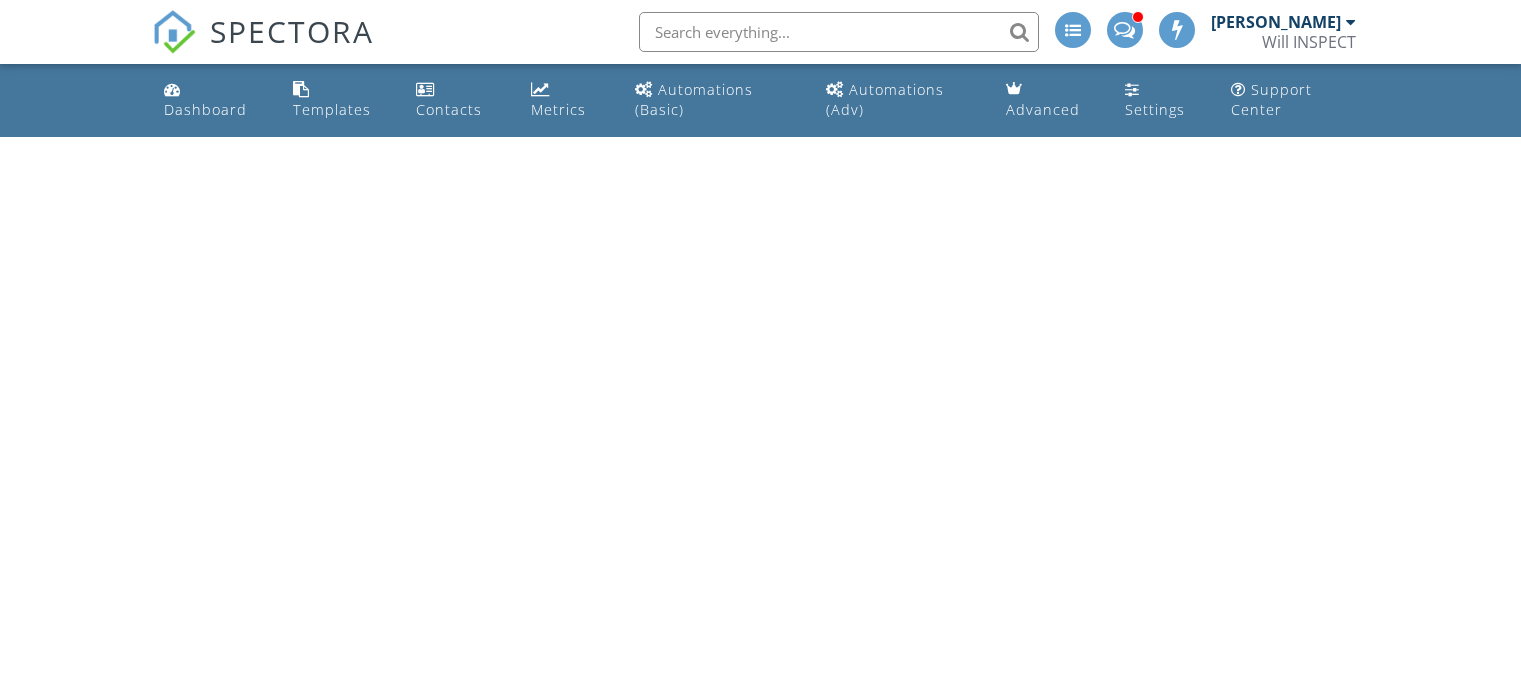 scroll, scrollTop: 0, scrollLeft: 0, axis: both 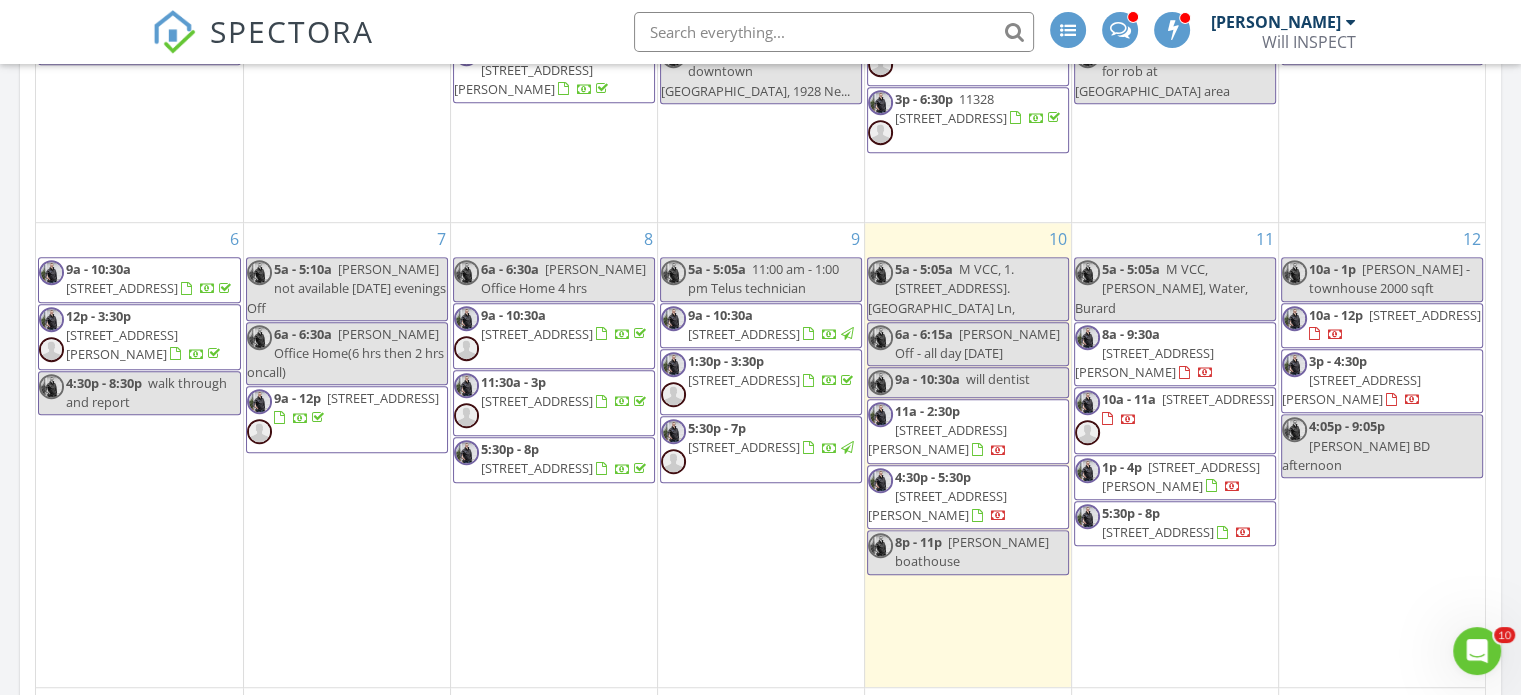 click on "1728 Gilmore Ave 401, Burnaby V5C 0L3" at bounding box center (1144, 362) 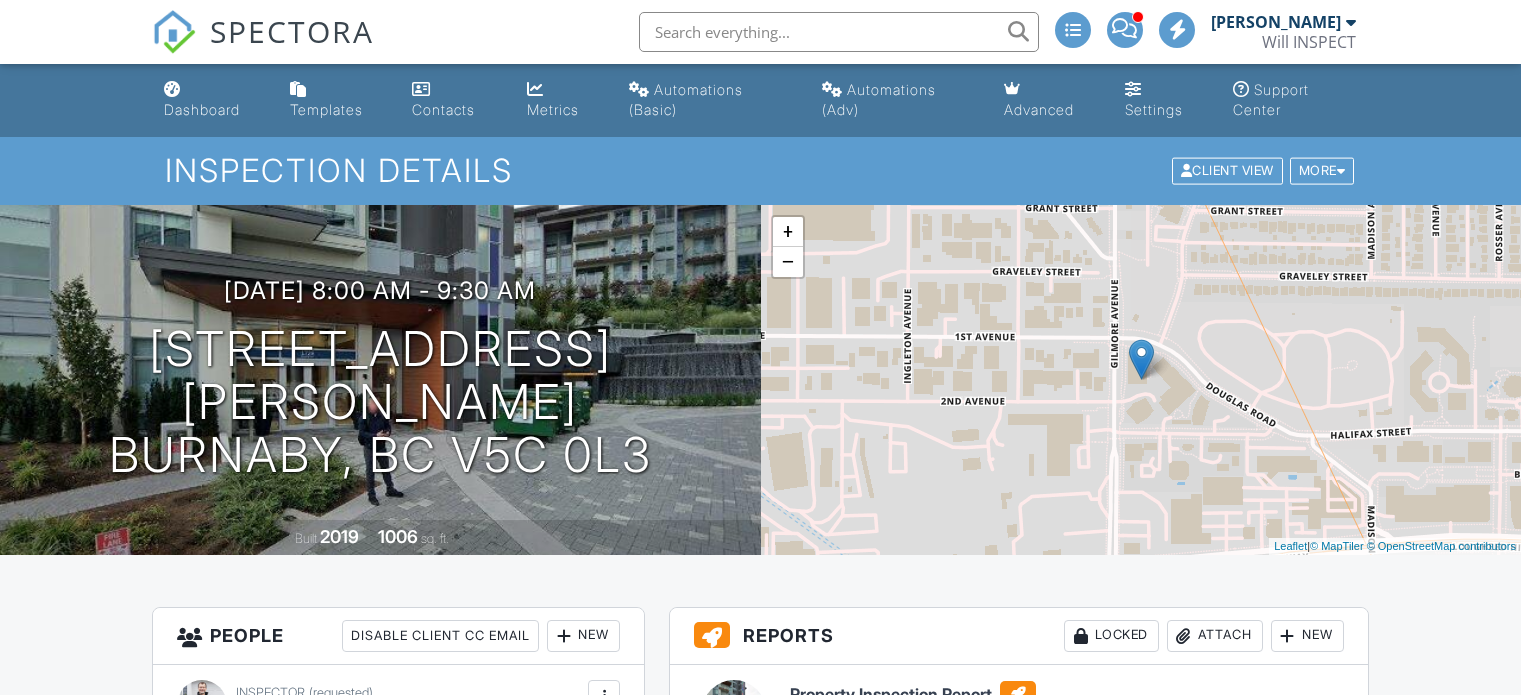 scroll, scrollTop: 0, scrollLeft: 0, axis: both 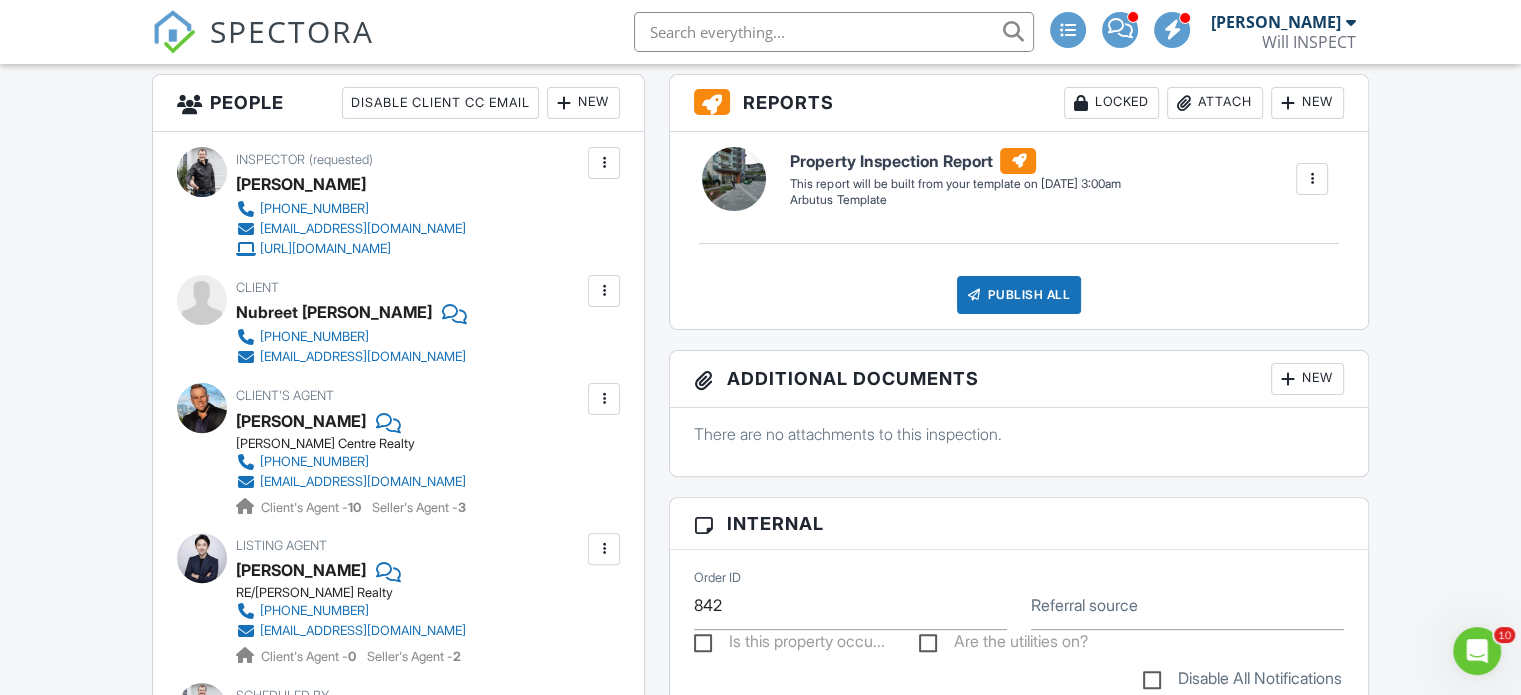 click at bounding box center [604, 291] 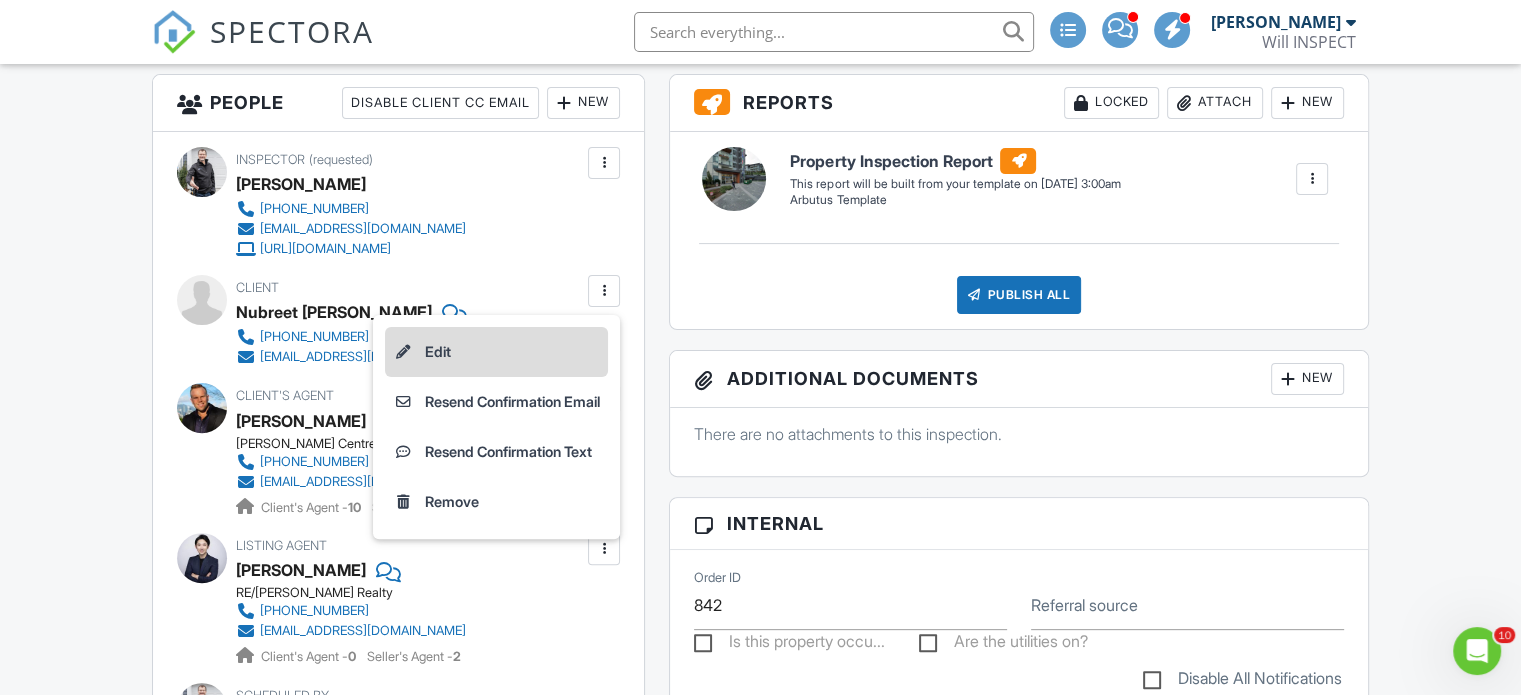 click on "Edit" at bounding box center [496, 352] 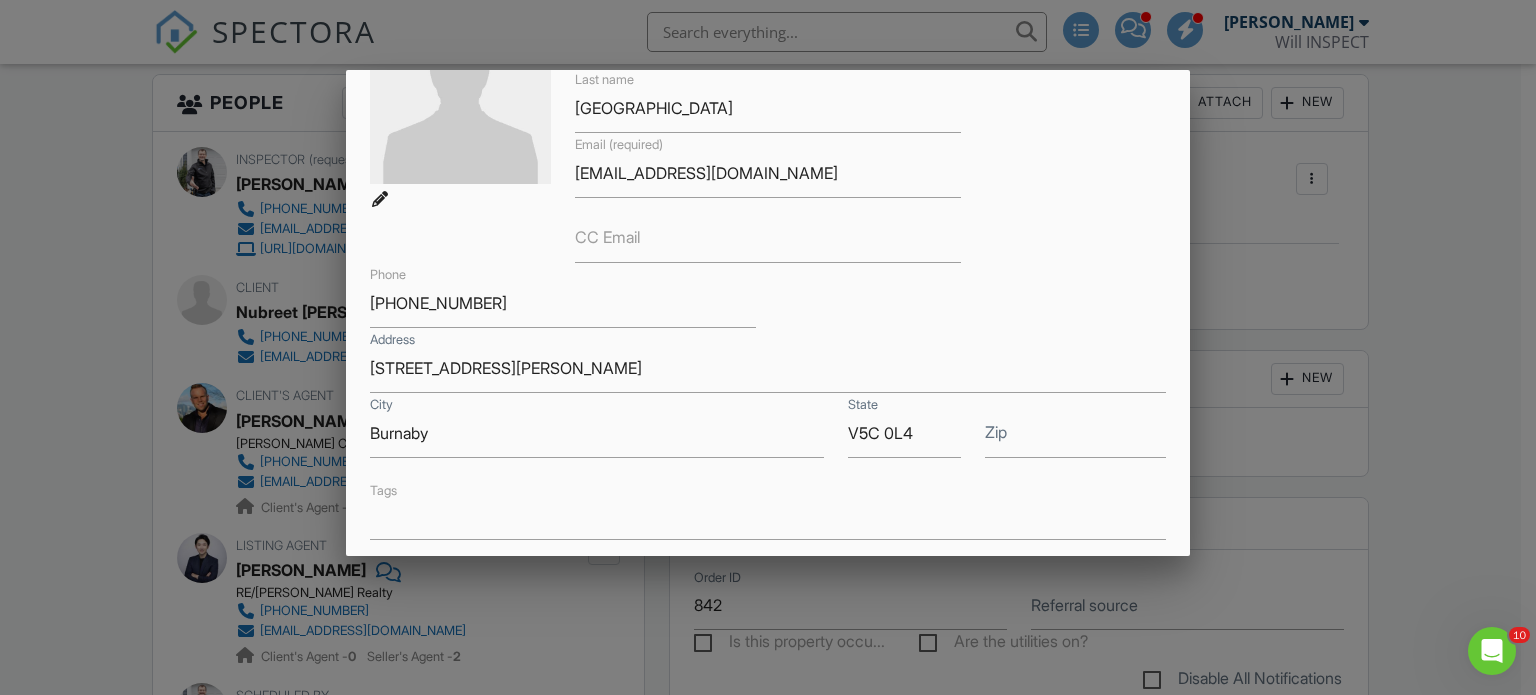 scroll, scrollTop: 266, scrollLeft: 0, axis: vertical 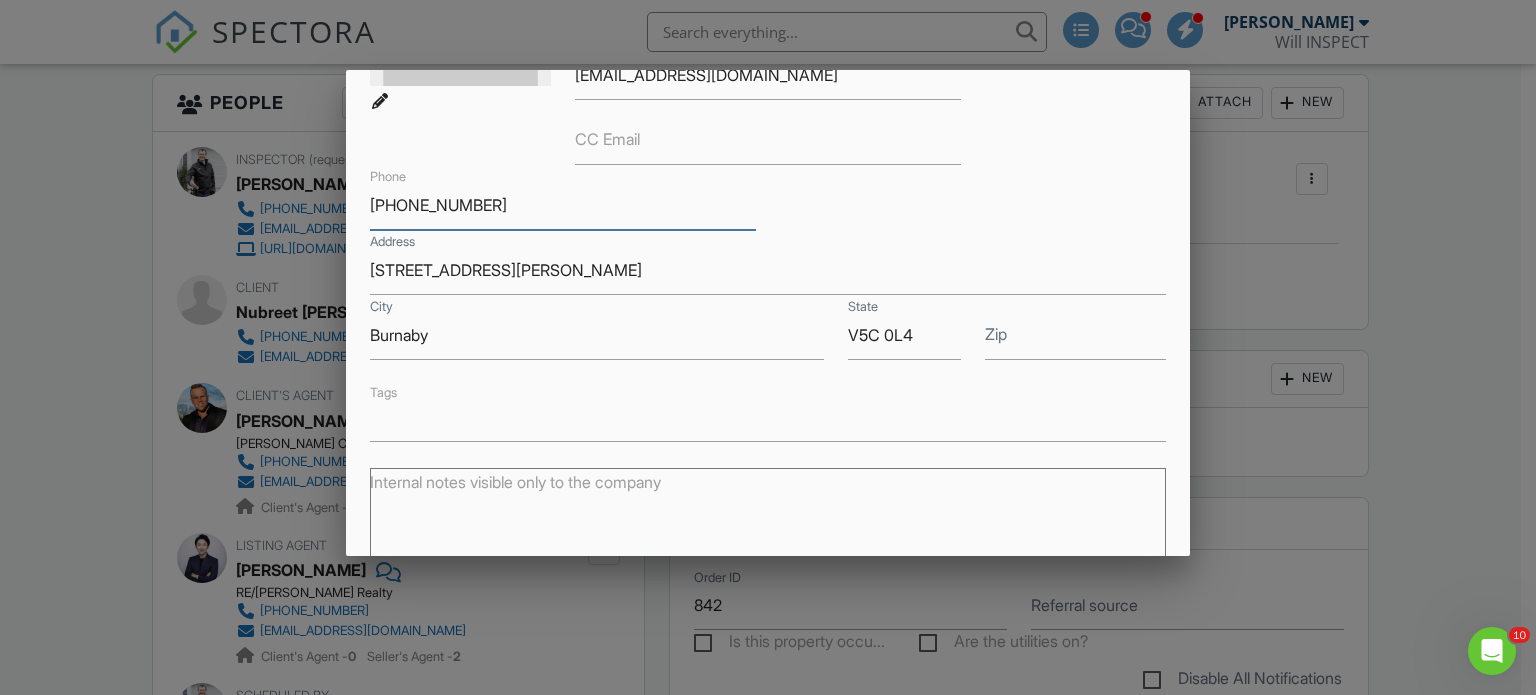 click on "604-825-1548" at bounding box center (563, 205) 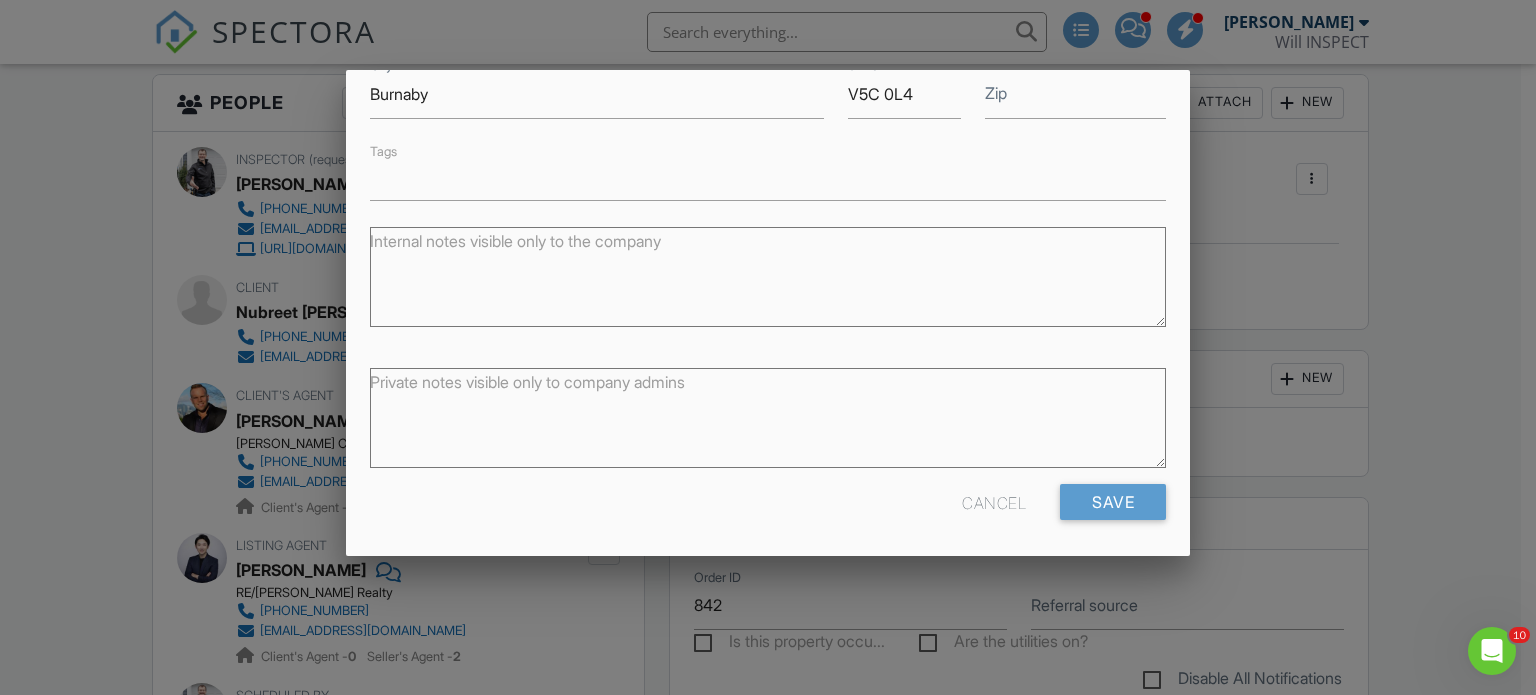 scroll, scrollTop: 508, scrollLeft: 0, axis: vertical 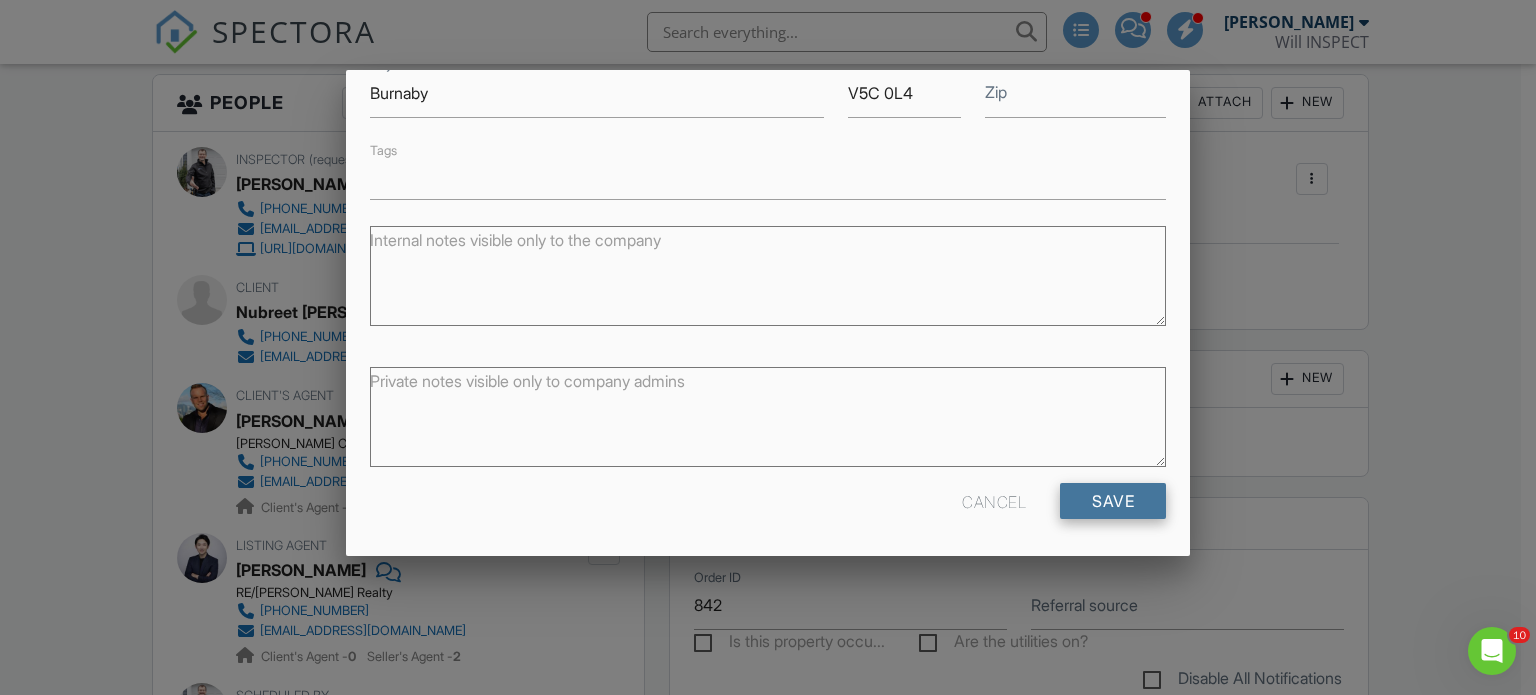 type on "[PHONE_NUMBER]" 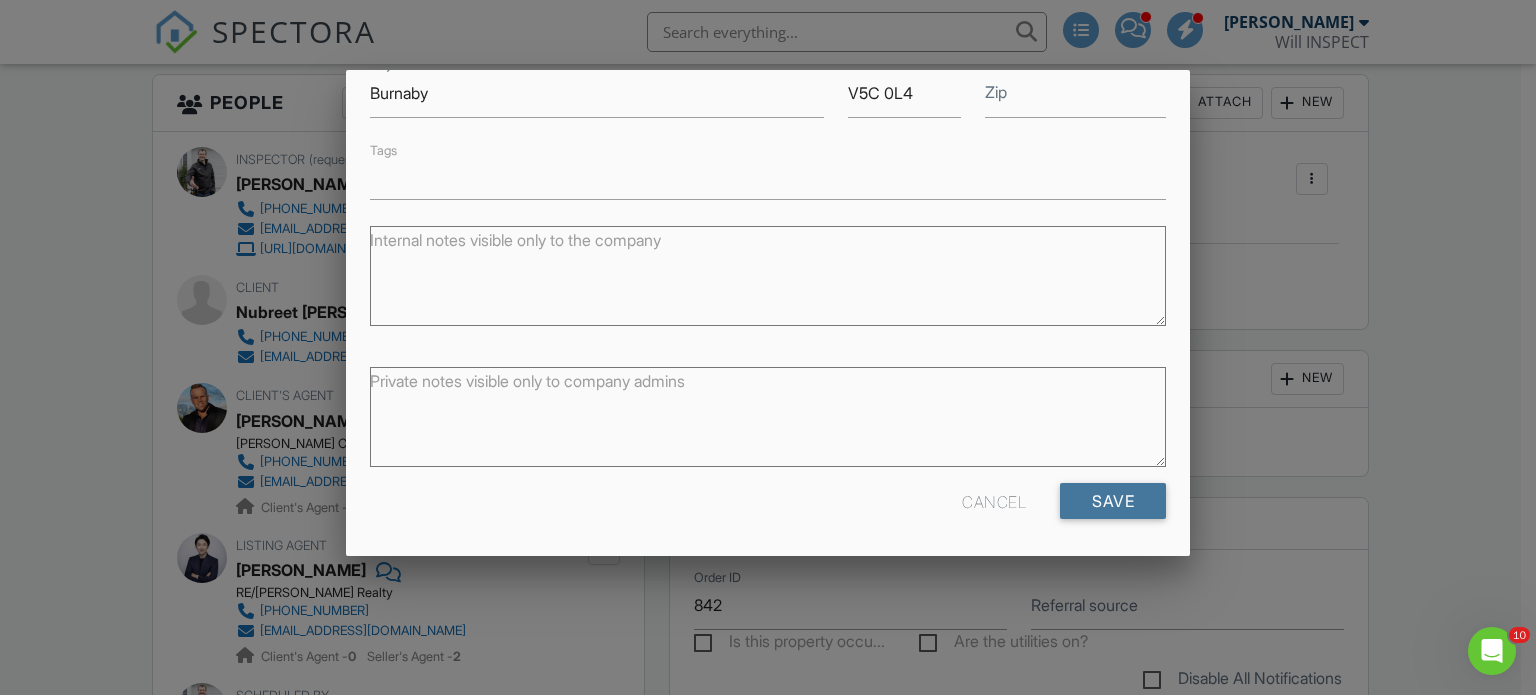 click on "Save" at bounding box center (1113, 501) 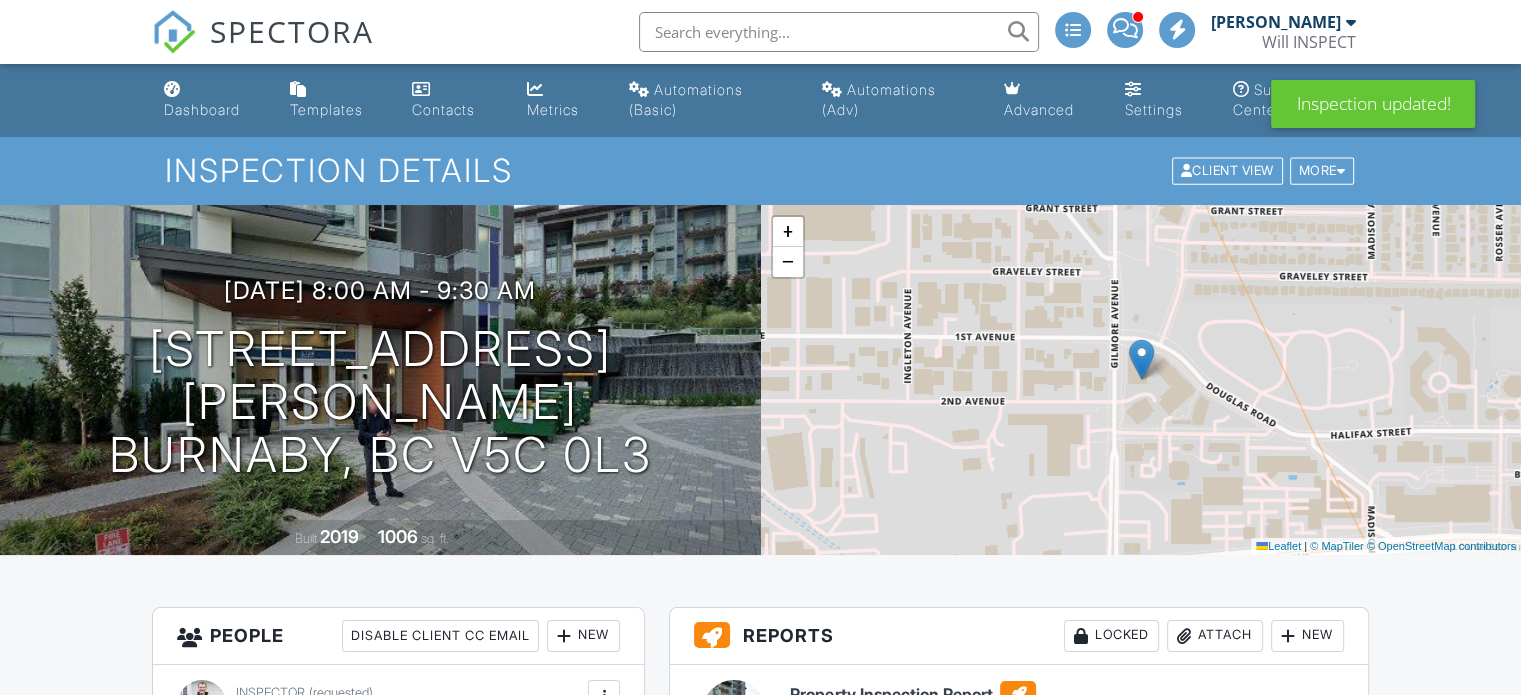 scroll, scrollTop: 533, scrollLeft: 0, axis: vertical 